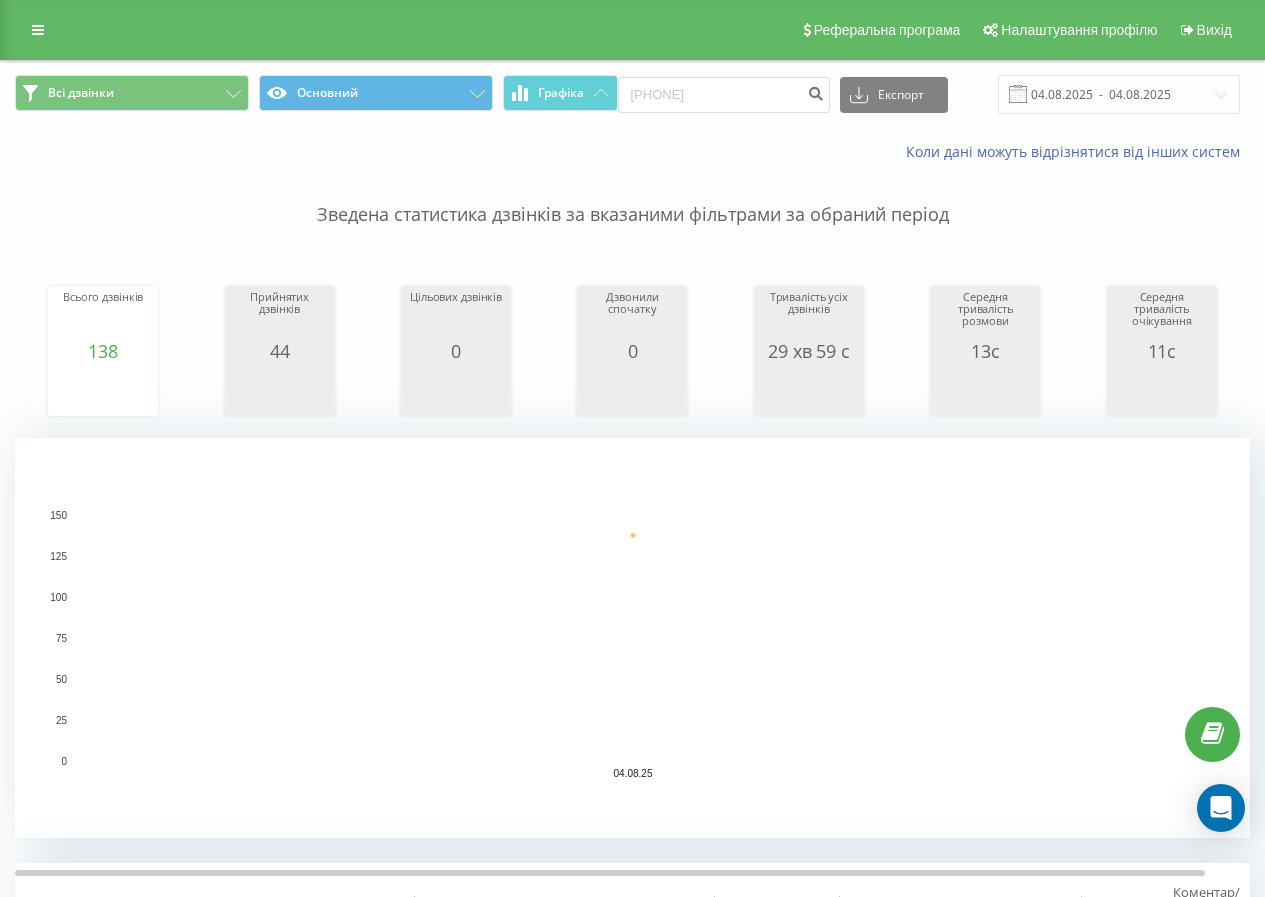 scroll, scrollTop: 0, scrollLeft: 0, axis: both 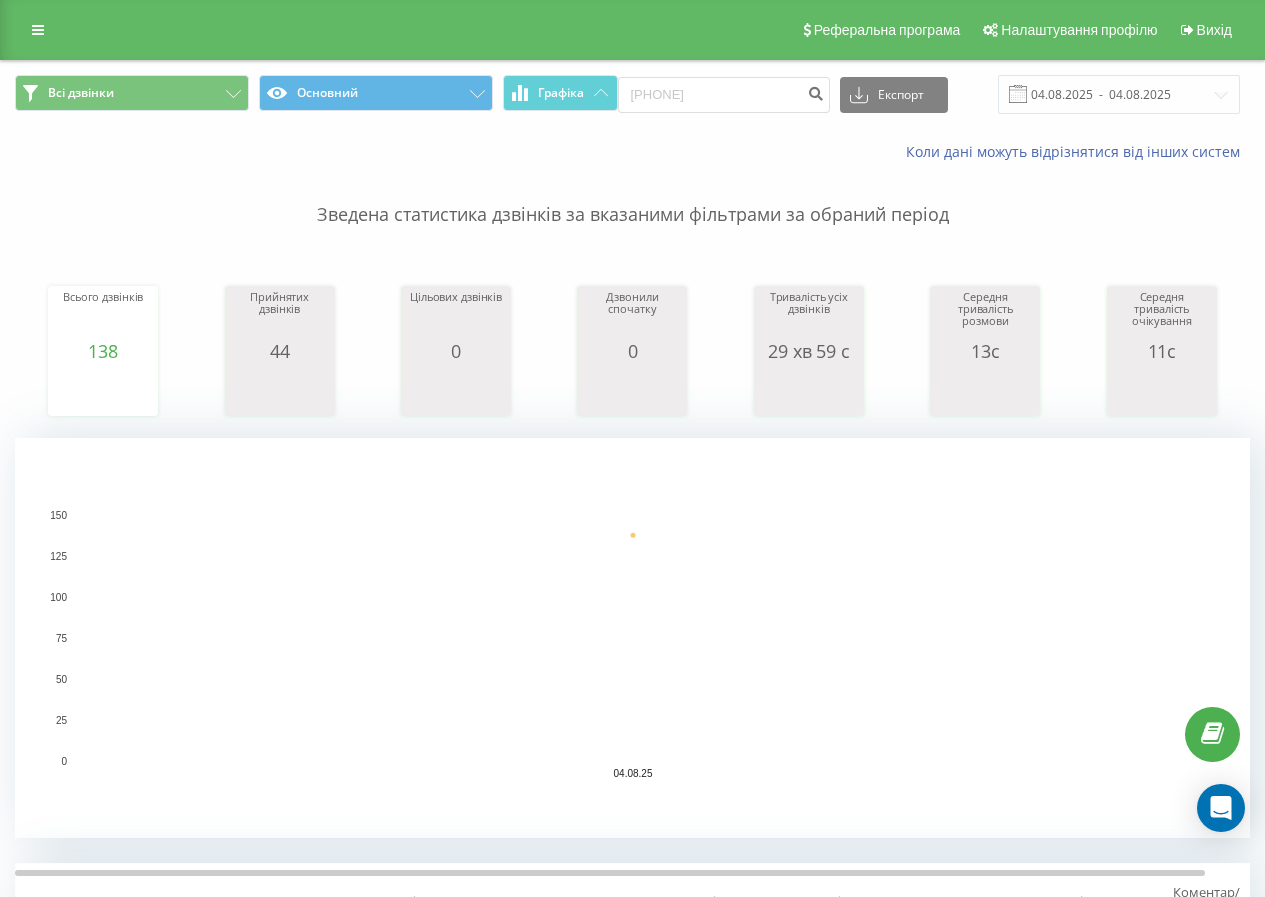 type on "934143979" 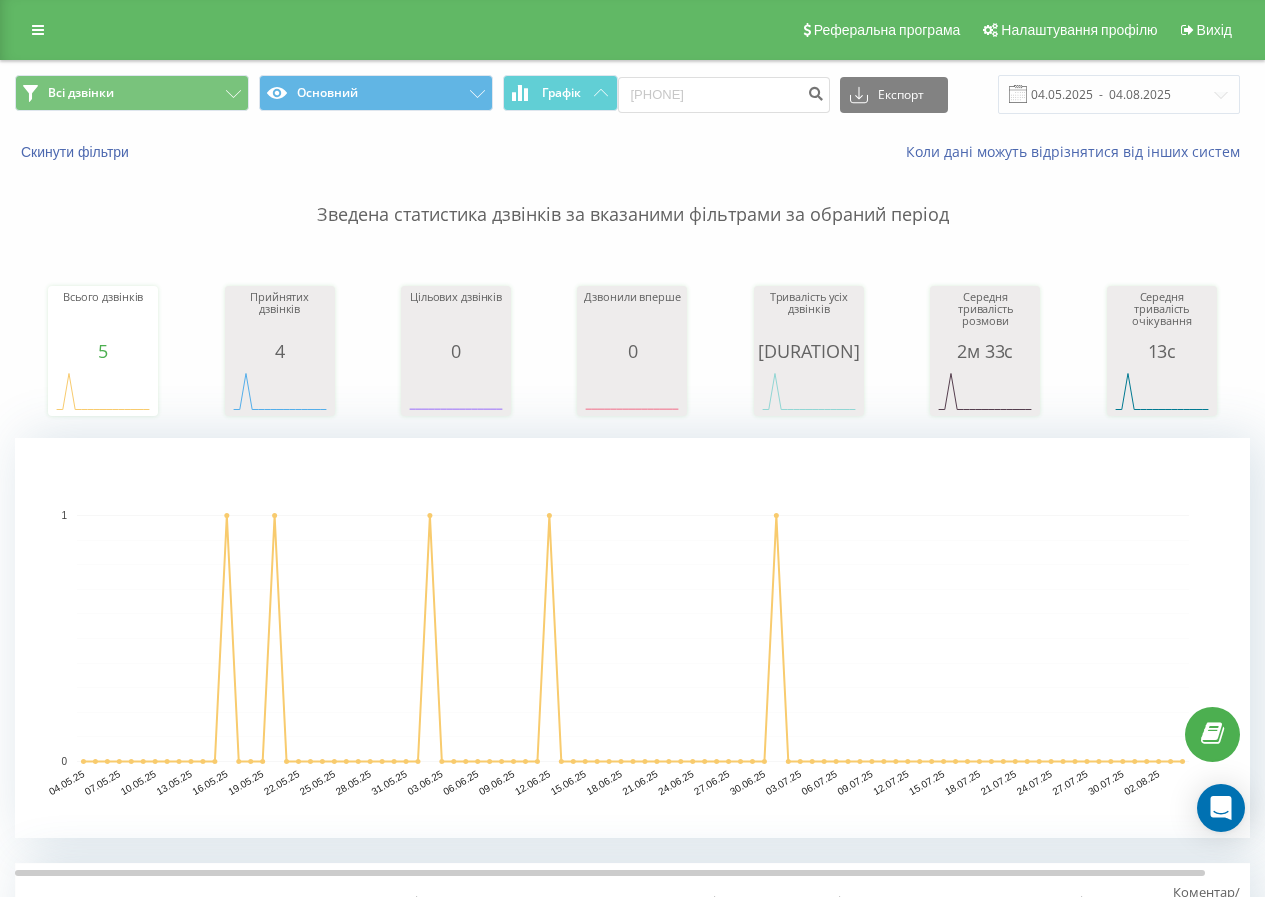 scroll, scrollTop: 0, scrollLeft: 0, axis: both 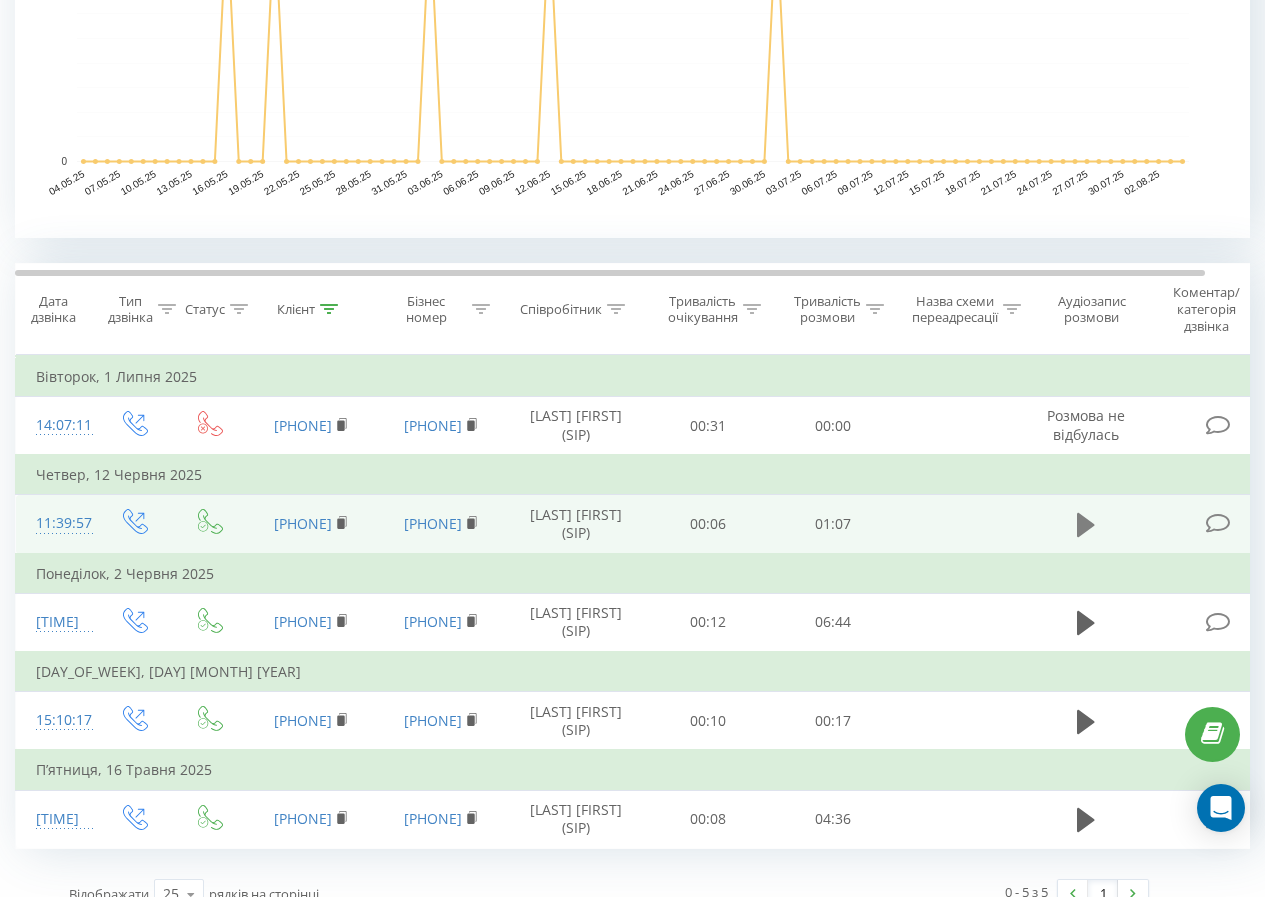 click 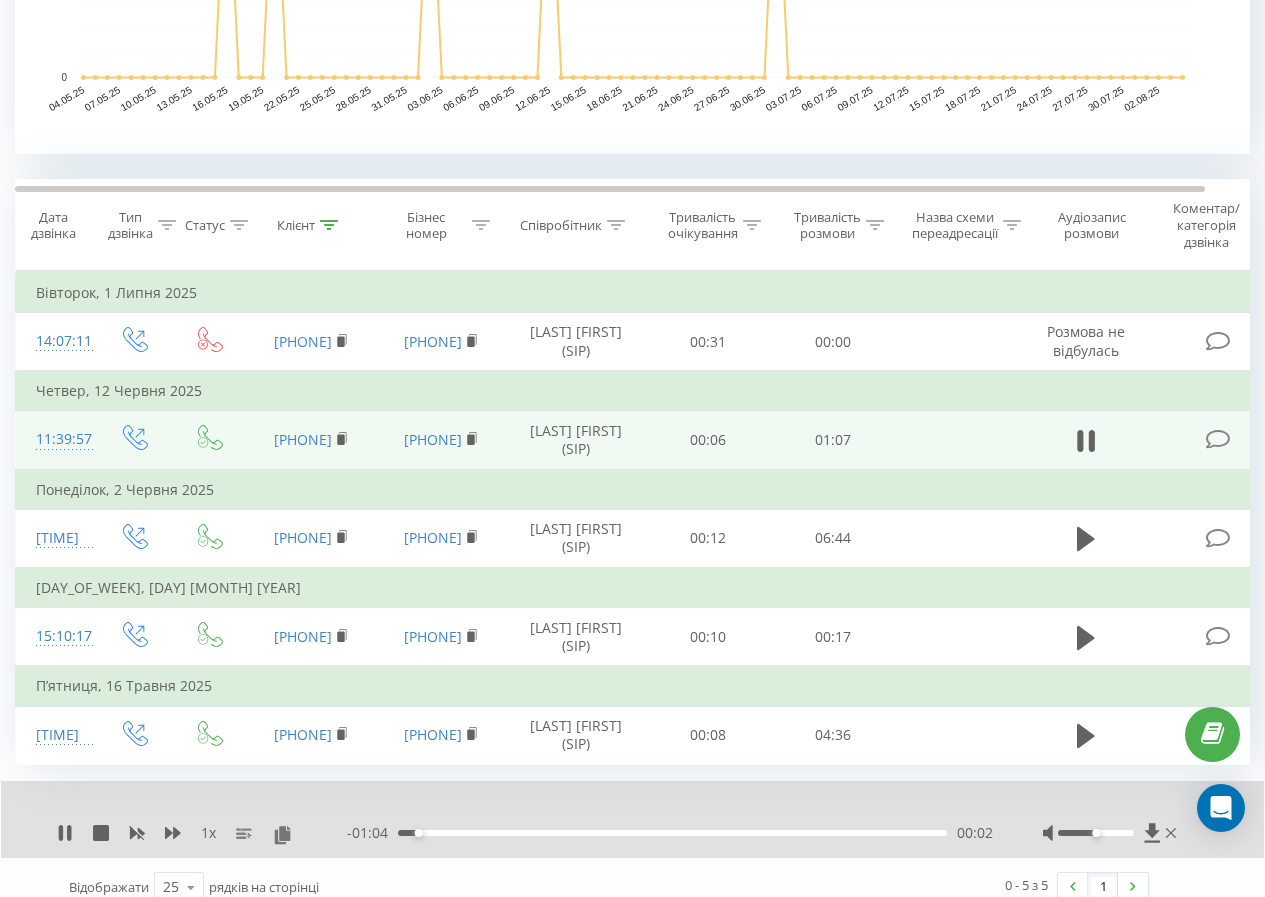 scroll, scrollTop: 704, scrollLeft: 0, axis: vertical 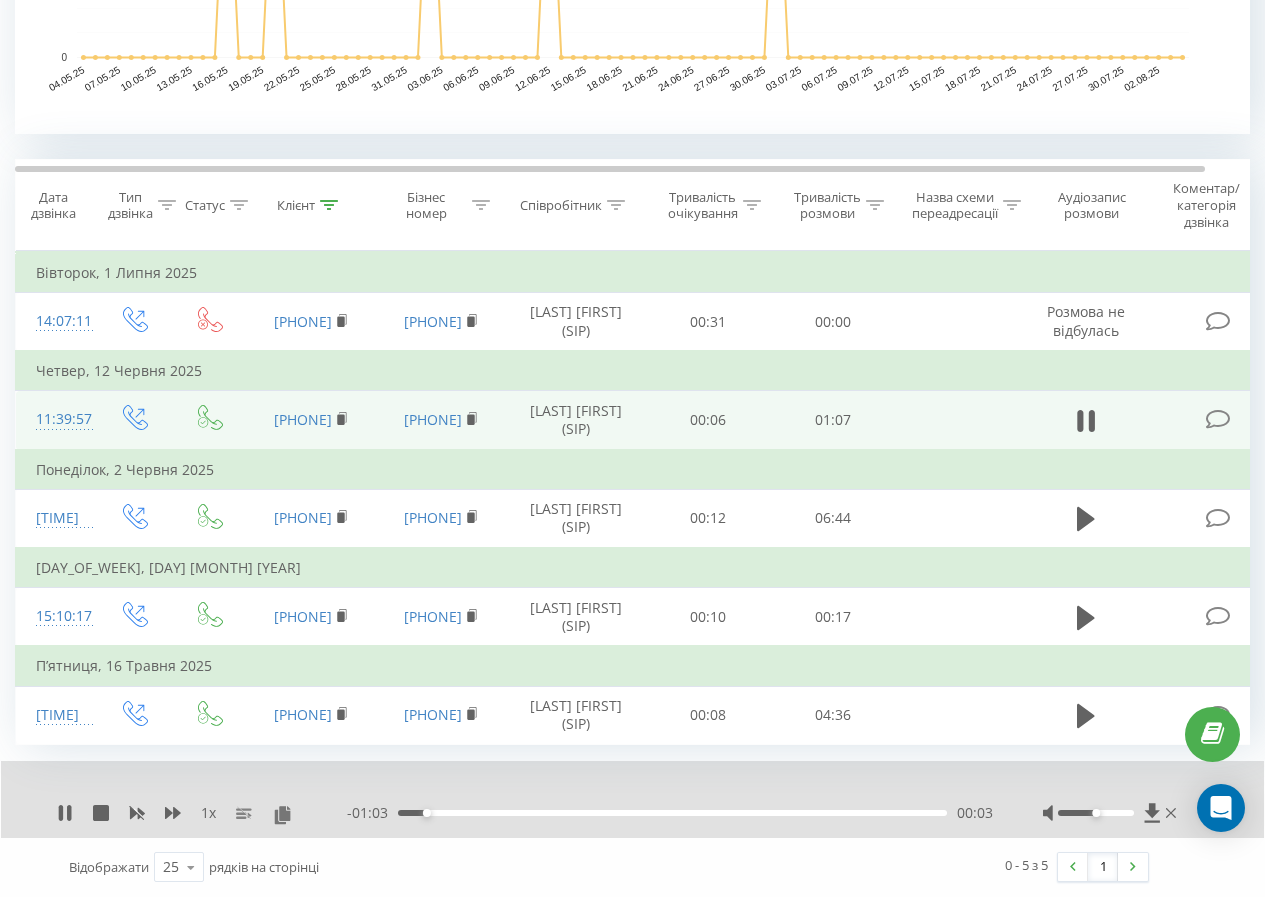 click on "00:03" at bounding box center (672, 813) 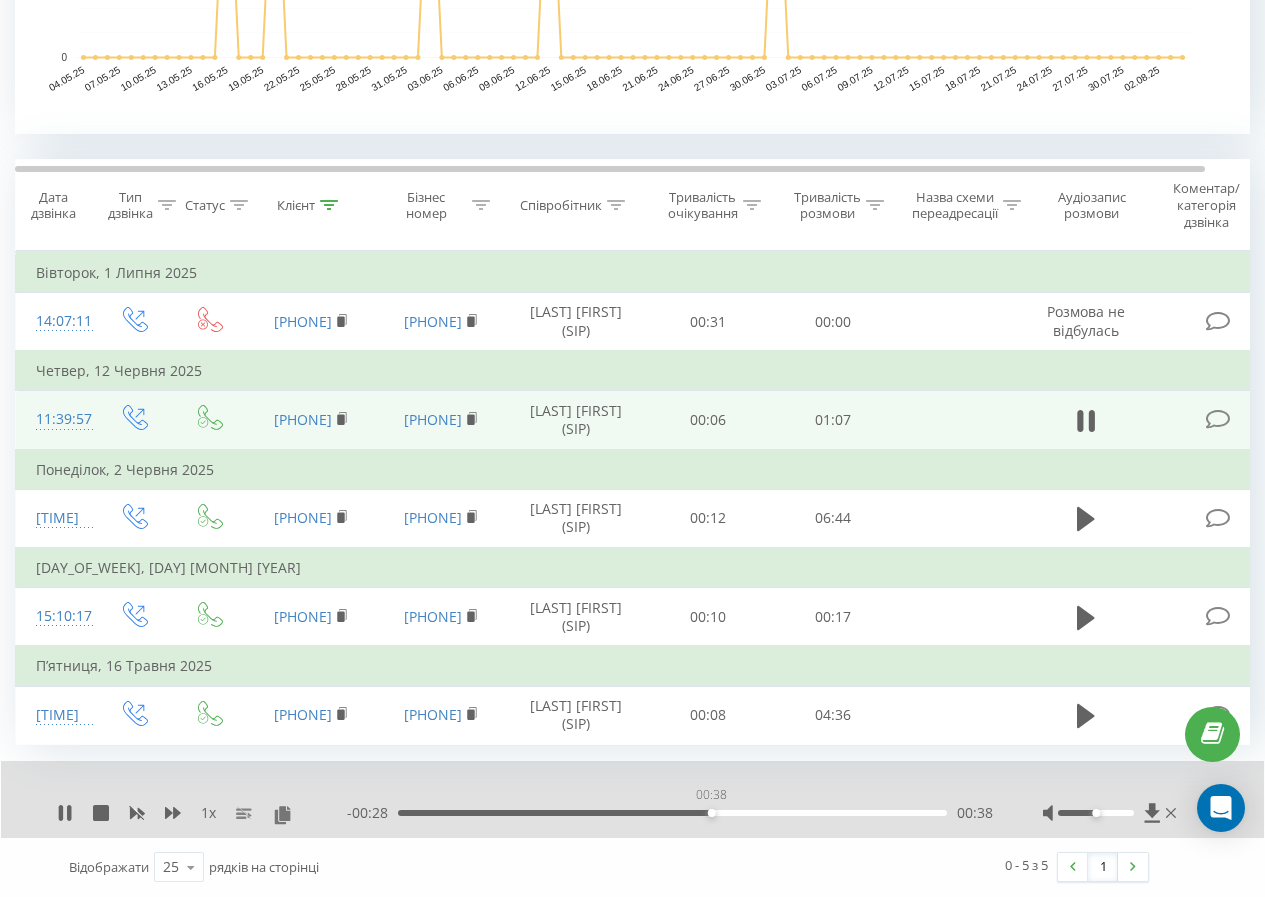 click on "00:38" at bounding box center (672, 813) 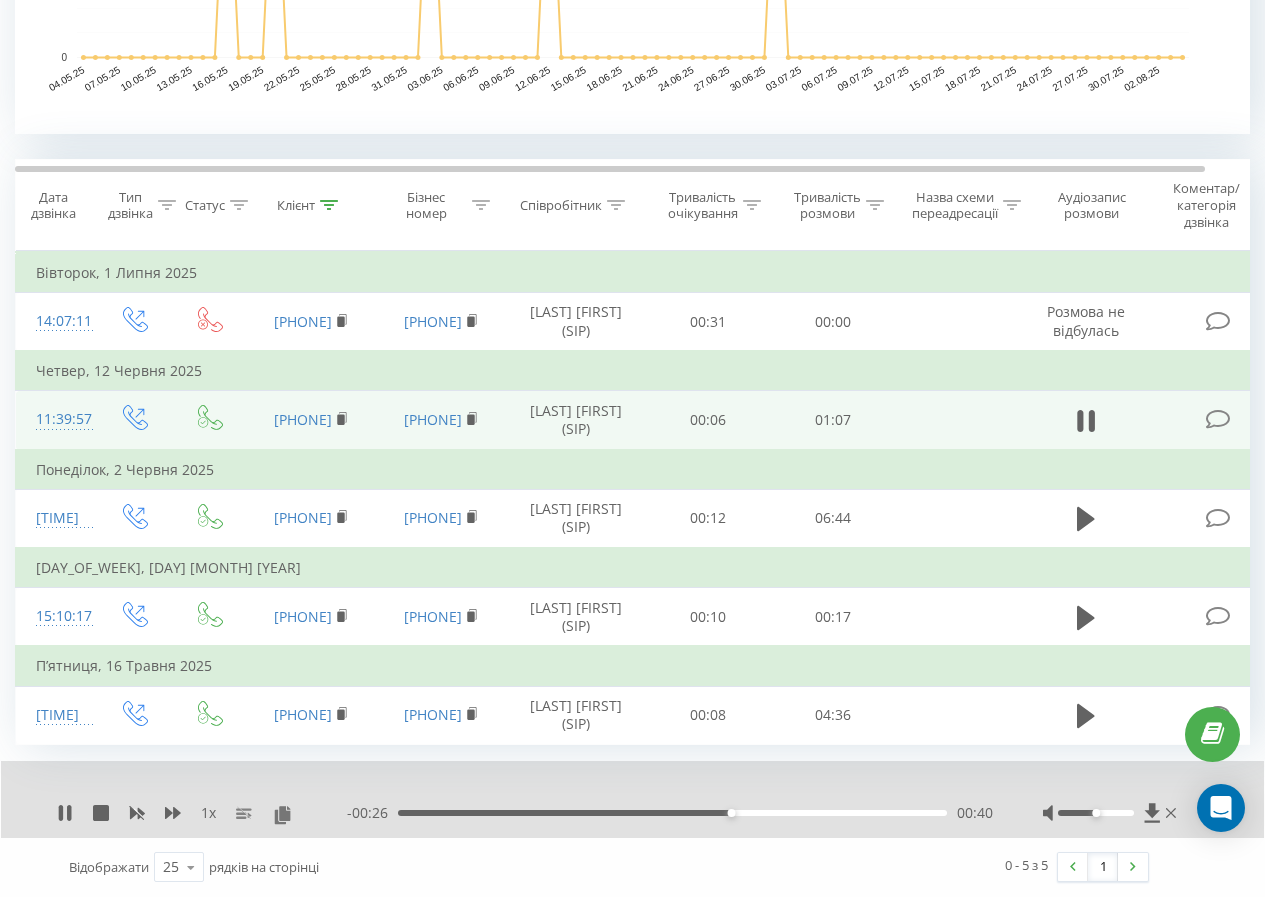 drag, startPoint x: 761, startPoint y: 810, endPoint x: 776, endPoint y: 810, distance: 15 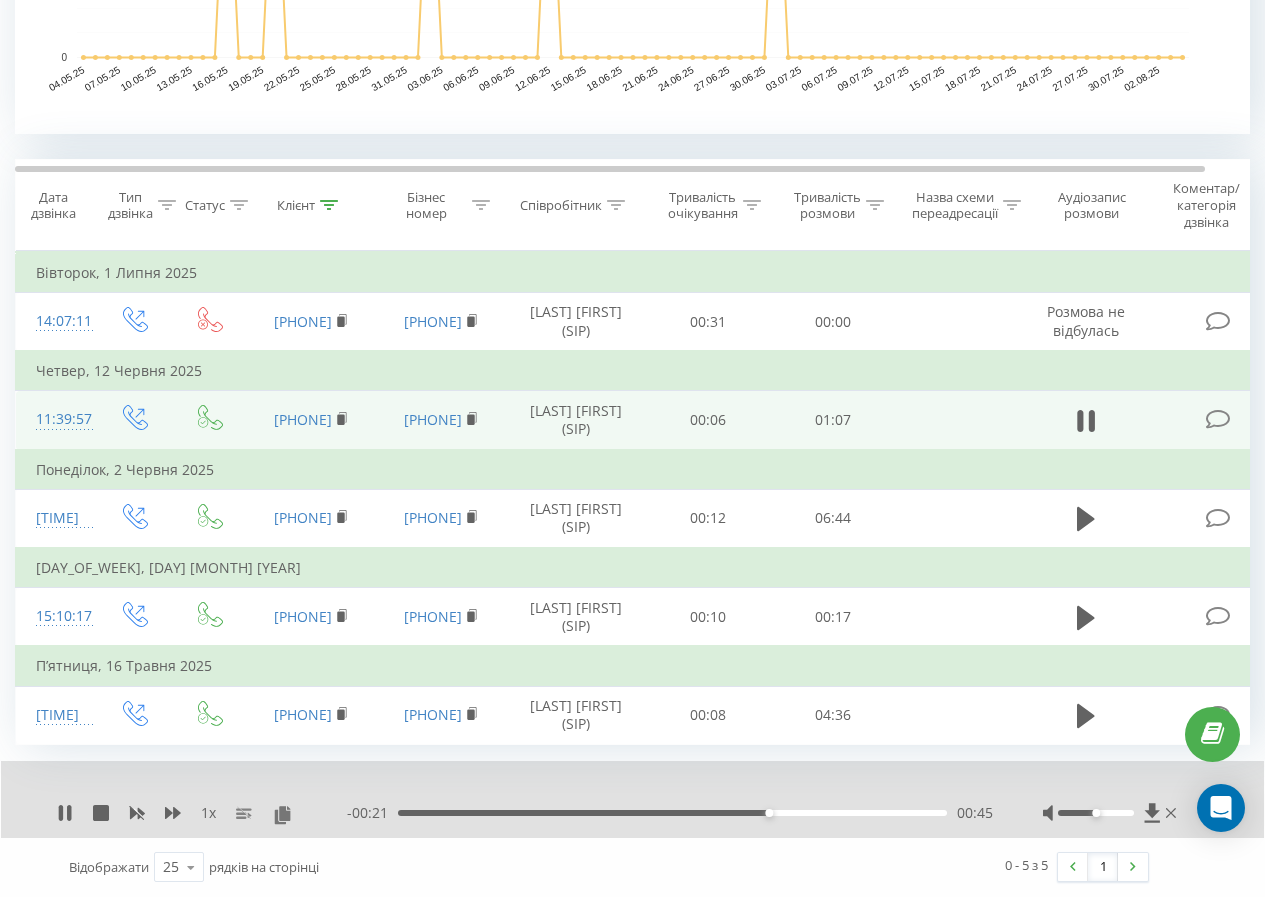 drag, startPoint x: 840, startPoint y: 816, endPoint x: 856, endPoint y: 806, distance: 18.867962 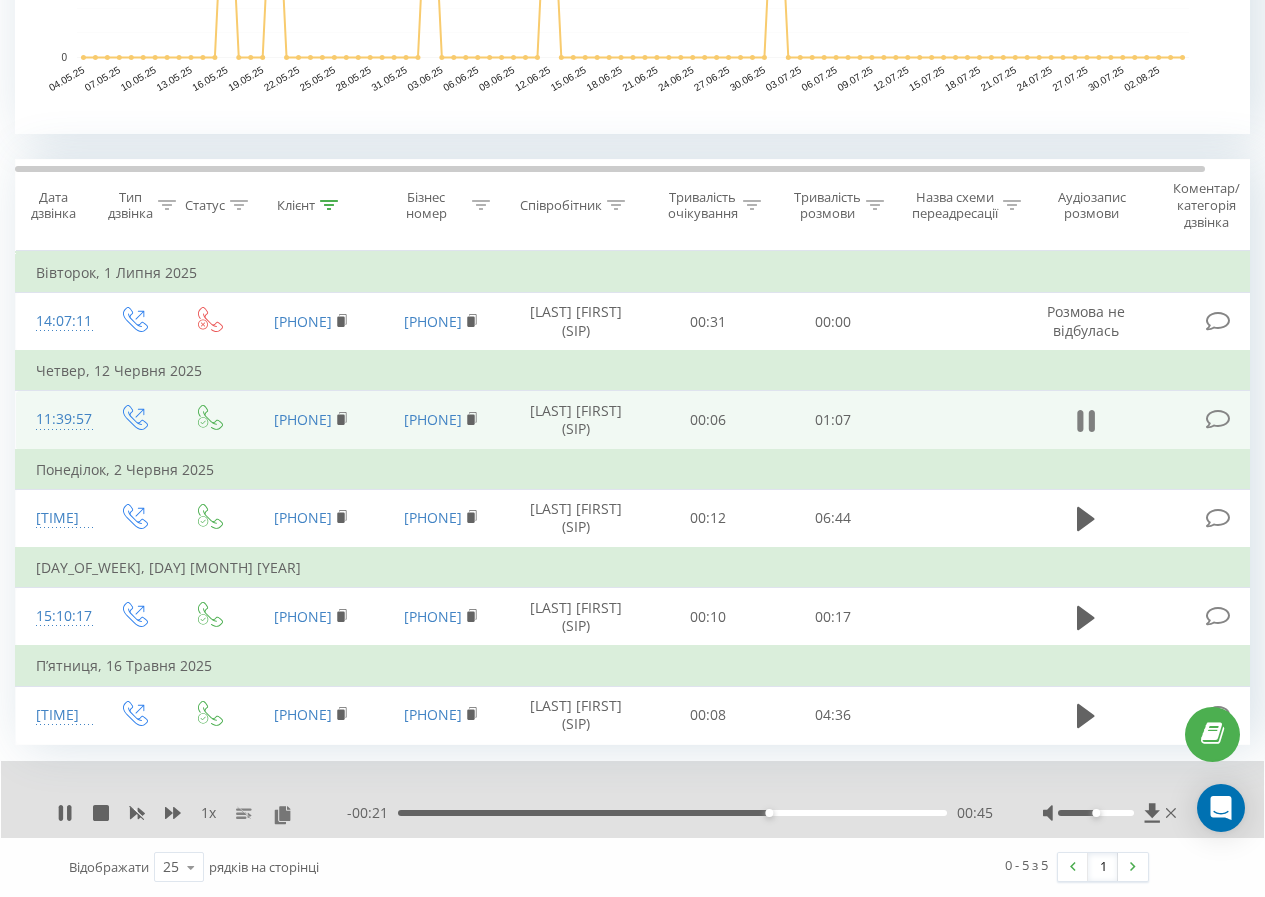 click 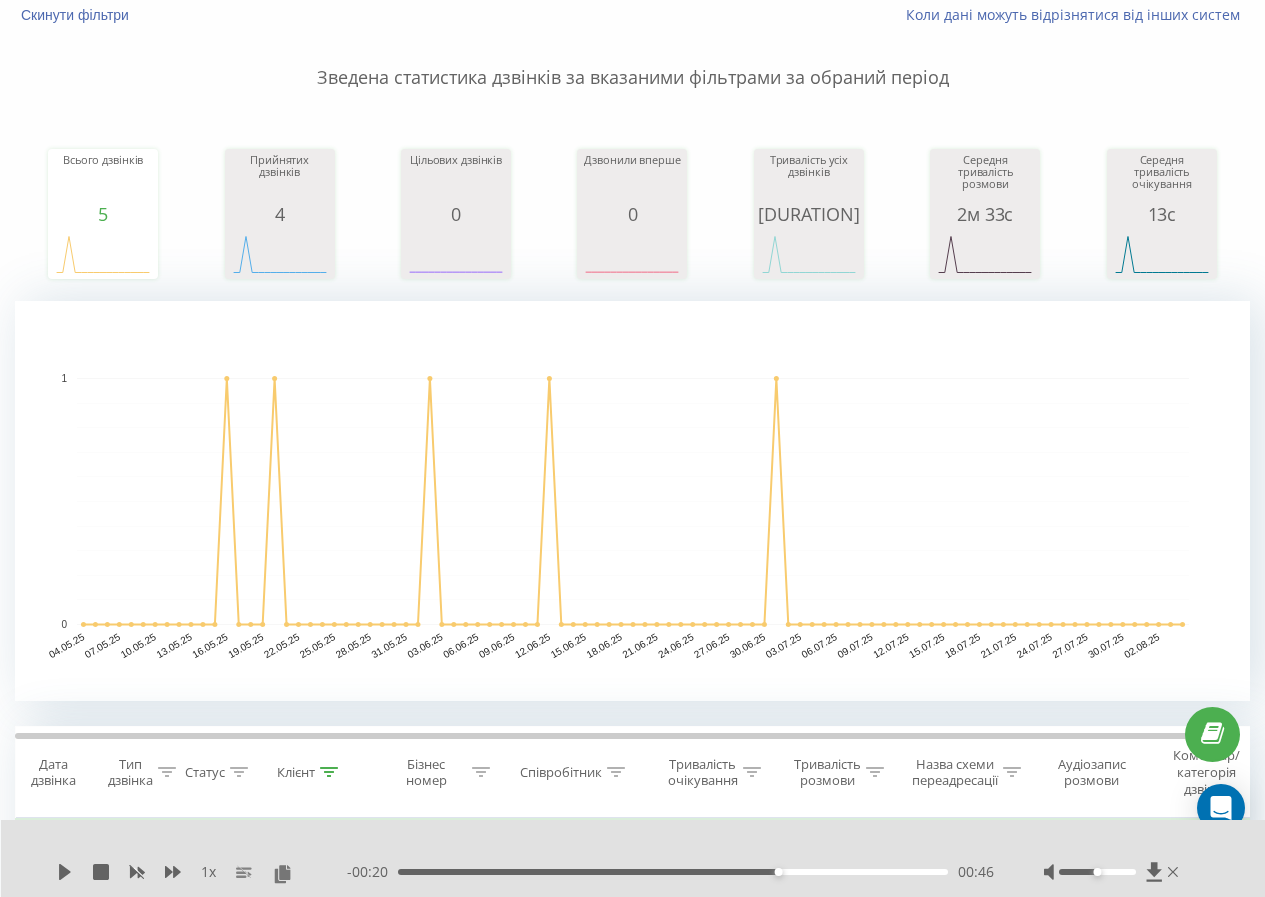 scroll, scrollTop: 0, scrollLeft: 0, axis: both 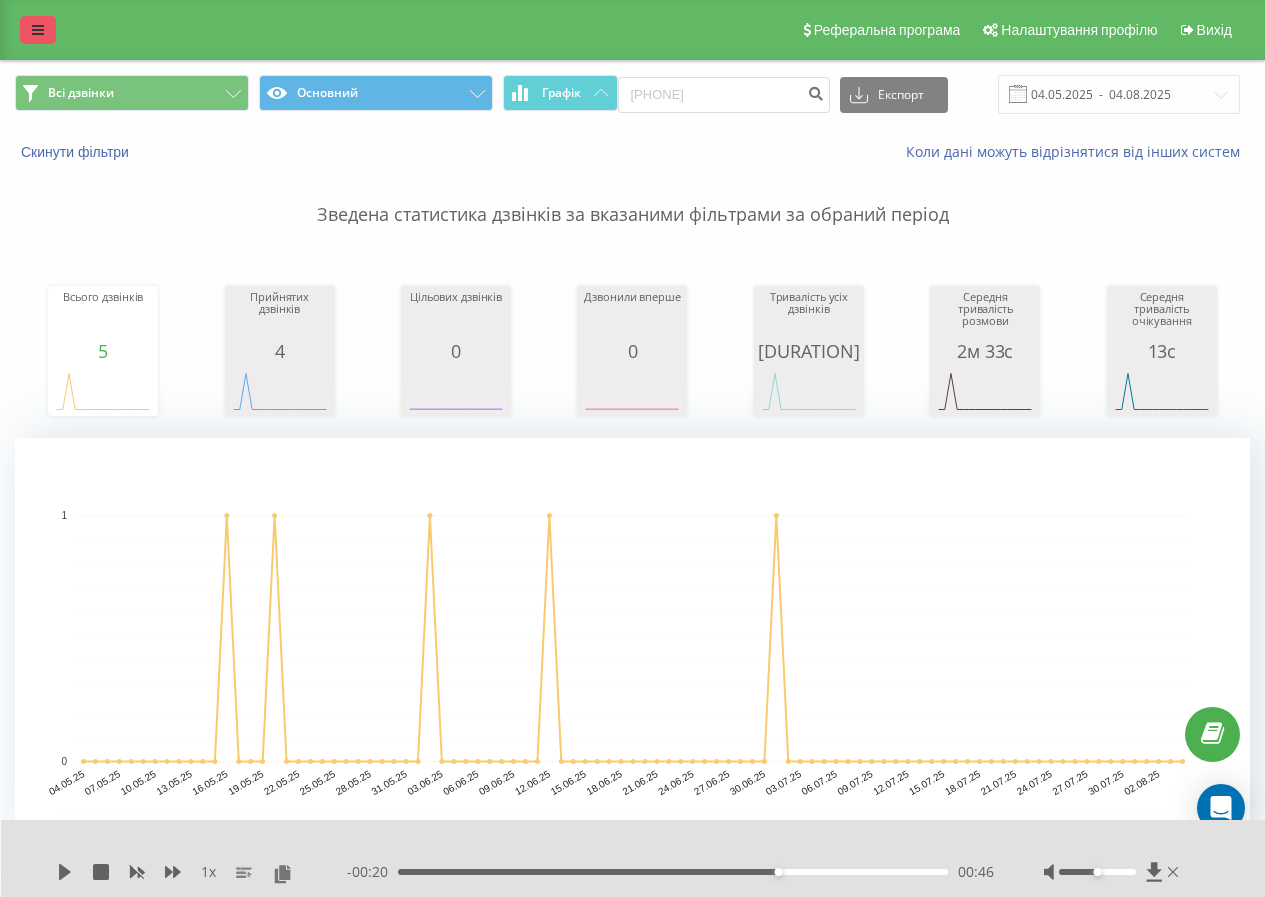 click at bounding box center [38, 30] 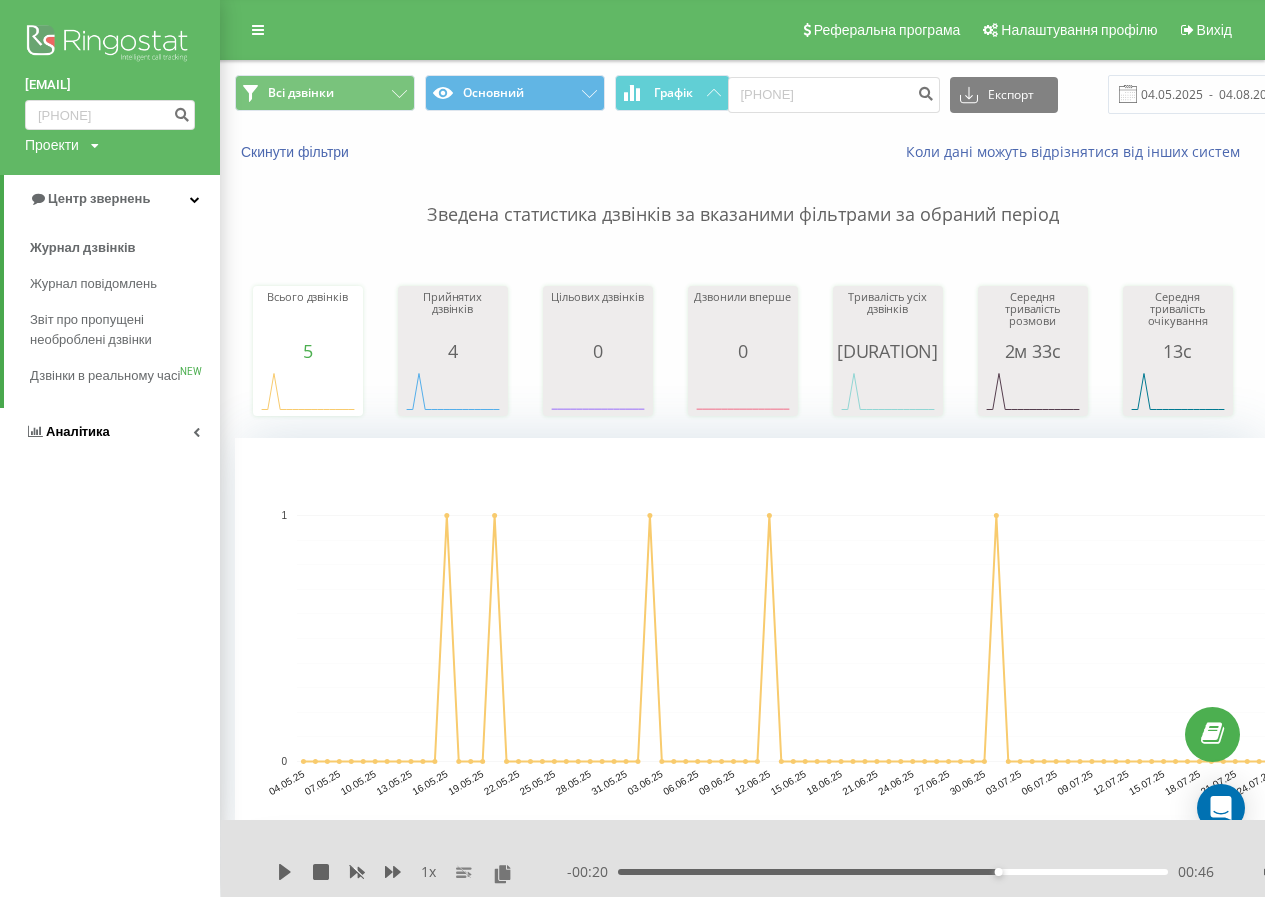 click on "Аналiтика" at bounding box center (110, 432) 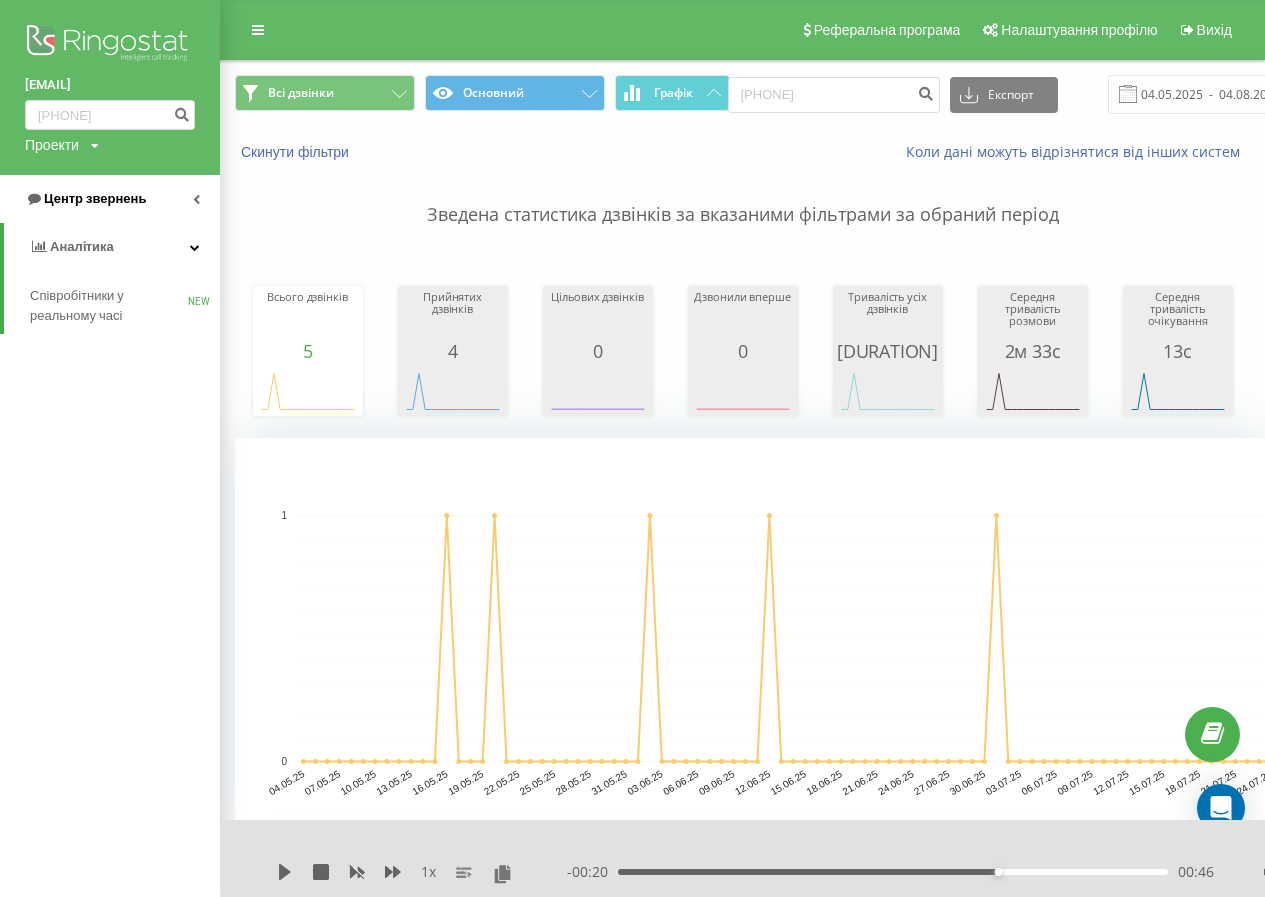 click on "Центр звернень" at bounding box center (85, 199) 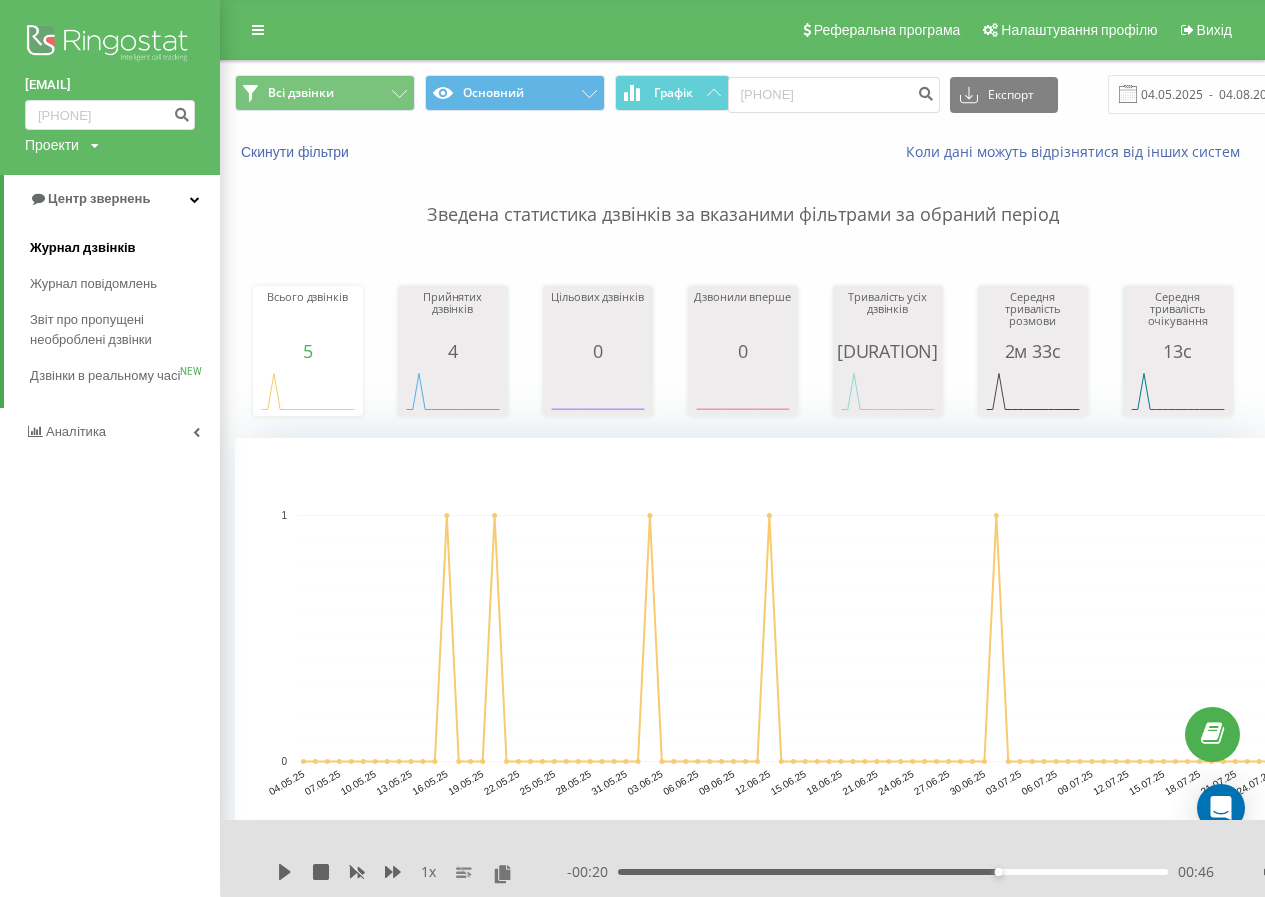 click on "Журнал дзвінків" at bounding box center (83, 248) 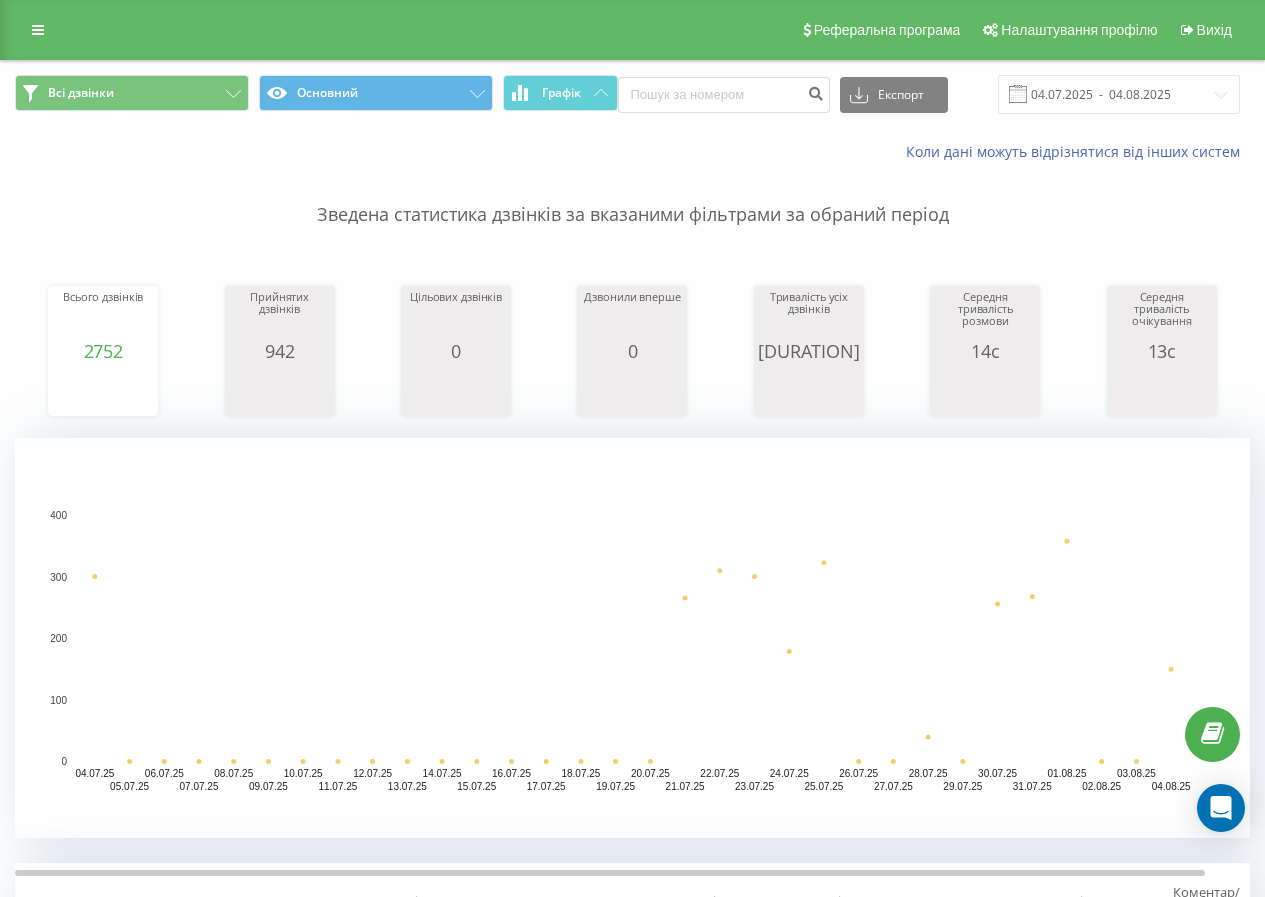 scroll, scrollTop: 0, scrollLeft: 0, axis: both 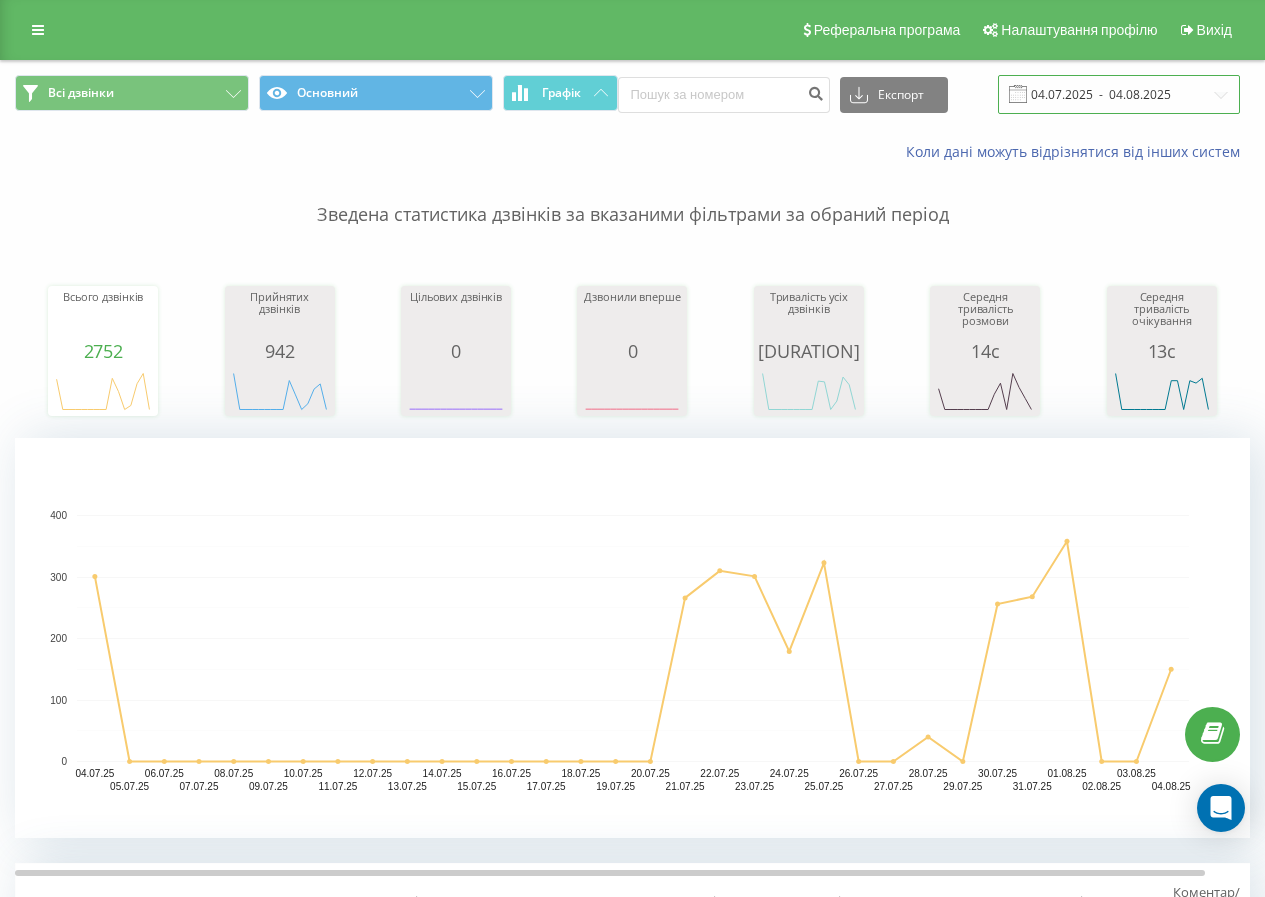 click on "04.07.2025  -  04.08.2025" at bounding box center (1119, 94) 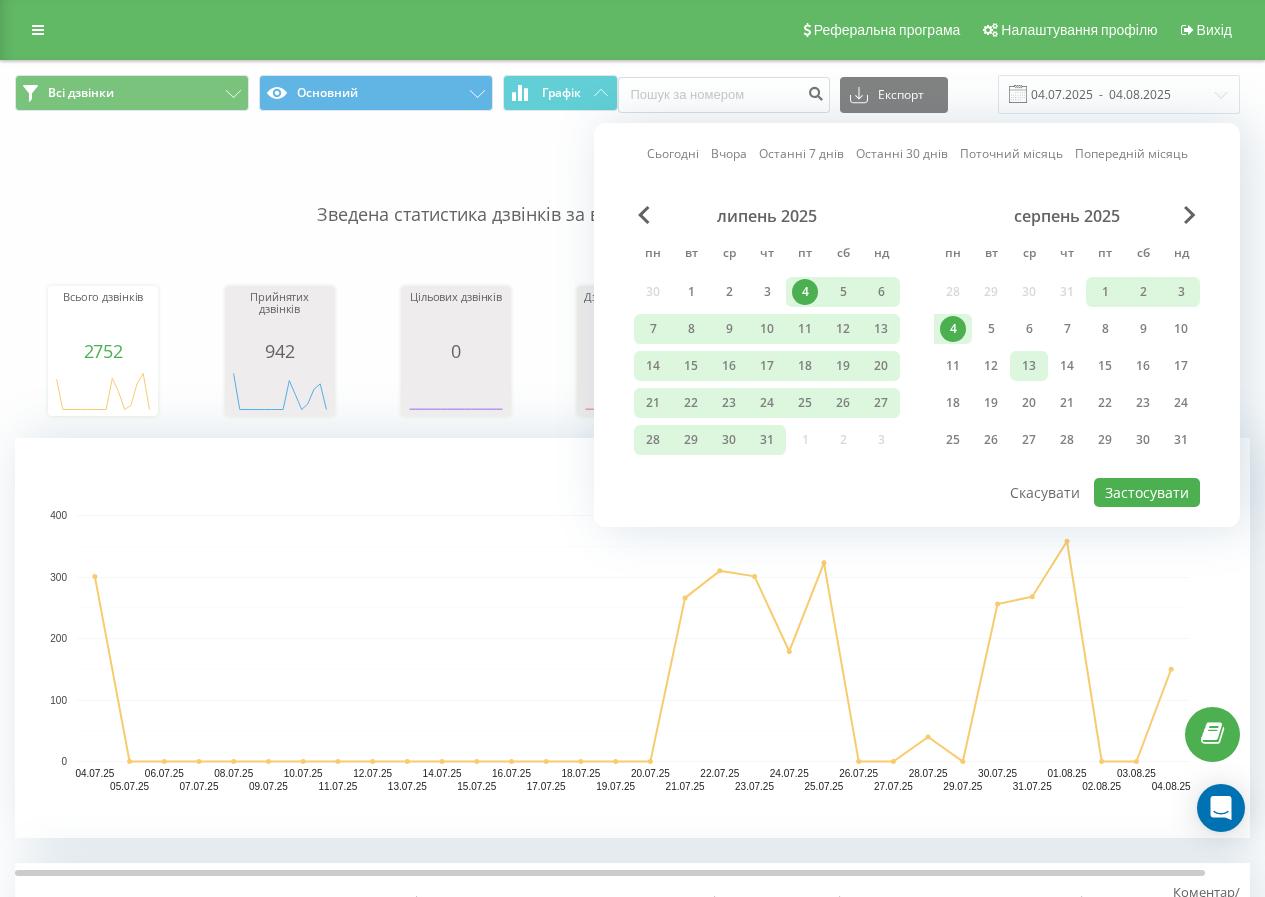 drag, startPoint x: 966, startPoint y: 330, endPoint x: 1020, endPoint y: 371, distance: 67.80118 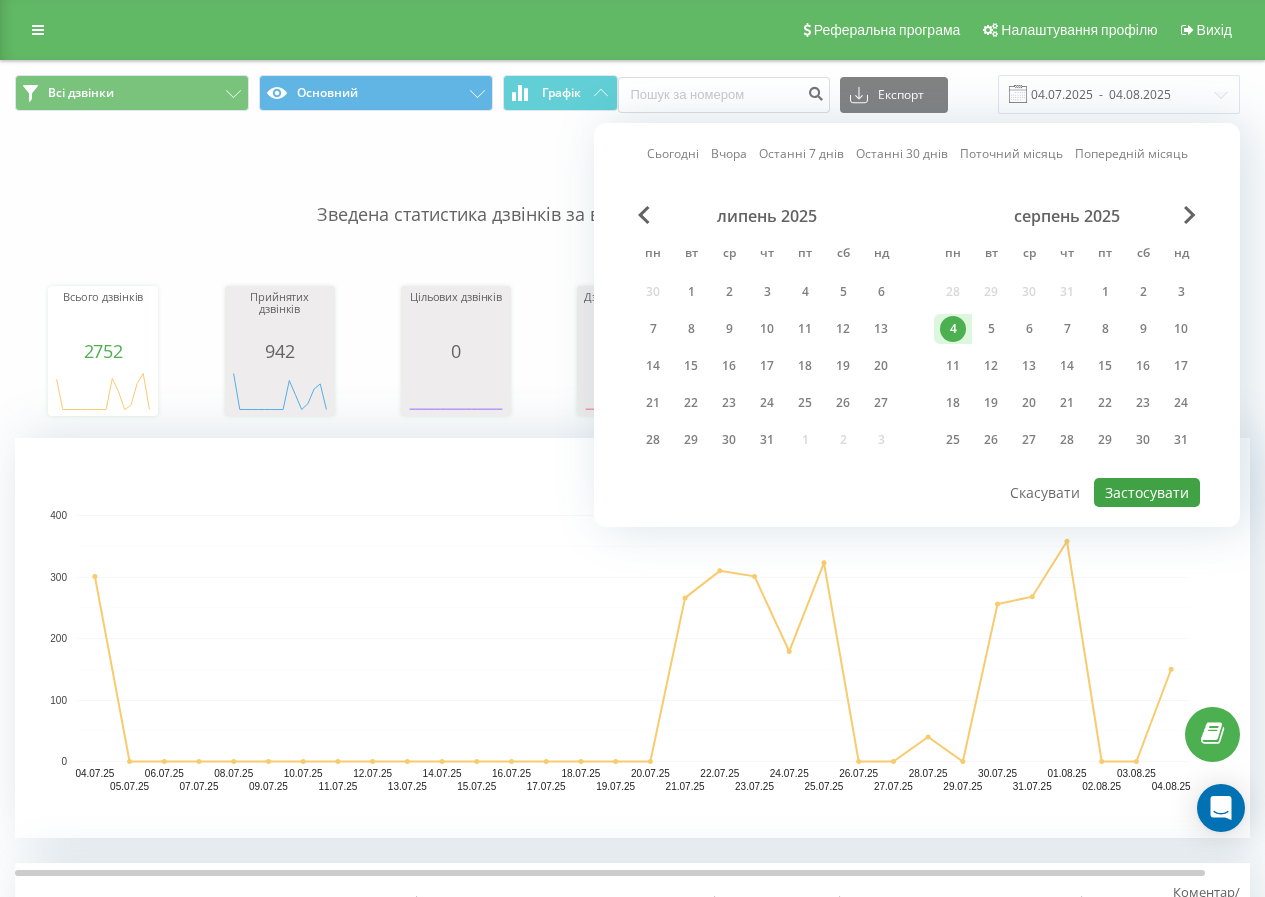 click on "Сьогодні Вчора Останні 7 днів Останні 30 днів Поточний місяць Попередній місяць липень 2025 пн вт ср чт пт сб нд 30 1 2 3 4 5 6 7 8 9 10 11 12 13 14 15 16 17 18 19 20 21 22 23 24 25 26 27 28 29 30 31 1 2 3 серпень 2025 пн вт ср чт пт сб нд 28 29 30 31 1 2 3 4 5 6 7 8 9 10 11 12 13 14 15 16 17 18 19 20 21 22 23 24 25 26 27 28 29 30 31 Застосувати Скасувати" at bounding box center (917, 325) 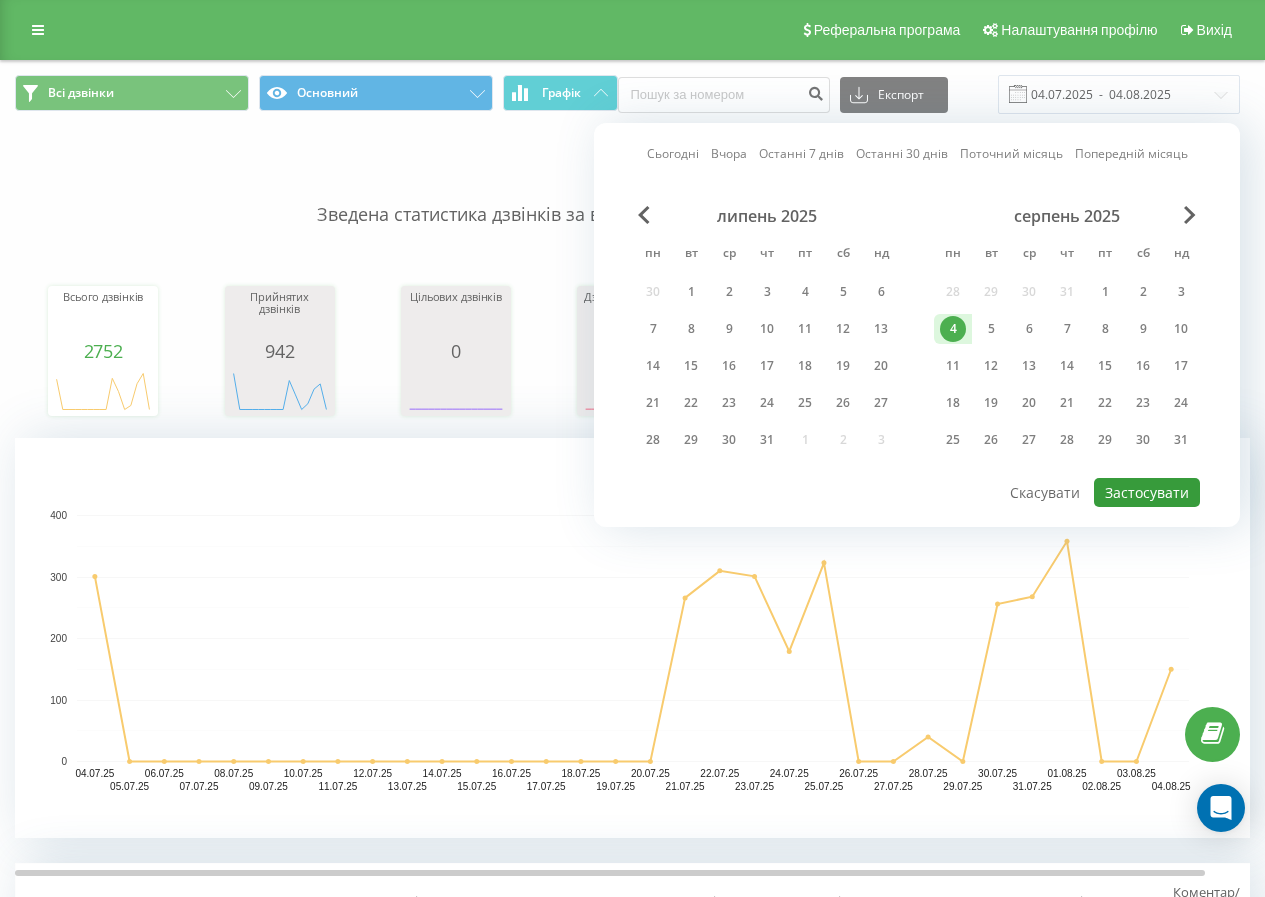 click on "Застосувати" at bounding box center [1147, 492] 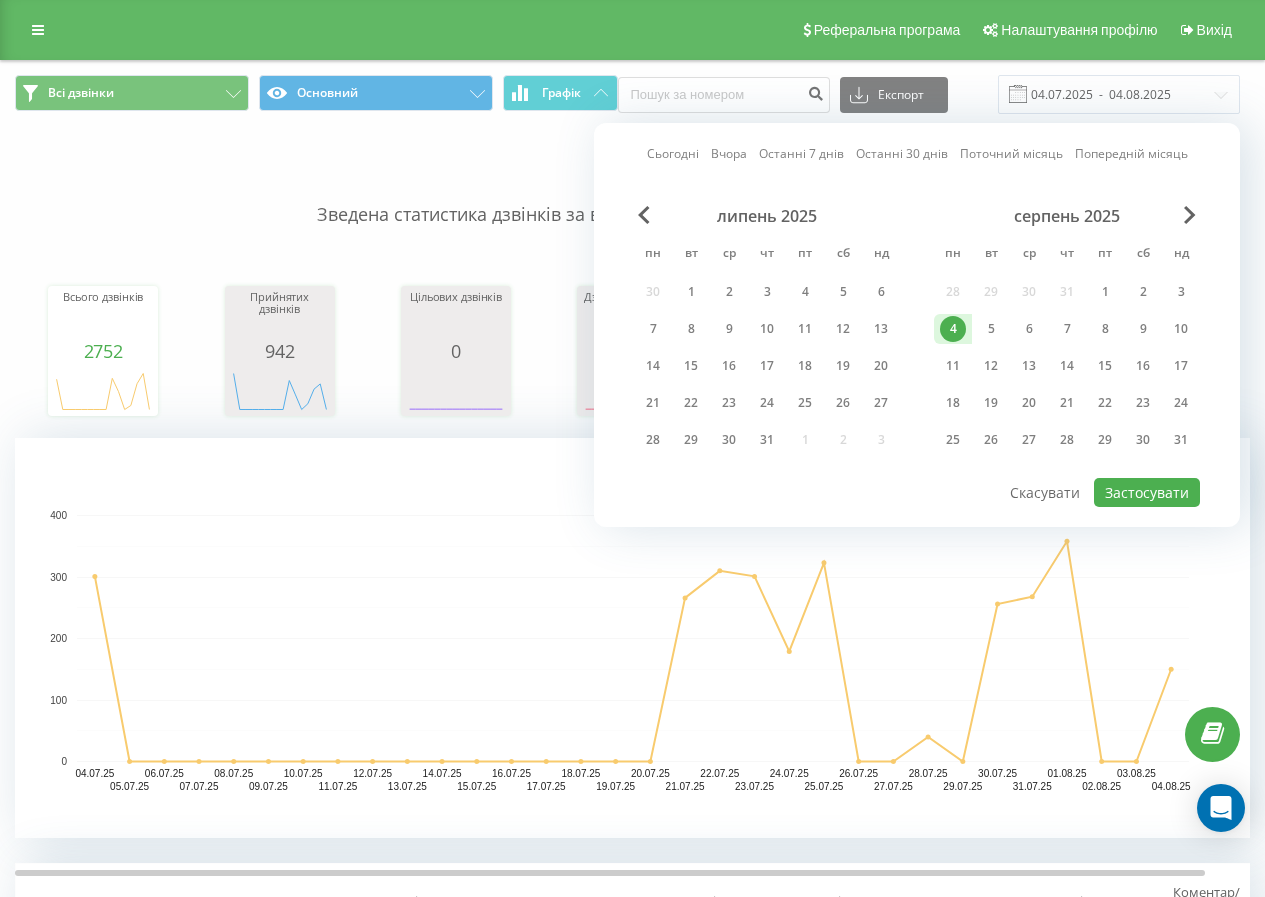 type on "04.08.2025  -  04.08.2025" 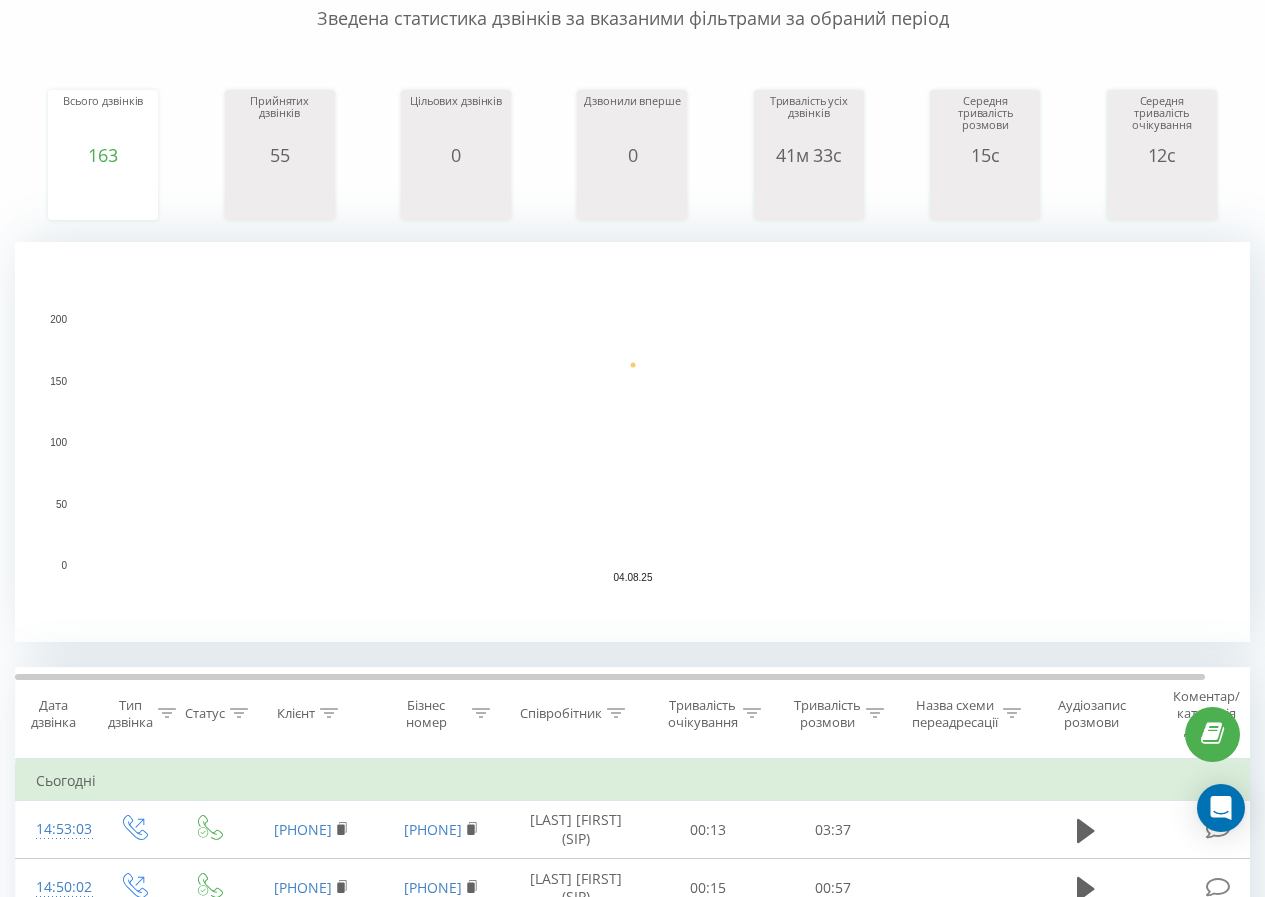 scroll, scrollTop: 0, scrollLeft: 0, axis: both 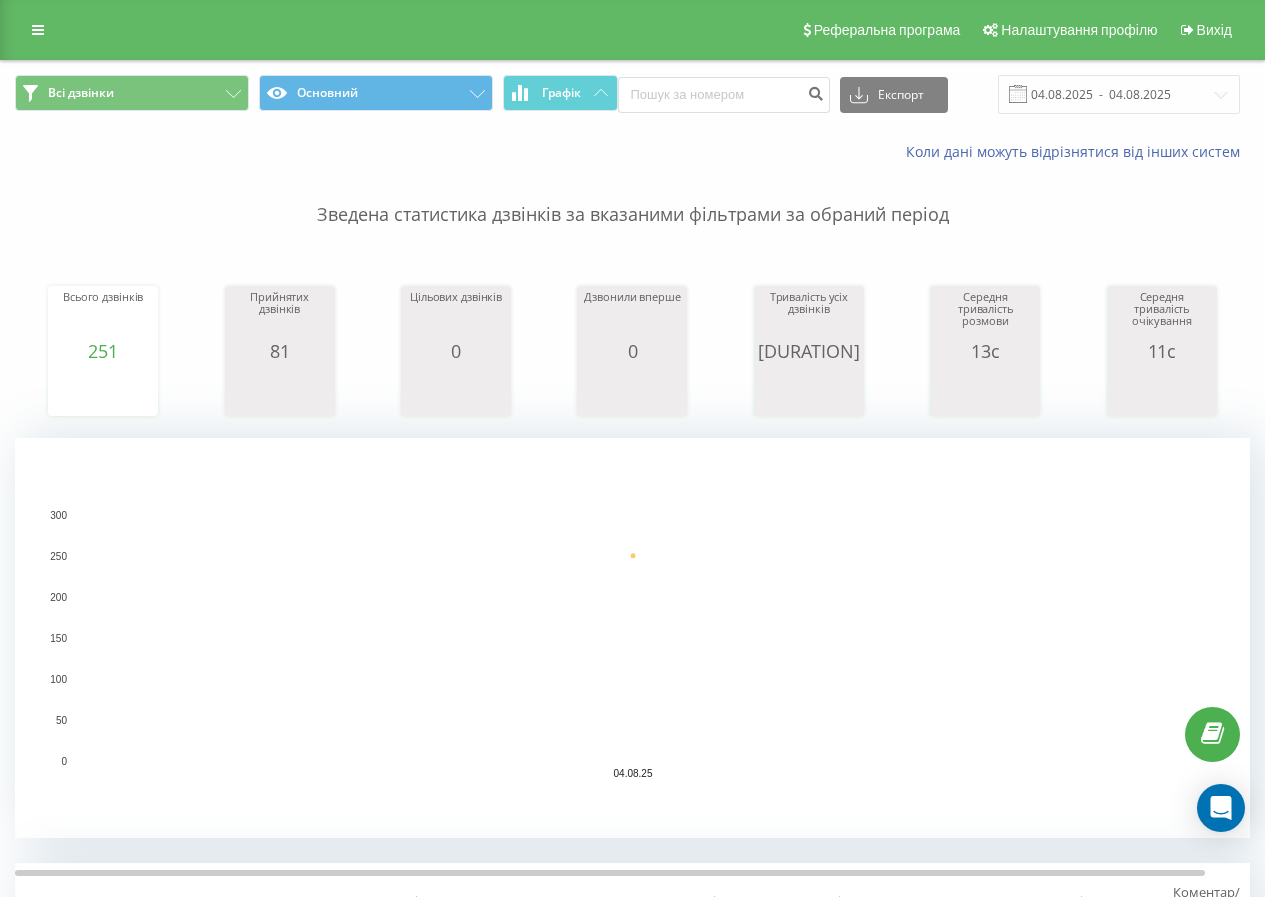 click on "Реферальна програма Налаштування профілю Вихід" at bounding box center [632, 30] 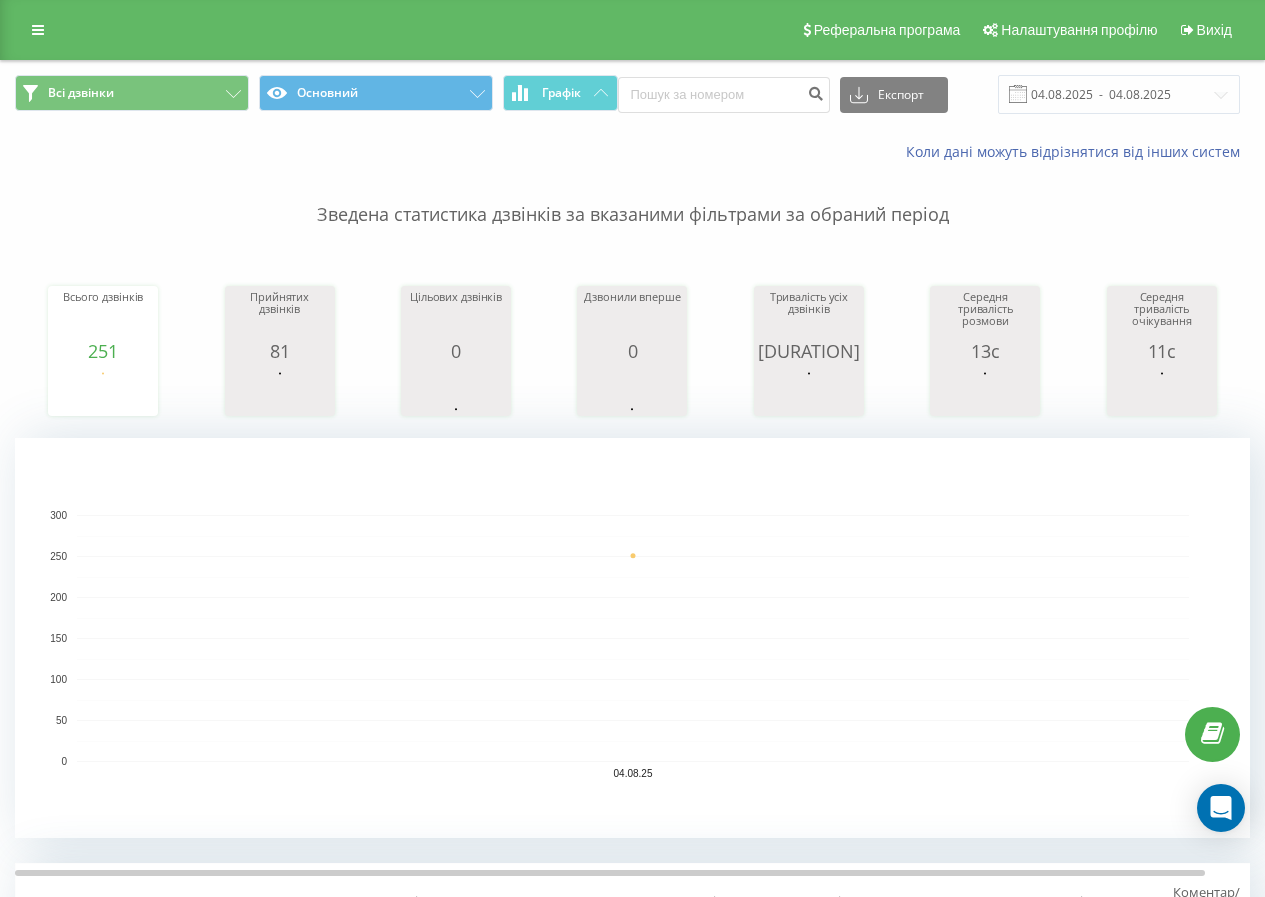drag, startPoint x: 31, startPoint y: 24, endPoint x: 45, endPoint y: 64, distance: 42.379242 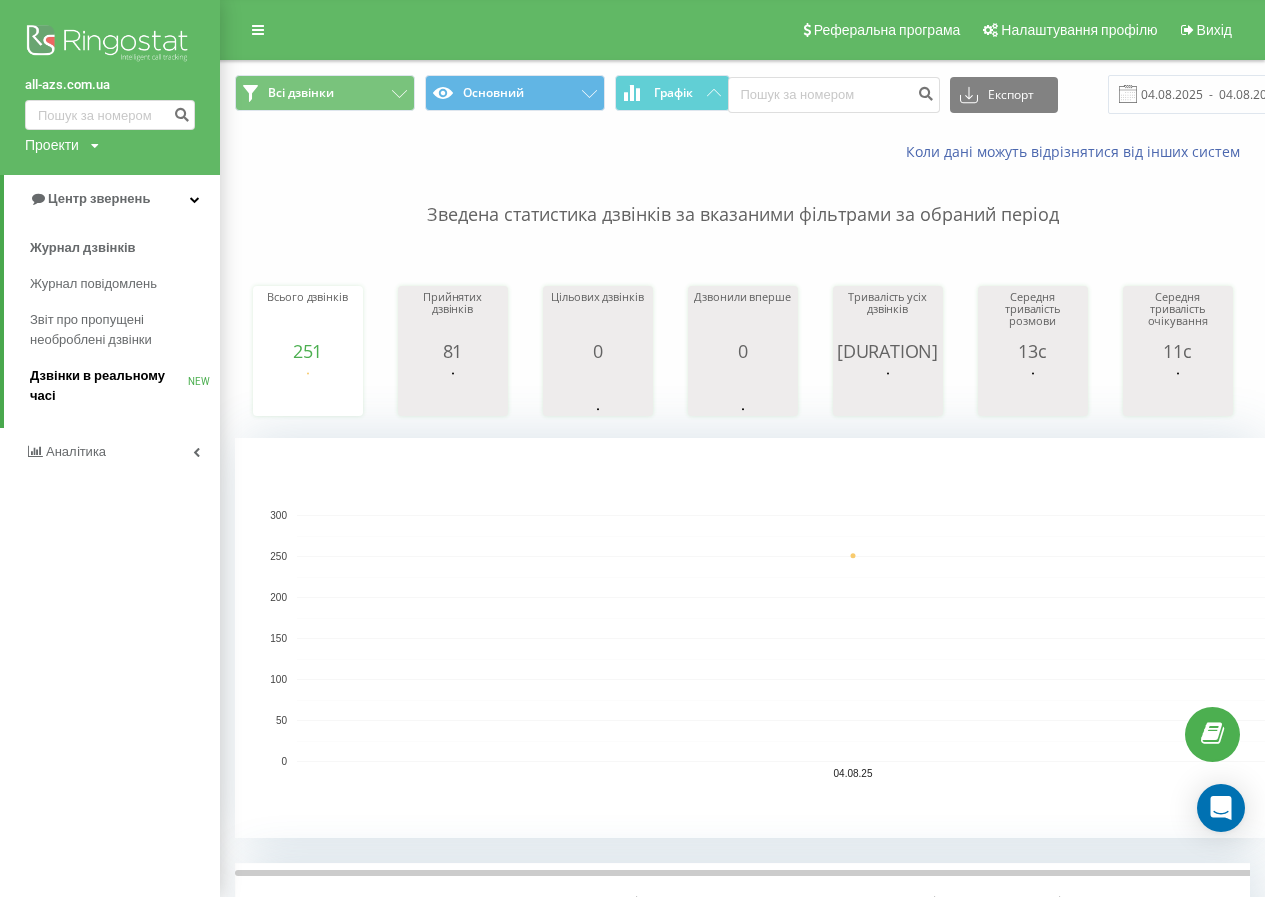 click on "Дзвінки в реальному часі NEW" at bounding box center [125, 386] 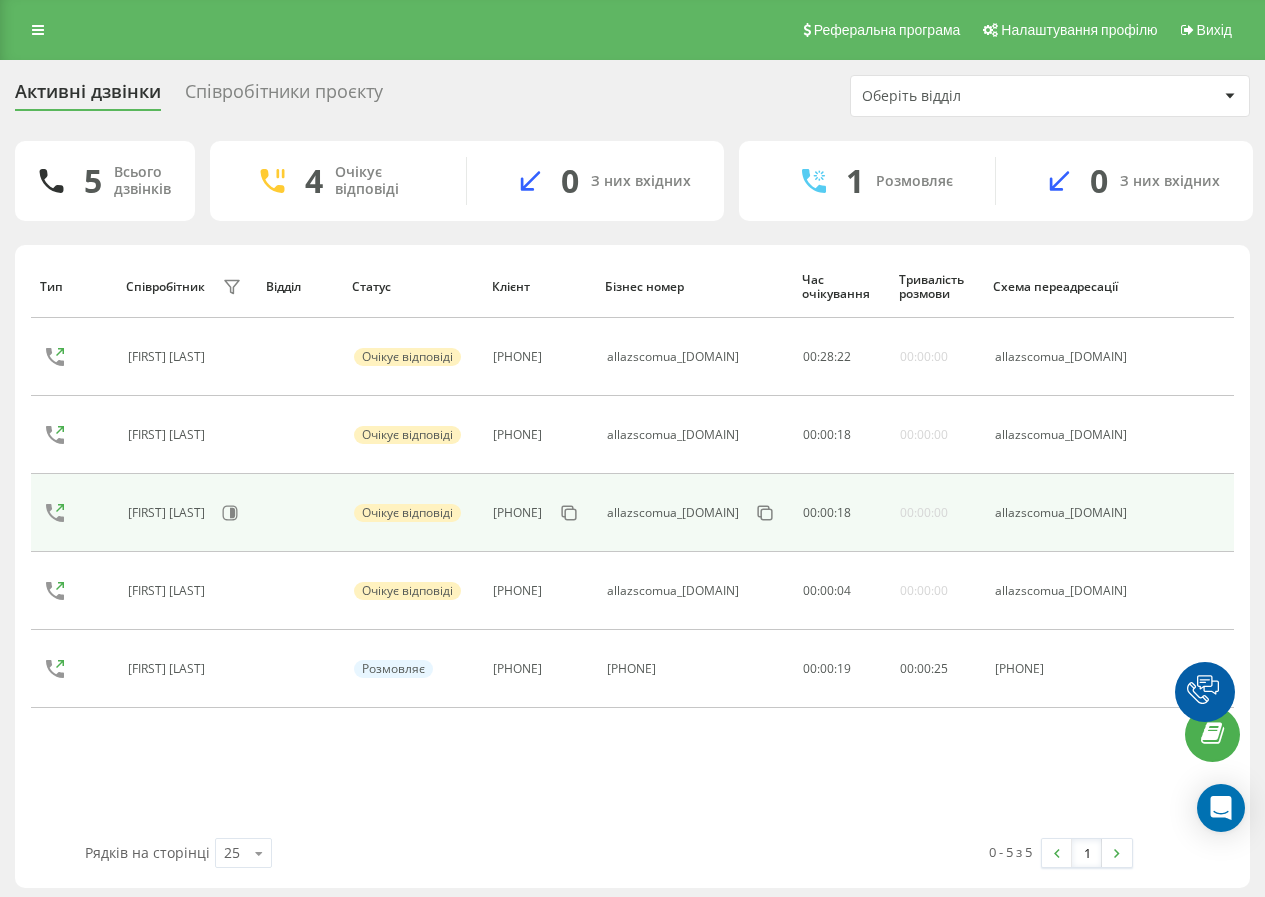 scroll, scrollTop: 0, scrollLeft: 0, axis: both 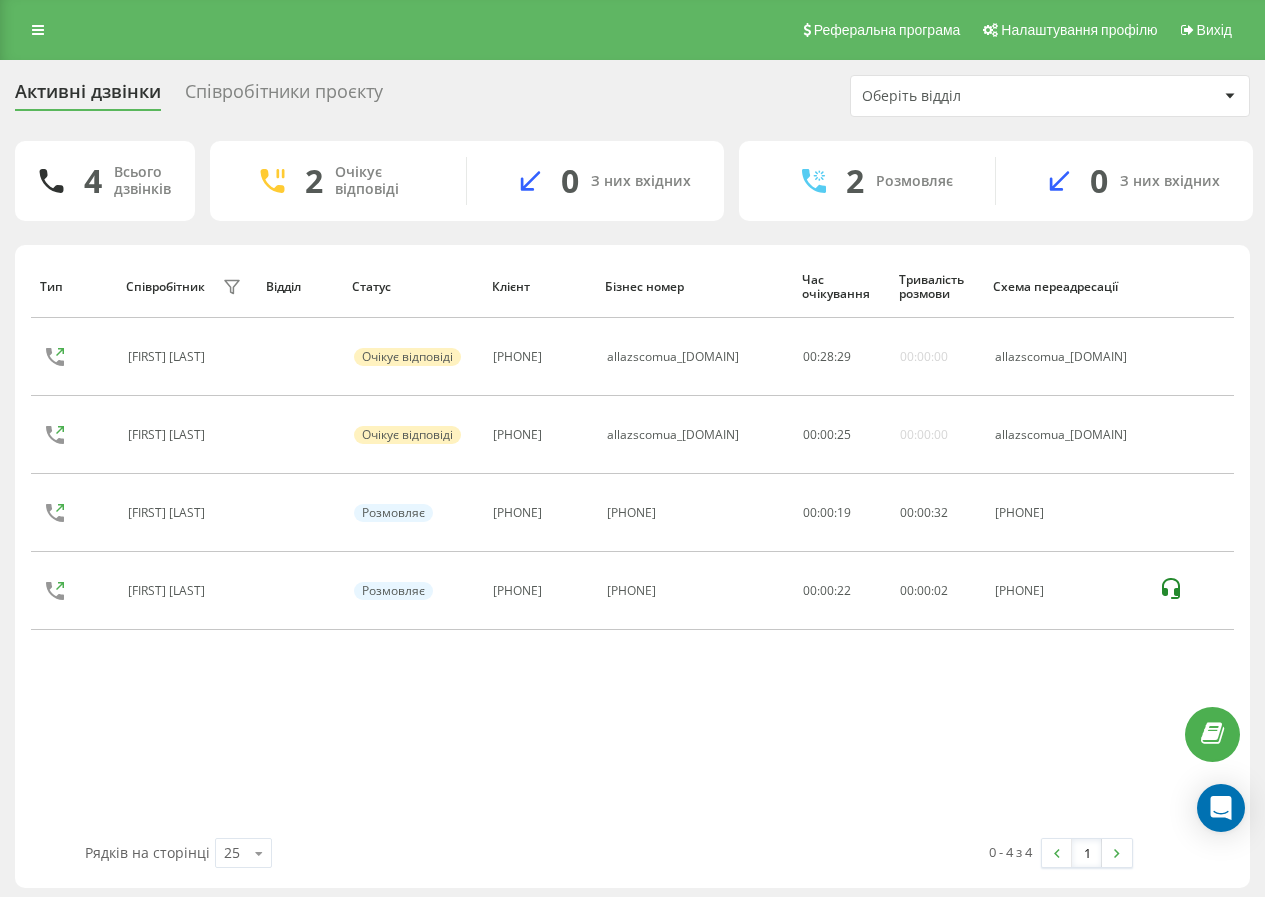 drag, startPoint x: 232, startPoint y: 589, endPoint x: 234, endPoint y: 798, distance: 209.00957 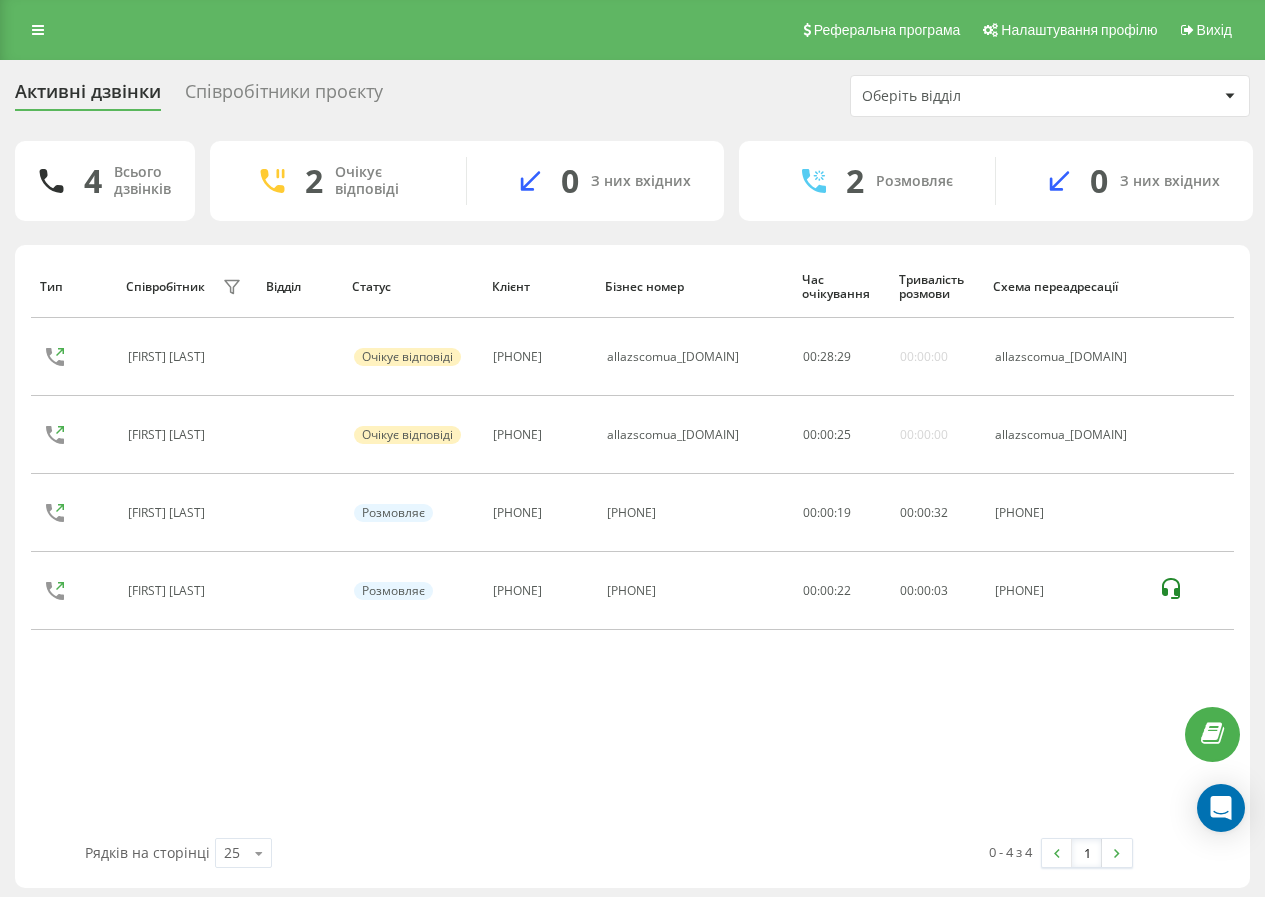 click on "Тип Співробітник  фільтру  Відділ Статус Клієнт Бізнес номер Час очікування Тривалість розмови Схема переадресації Сиваченко Максим  Очікує відповіді 380554970435 allazscomua_150 00 : 28 : 29 00:00:00 allazscomua_150 Тичина Олександр Очікує відповіді 380930197588 allazscomua_tichina 00 : 00 : 25 00:00:00 allazscomua_tichina Павленко Альона Розмовляє 380959451817 380937083882 00:00:19 00 : 00 : 32 380937083882 Саленко Наталія Розмовляє 380999078529 380936080720 00:00:22 00 : 00 : 03 380936080720" at bounding box center (632, 546) 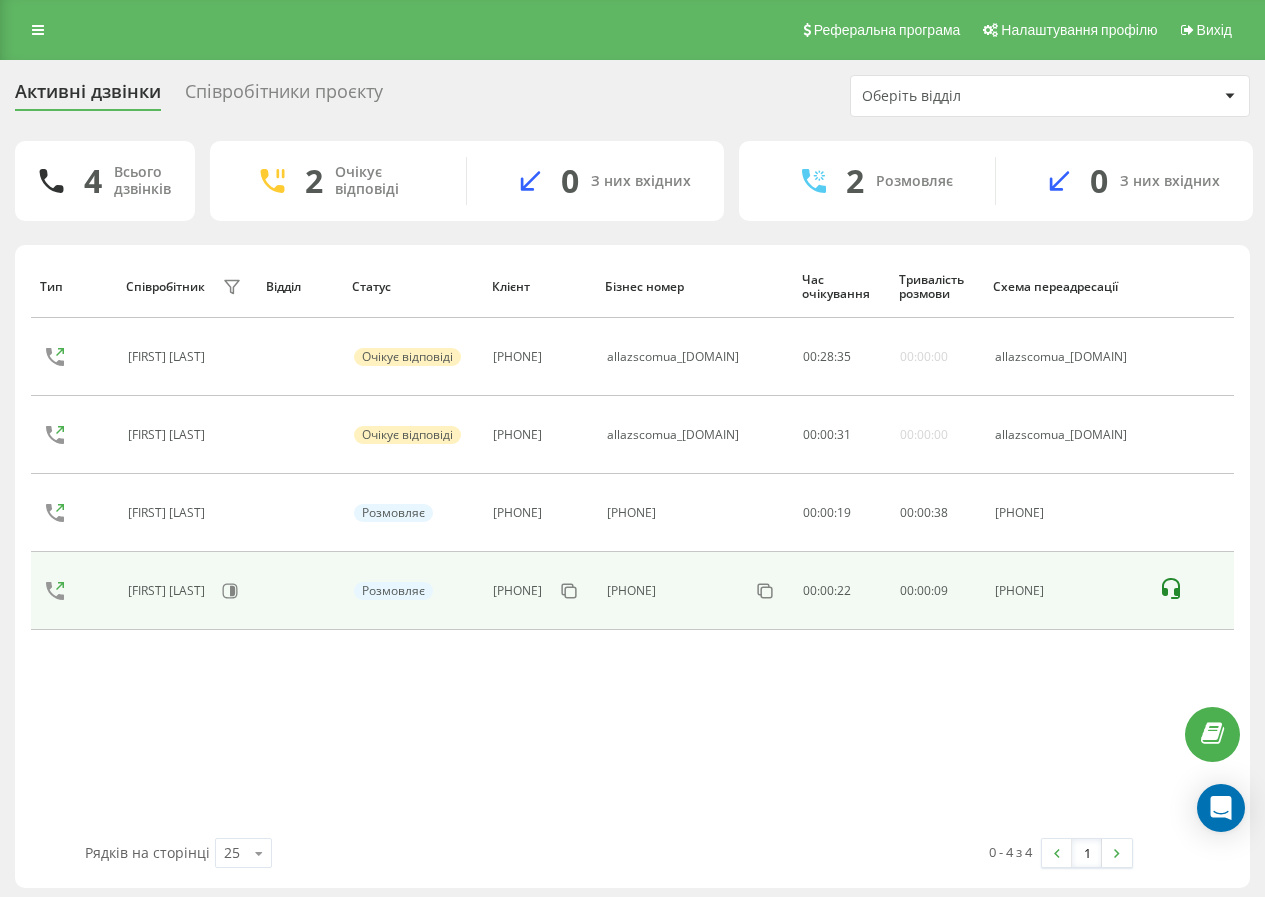 click on "Саленко Наталія" at bounding box center [169, 591] 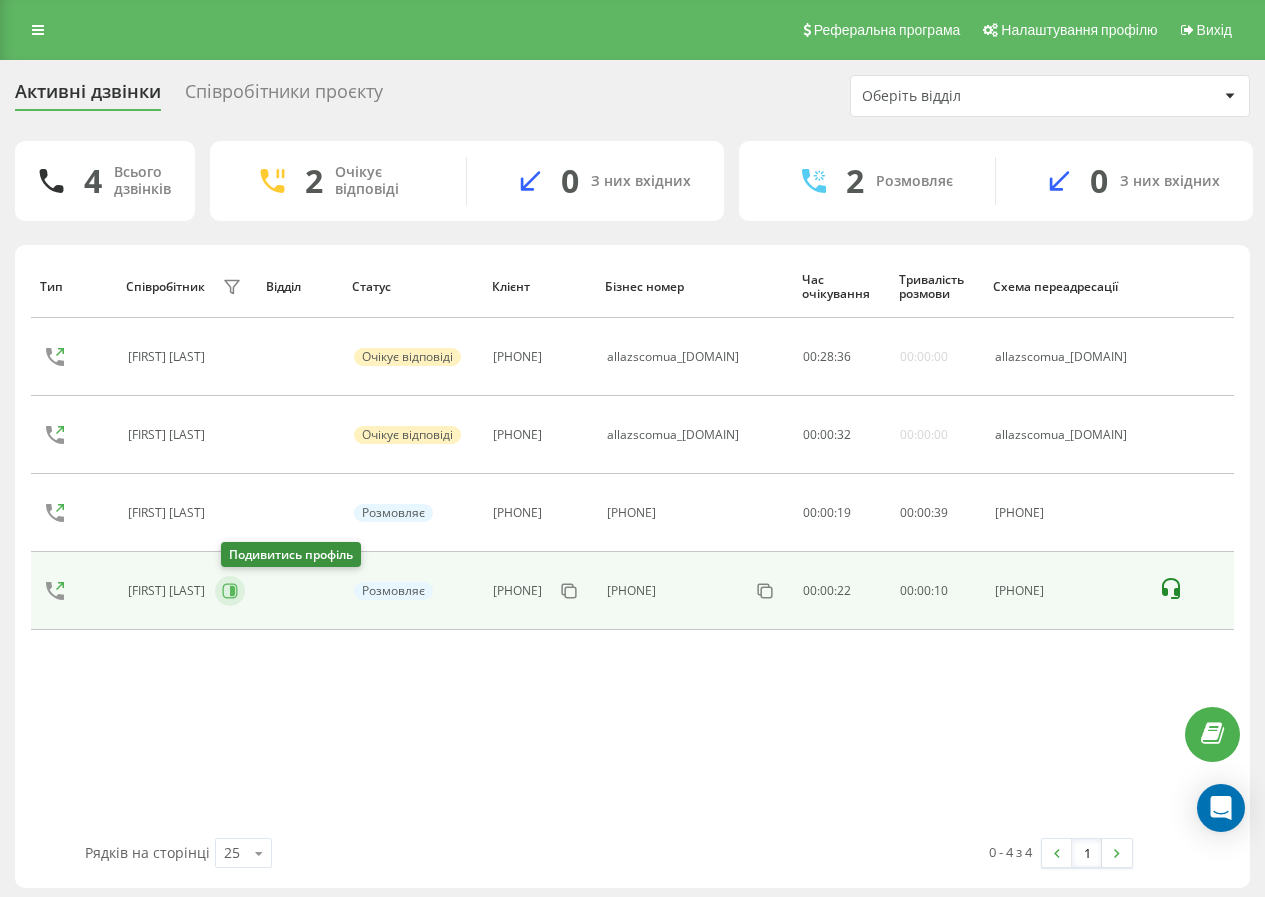 click 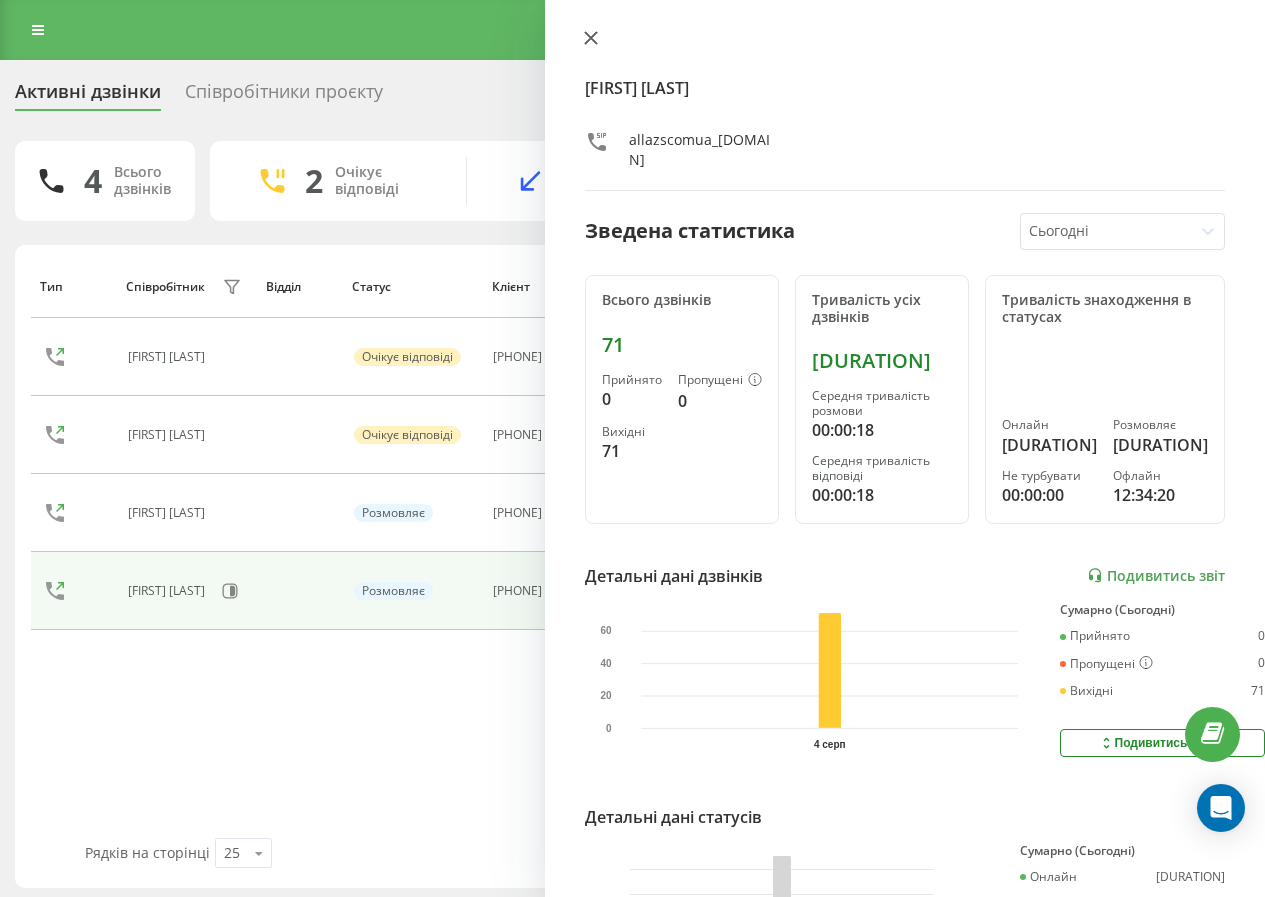 click 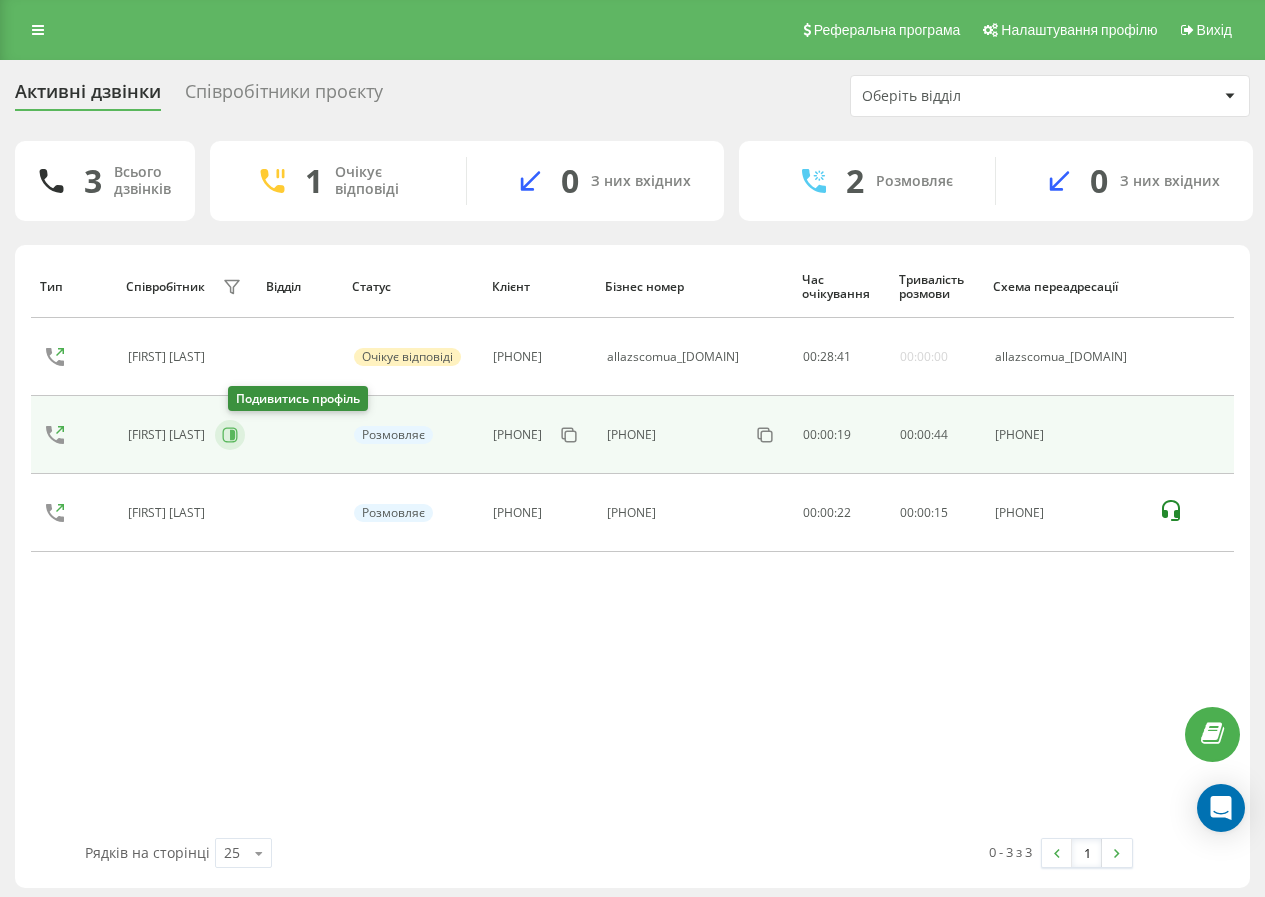 drag, startPoint x: 236, startPoint y: 436, endPoint x: 325, endPoint y: 424, distance: 89.80534 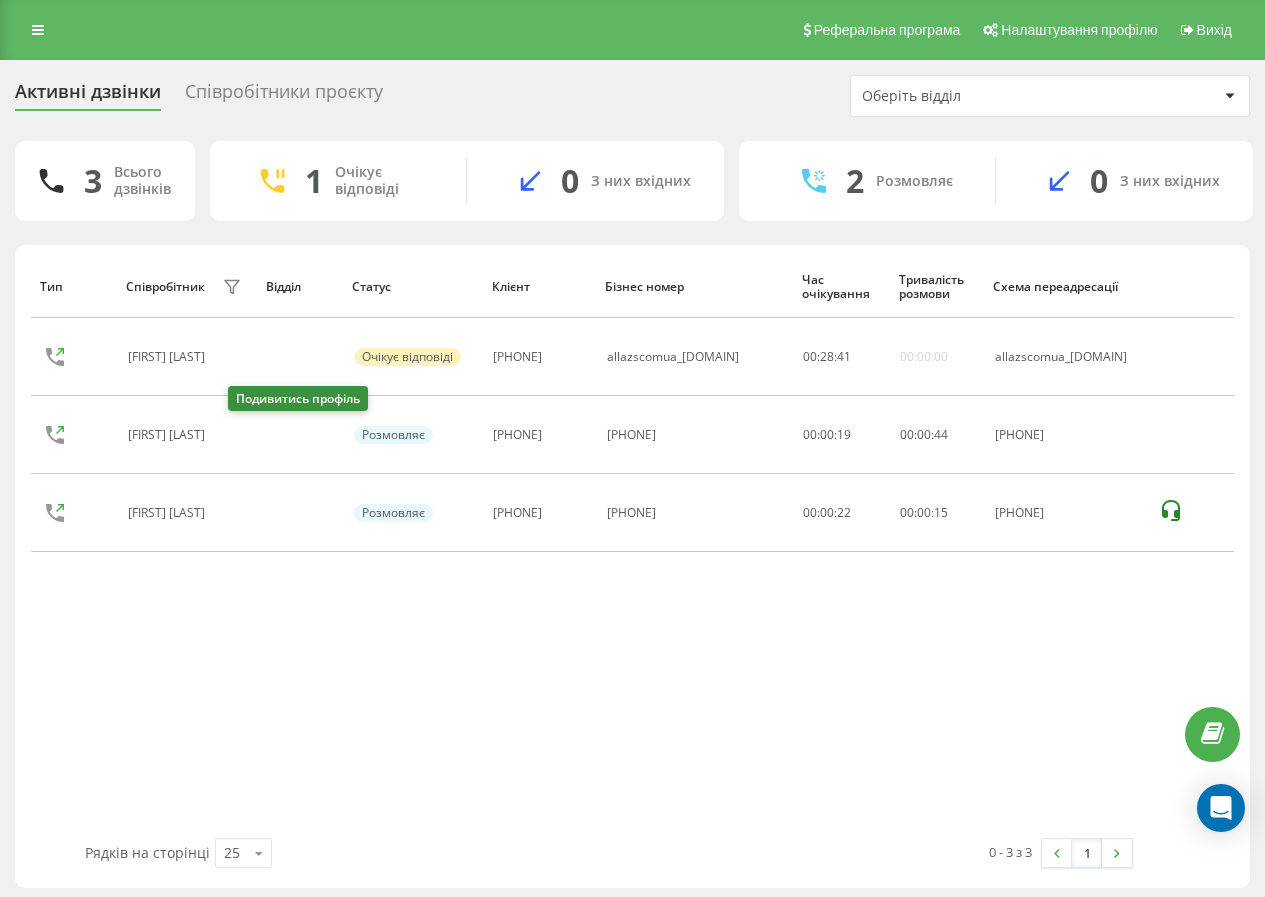click 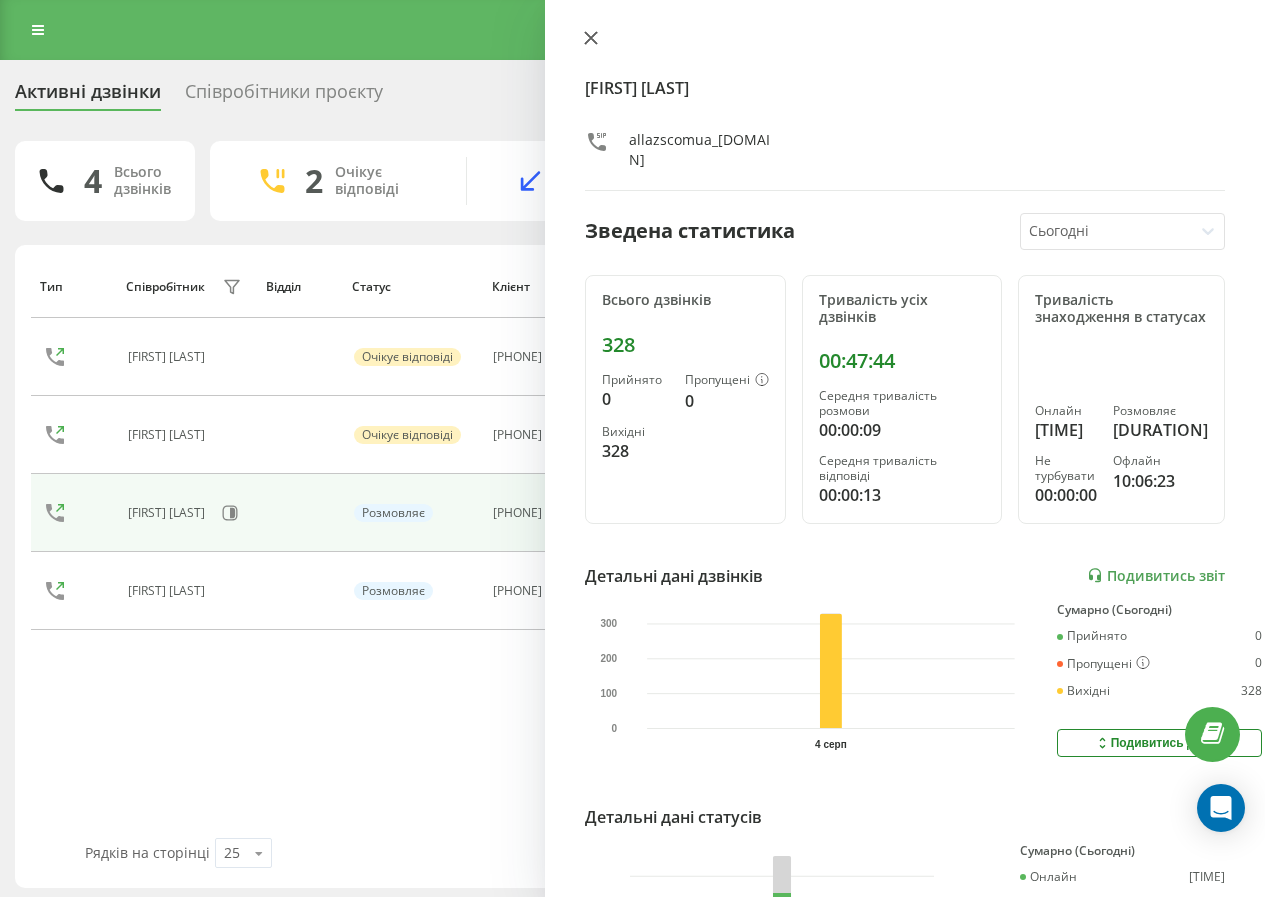 click at bounding box center (591, 39) 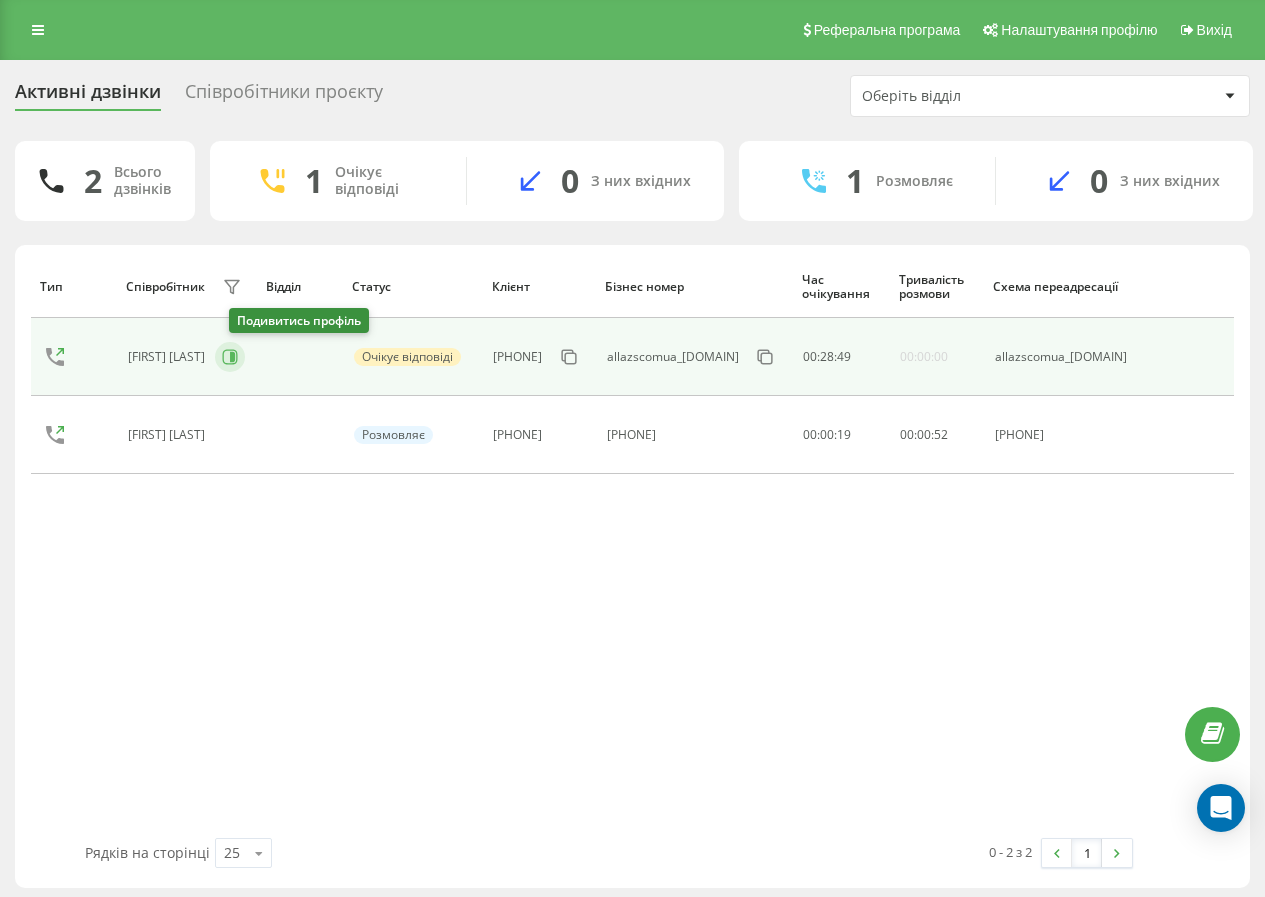 click 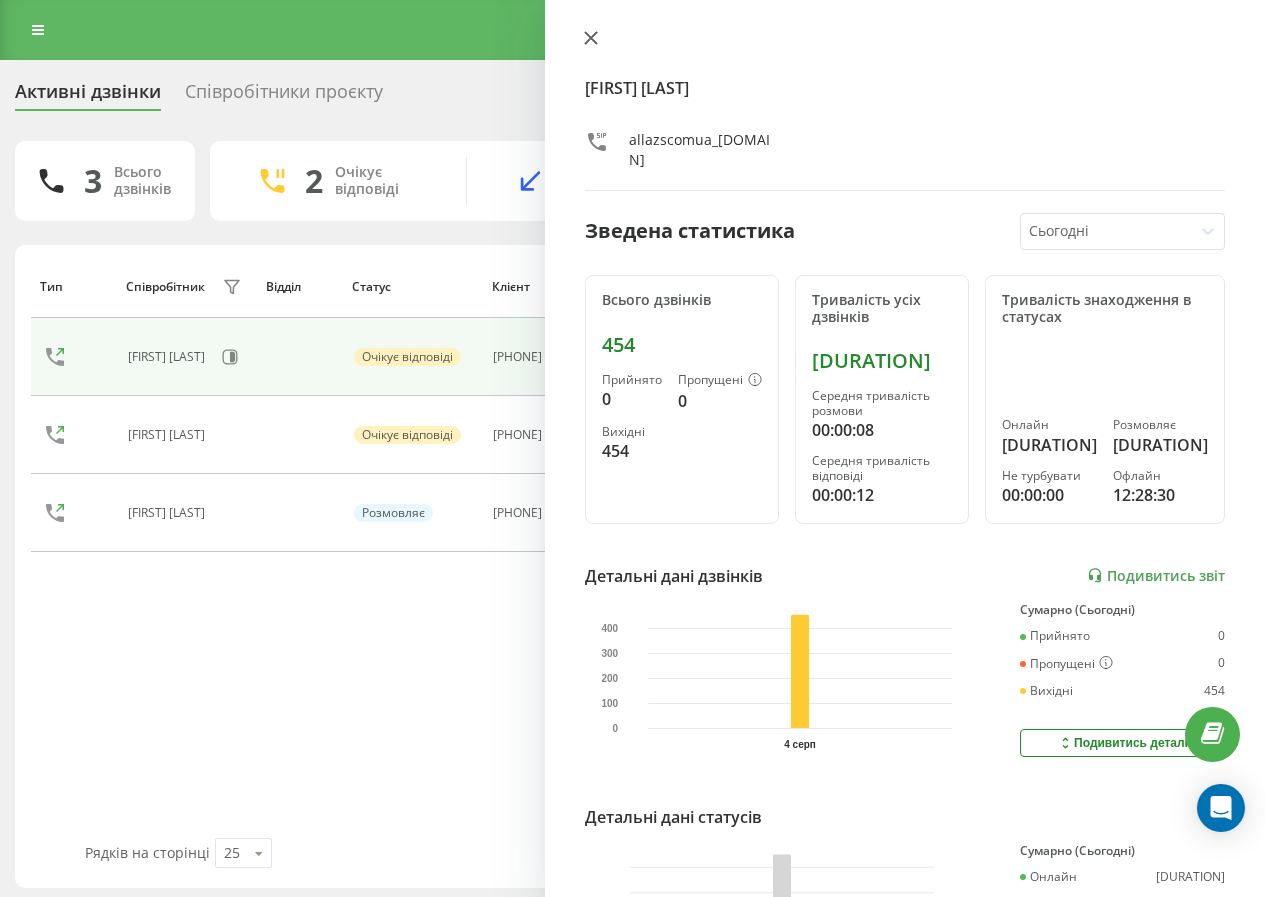 click at bounding box center [591, 39] 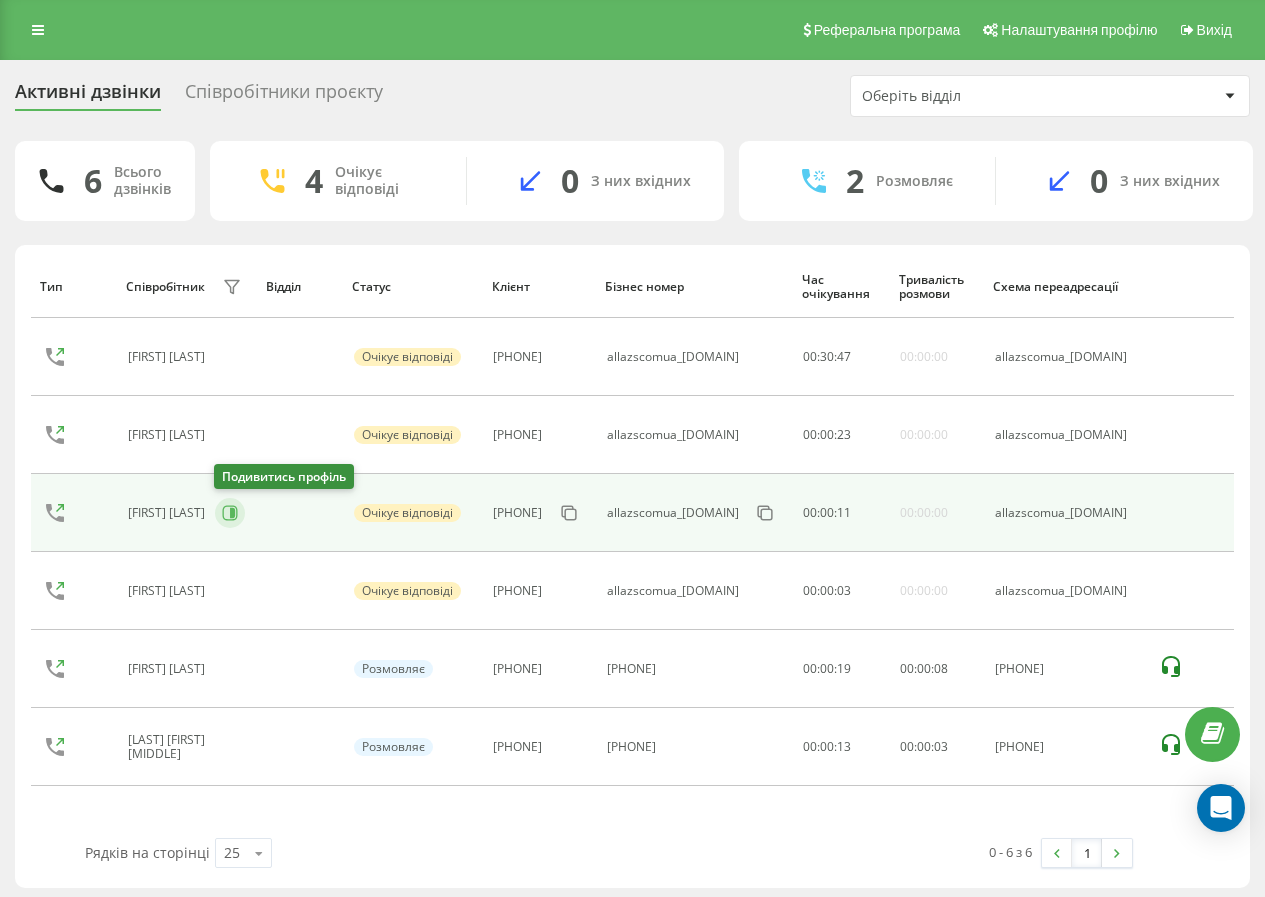 click 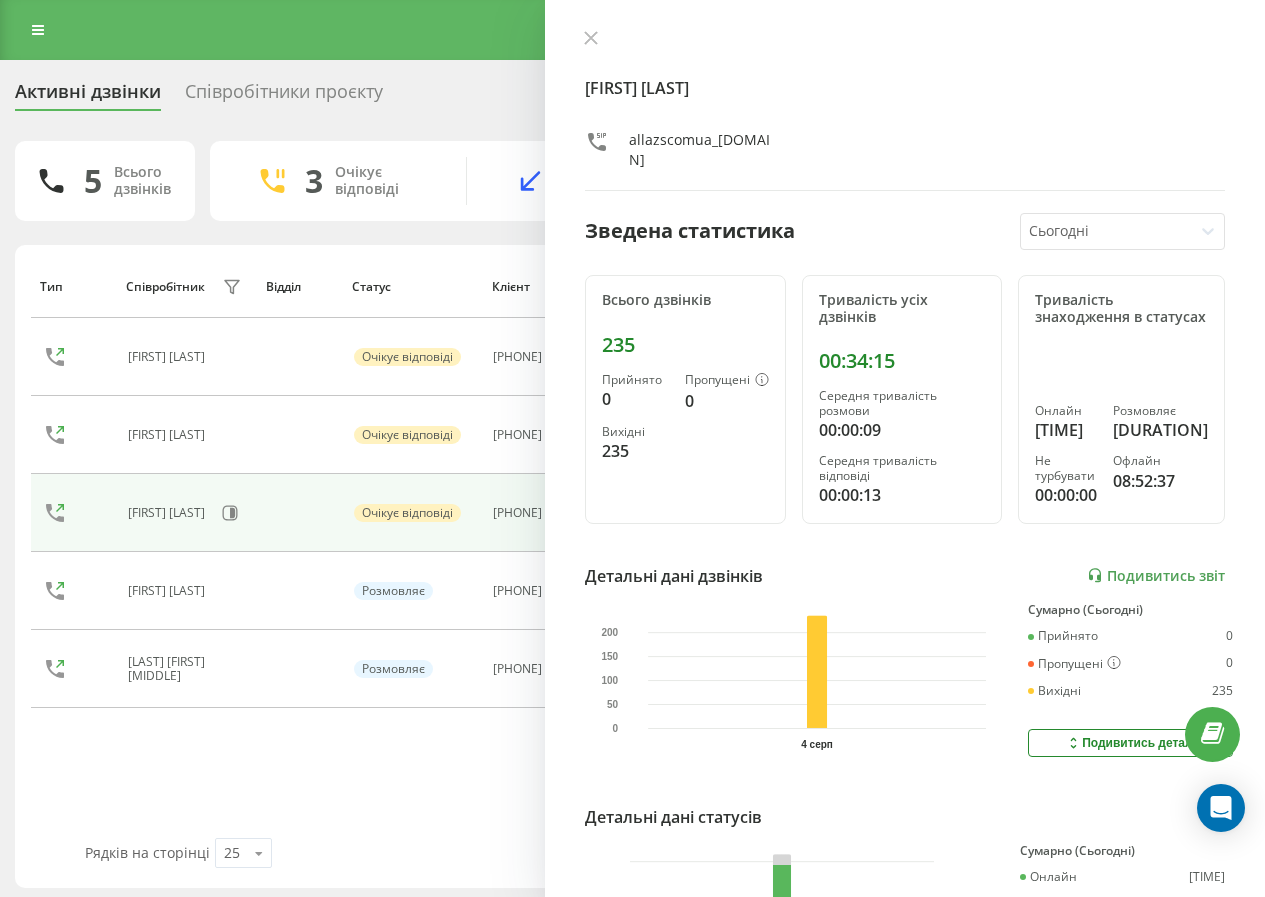 click on "Моручков Володимир allazscomua_maruchkov Зведена статистика Сьогодні Всього дзвінків 235 Прийнято 0 Пропущені 0 Вихідні 235 Тривалість усіх дзвінків 00:34:15 Середня тривалість розмови 00:00:09 Середня тривалість відповіді 00:00:13 Тривалість знаходження в статусах Онлайн 08:03:15 Розмовляє 01:24:42 Не турбувати 00:00:00 Офлайн 08:52:37 Детальні дані дзвінків Подивитись звіт 4 серп 0 50 100 150 200 Сумарно (Сьогодні) Прийнято 0 Пропущені 0 Вихідні 235   Подивитись деталі Детальні дані статусів 4 серп Сумарно (Сьогодні) Онлайн 08:03:15 Розмовляє 01:24:42 Не турбувати 00:00:00 Офлайн 08:52:37   Подивитись деталі" at bounding box center (905, 448) 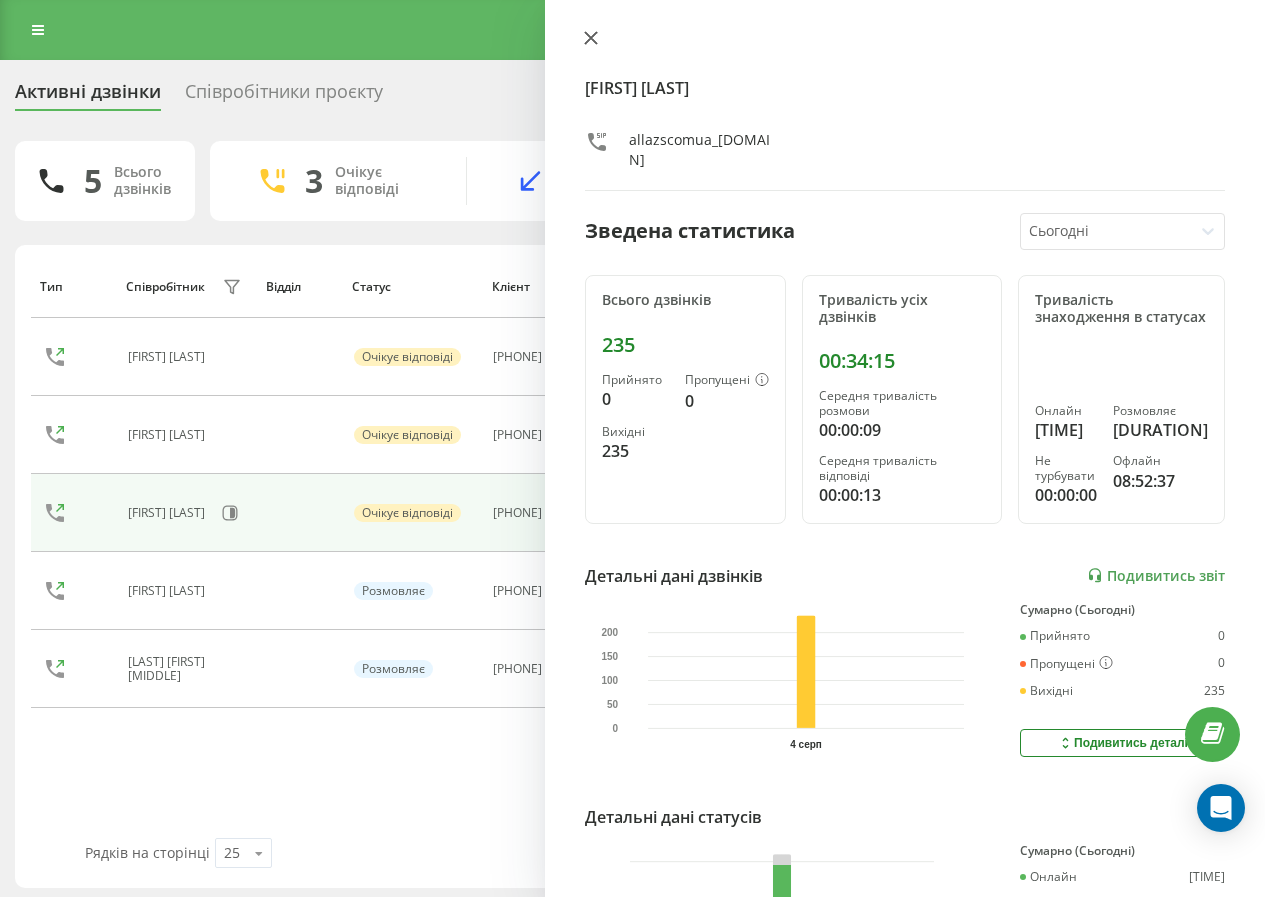 click 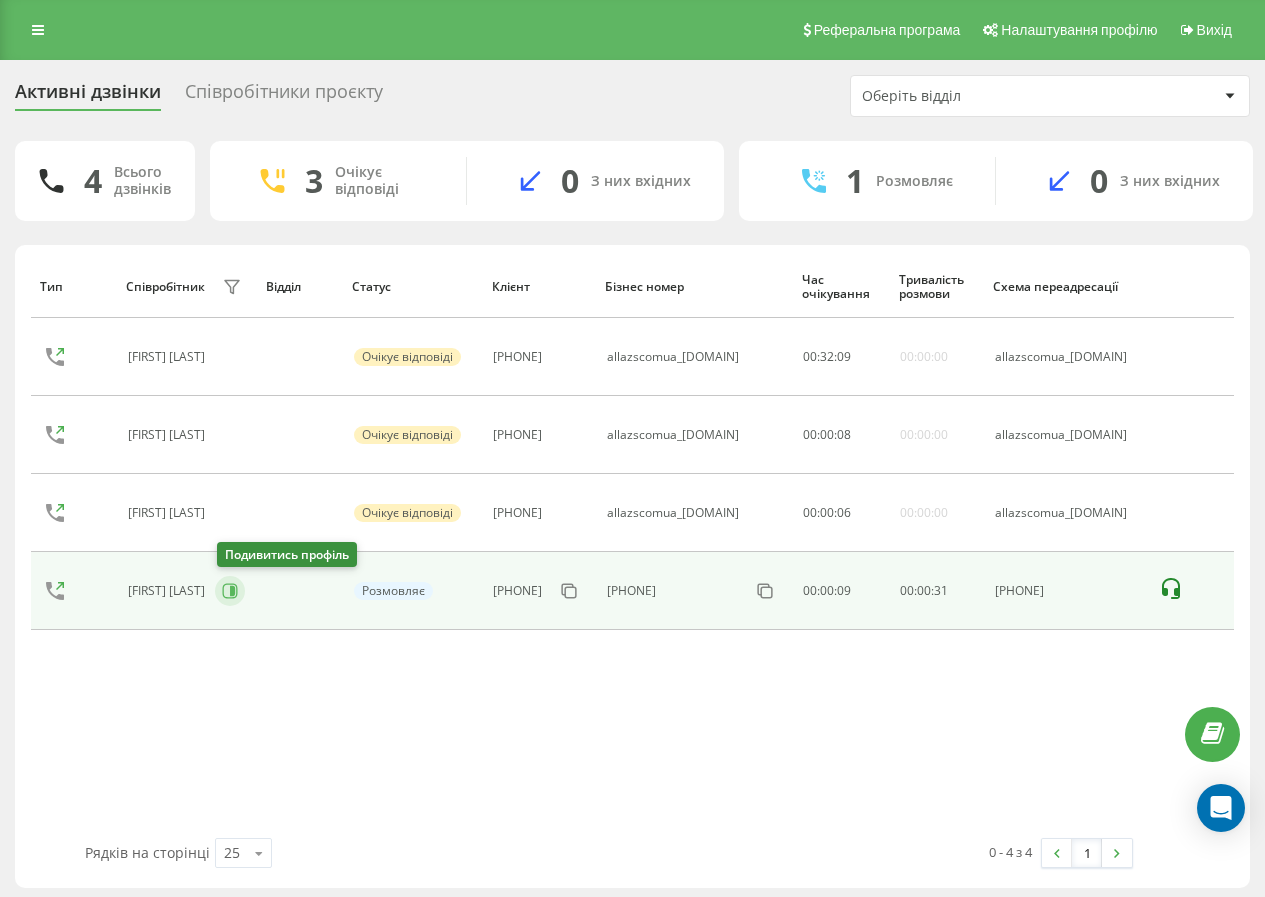 click 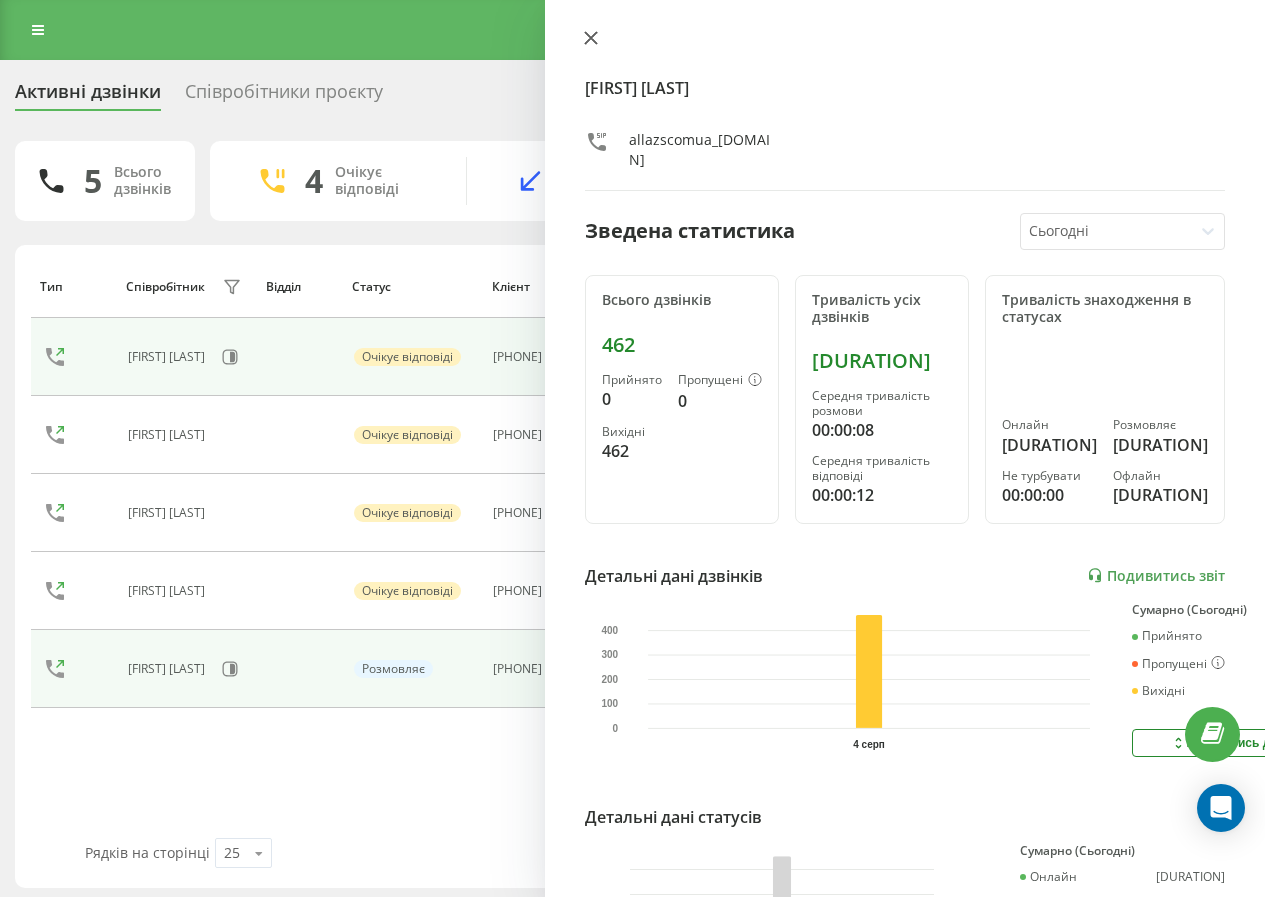 click at bounding box center [591, 39] 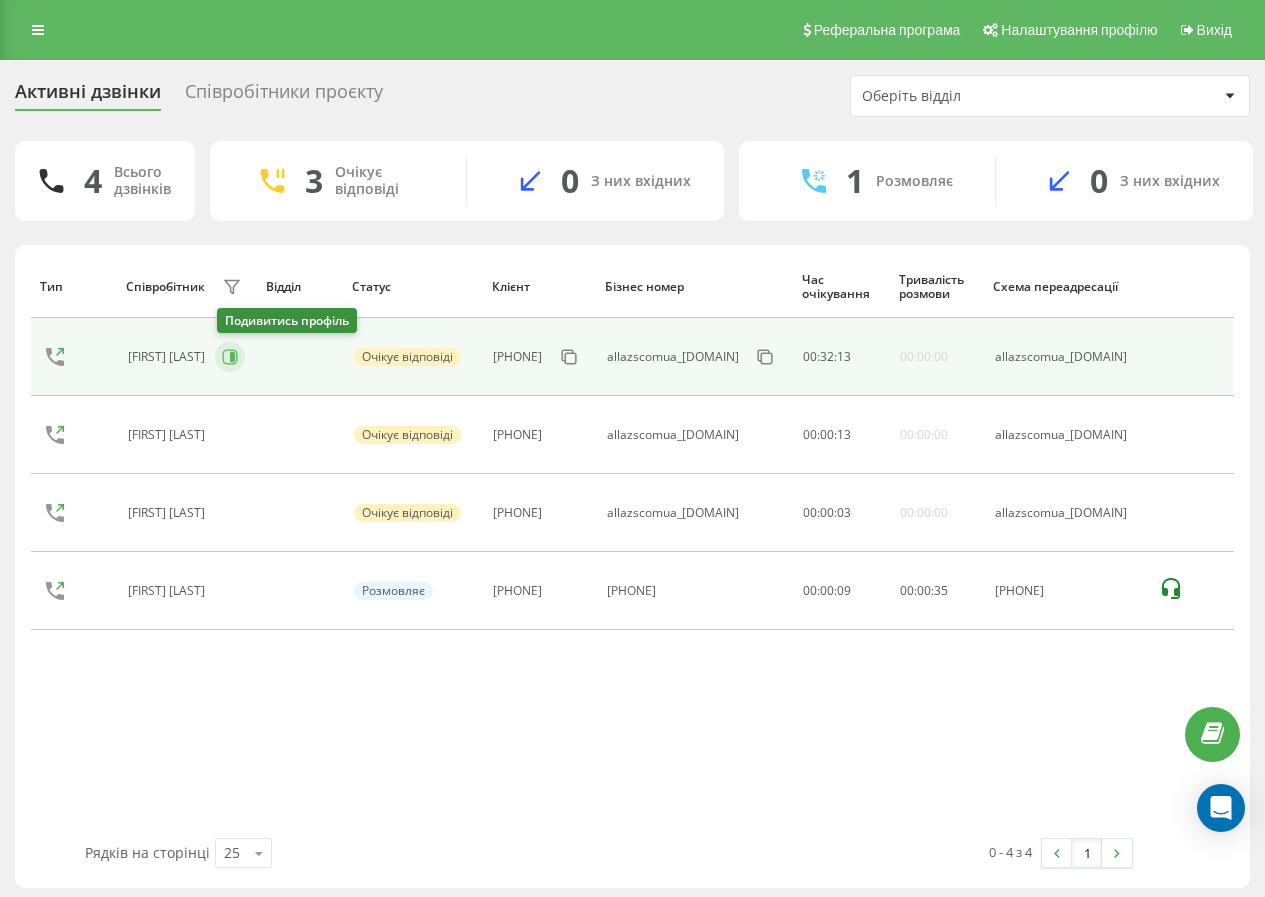 click 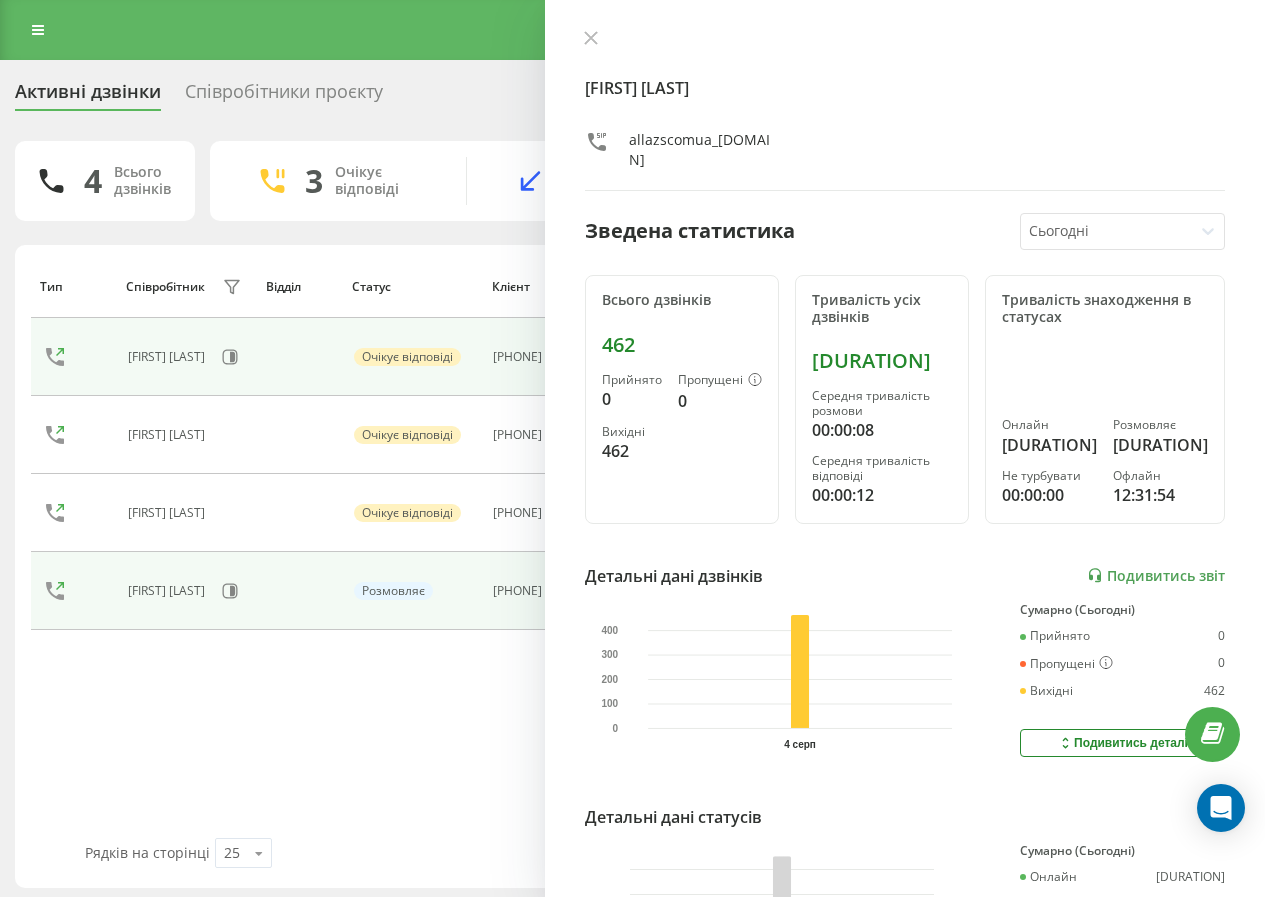 click on "Сиваченко Максим  allazscomua_150 Зведена статистика Сьогодні Всього дзвінків 462 Прийнято 0 Пропущені 0 Вихідні 462 Тривалість усіх дзвінків 01:01:17 Середня тривалість розмови 00:00:08 Середня тривалість відповіді 00:00:12 Тривалість знаходження в статусах Онлайн 04:25:25 Розмовляє 02:38:03 Не турбувати 00:00:00 Офлайн 12:31:54 Детальні дані дзвінків Подивитись звіт 4 серп 0 100 200 300 400 Сумарно (Сьогодні) Прийнято 0 Пропущені 0 Вихідні 462   Подивитись деталі Детальні дані статусів 4 серп Сумарно (Сьогодні) Онлайн 04:25:25 Розмовляє 02:38:03 Не турбувати 00:00:00 Офлайн 12:31:54   Подивитись деталі" at bounding box center (905, 448) 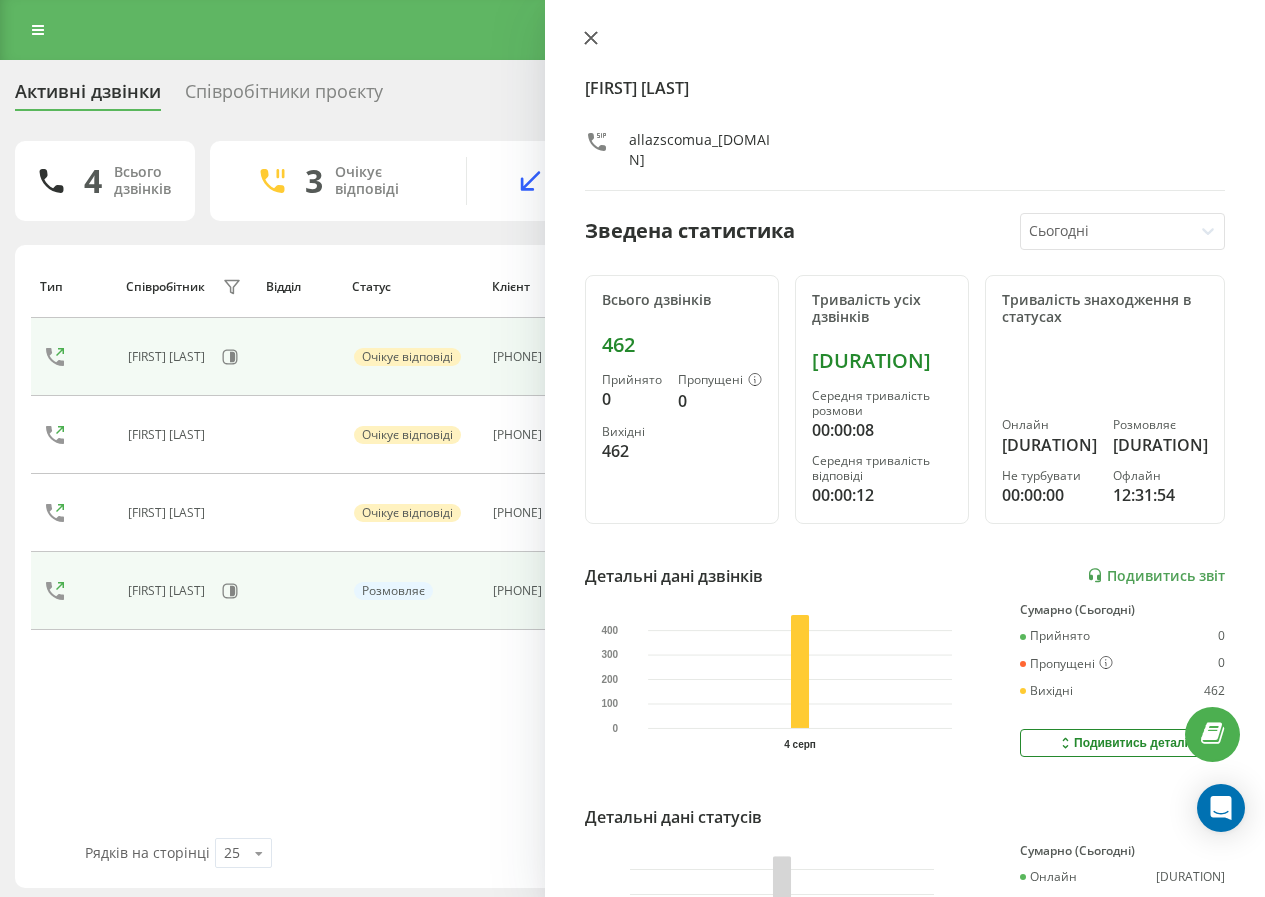 click 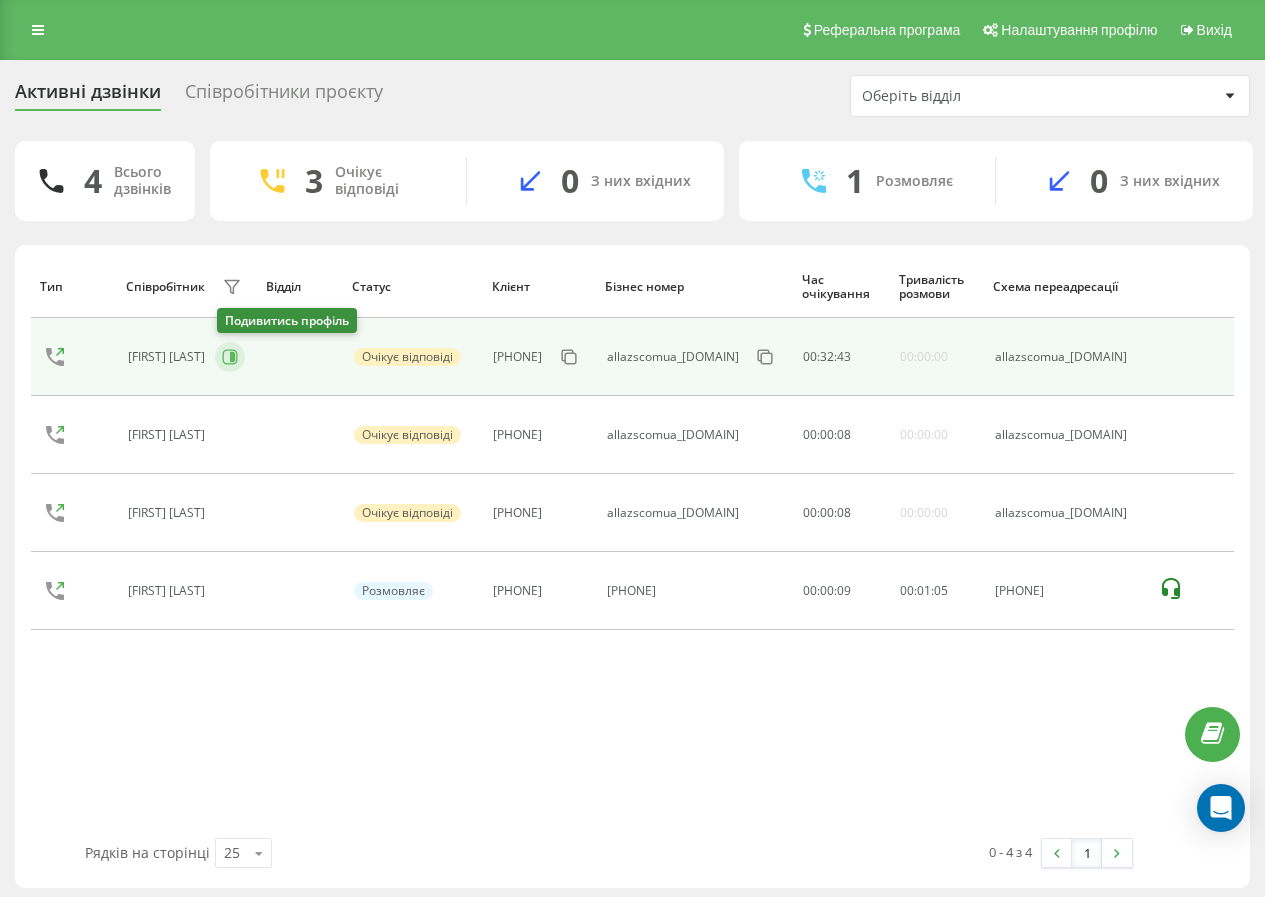 click at bounding box center (230, 357) 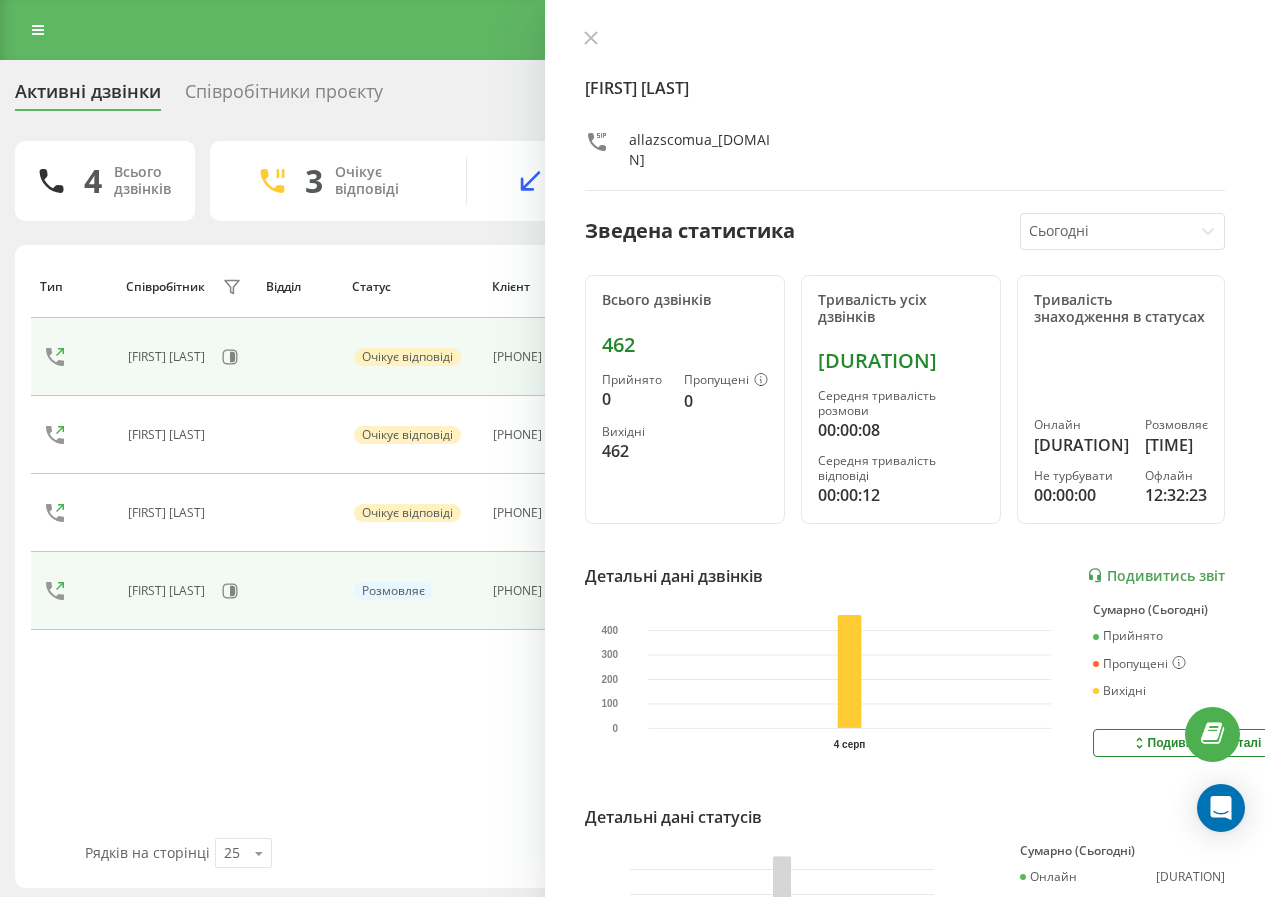 click 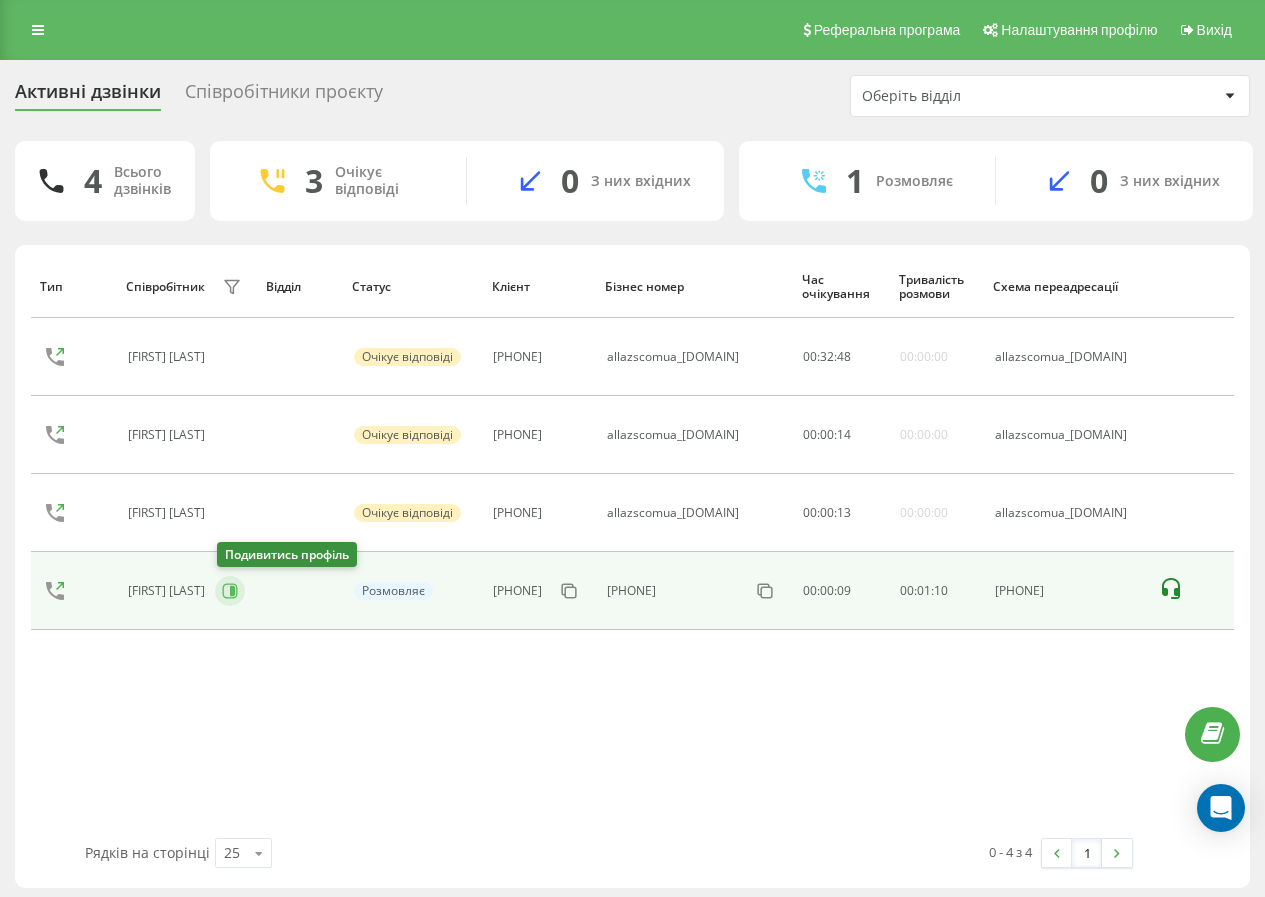click at bounding box center (230, 591) 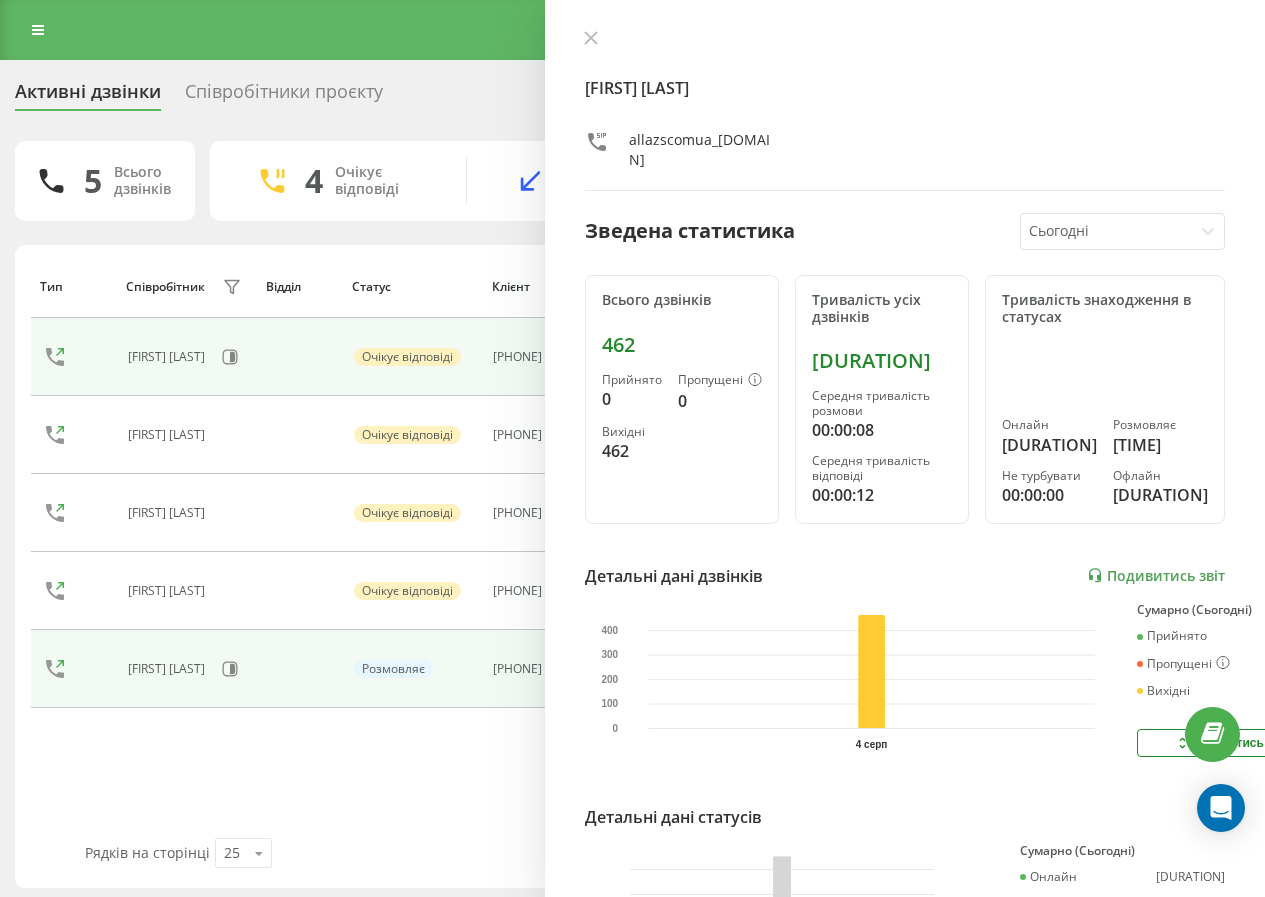 drag, startPoint x: 599, startPoint y: 37, endPoint x: 553, endPoint y: 105, distance: 82.0975 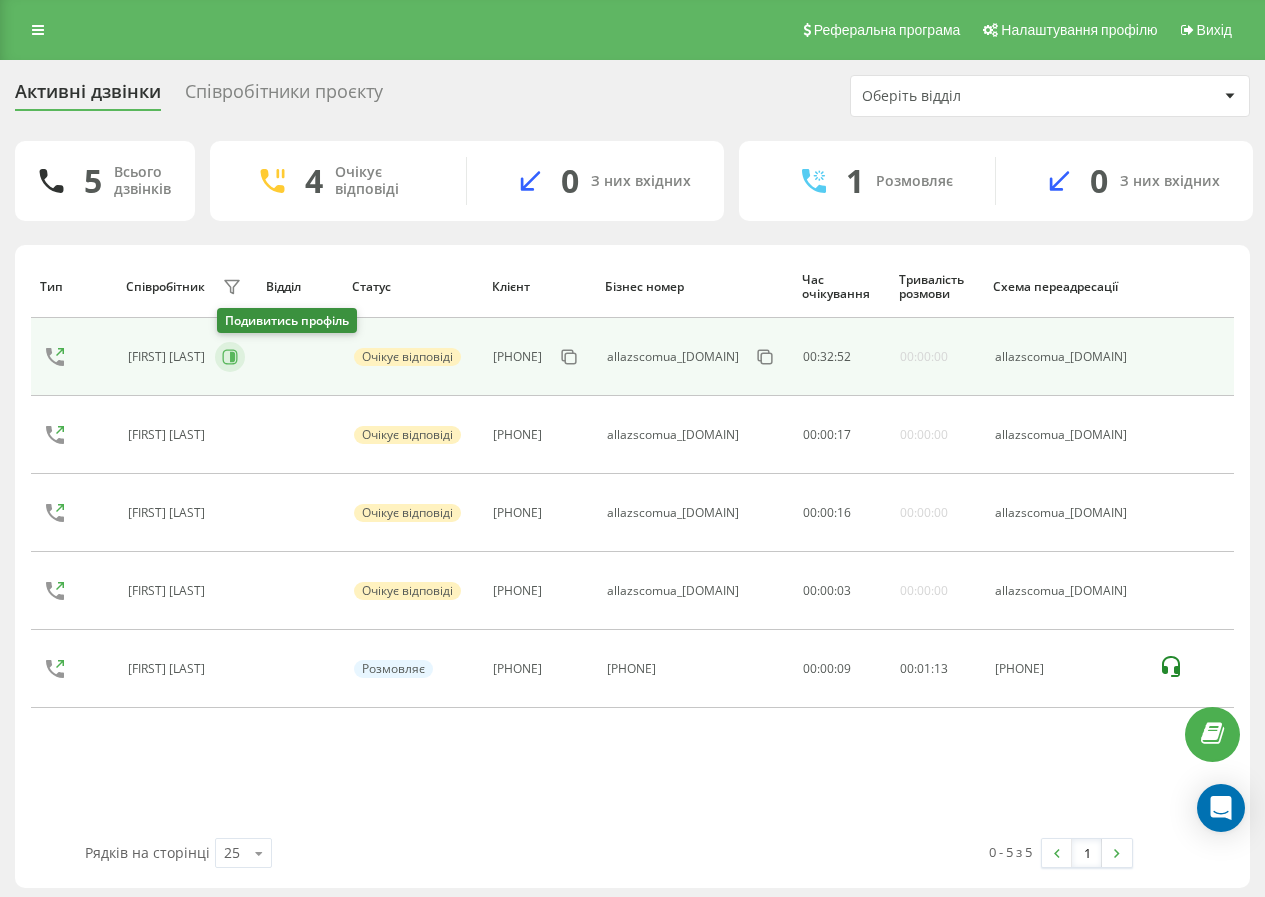 click 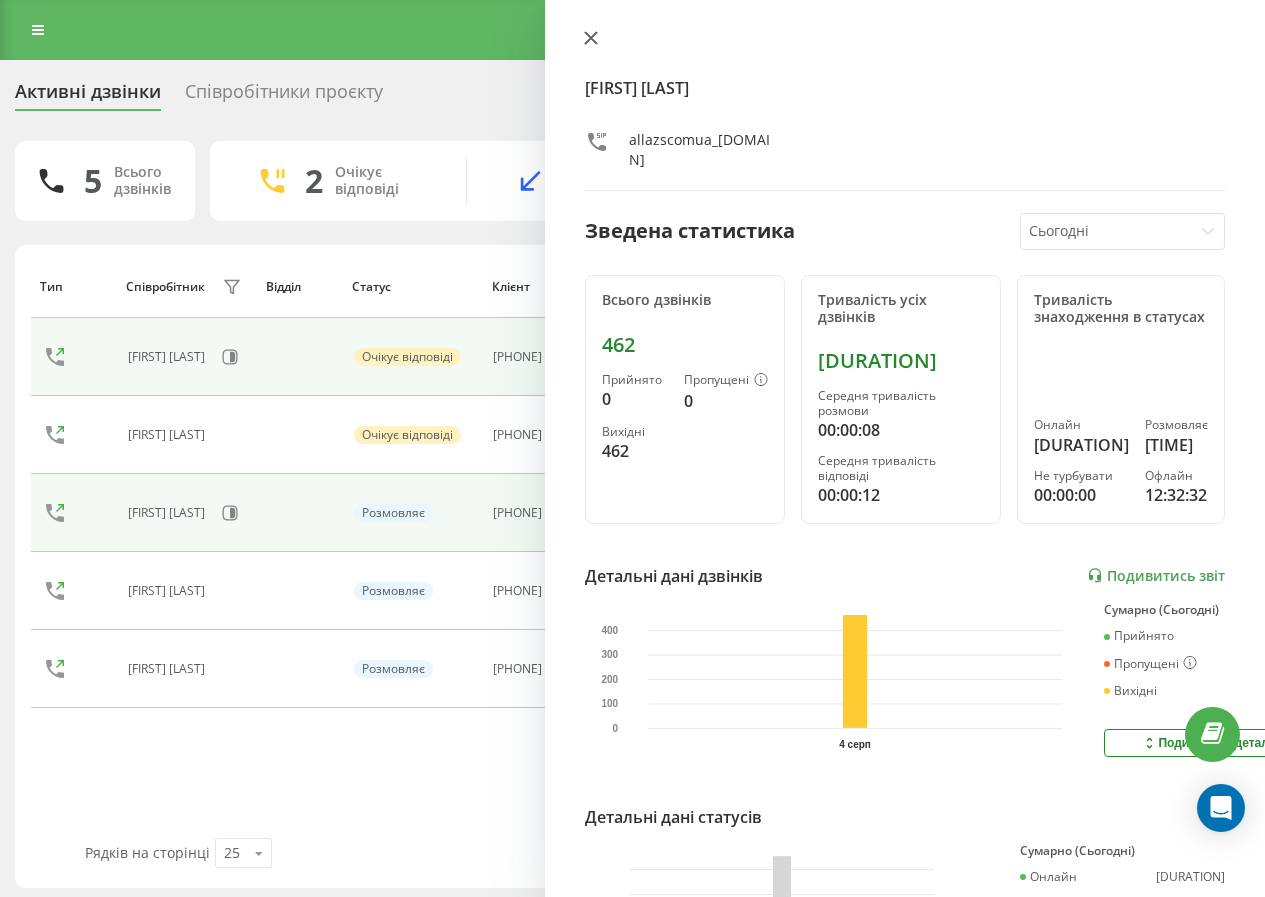 drag, startPoint x: 594, startPoint y: 28, endPoint x: 595, endPoint y: 45, distance: 17.029387 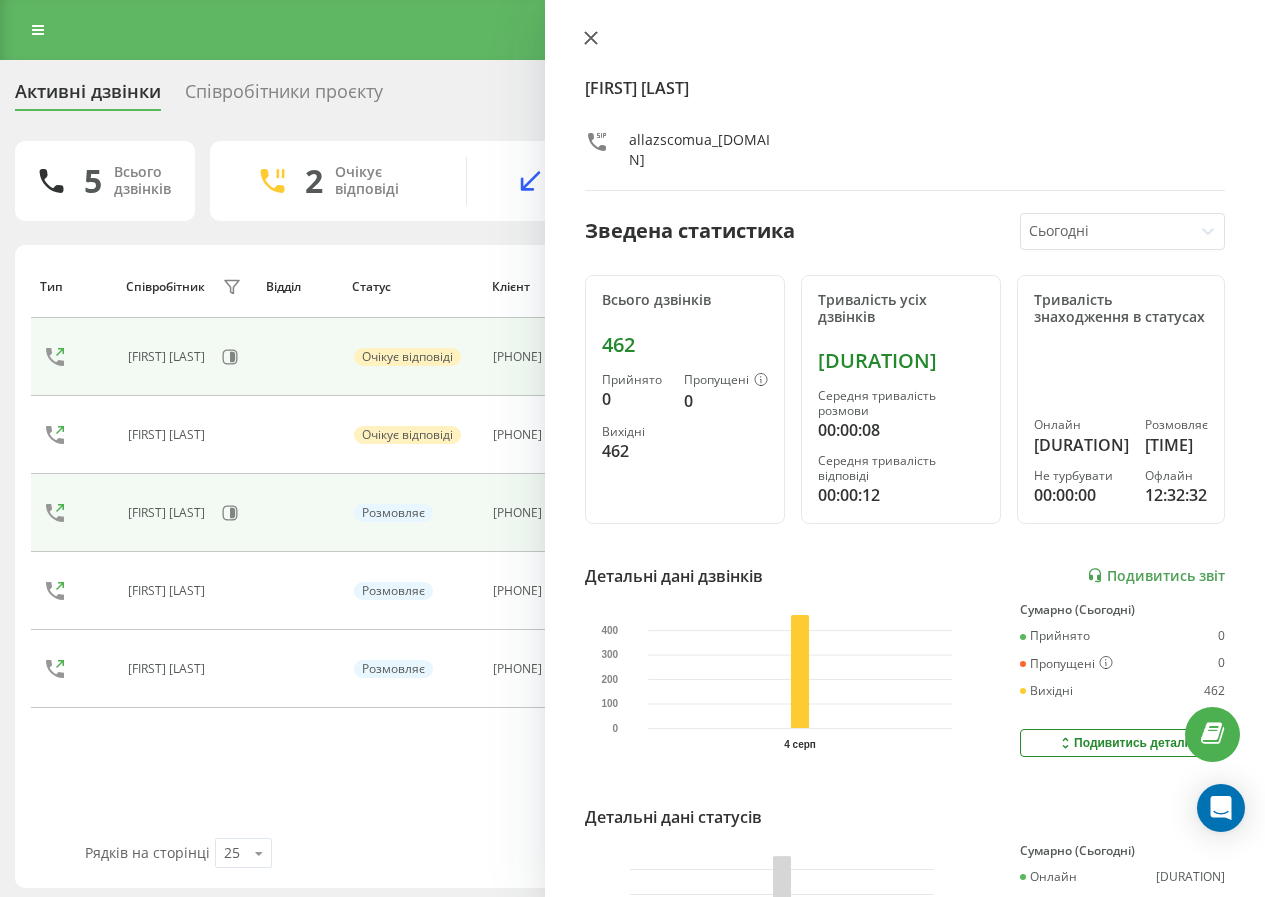 click 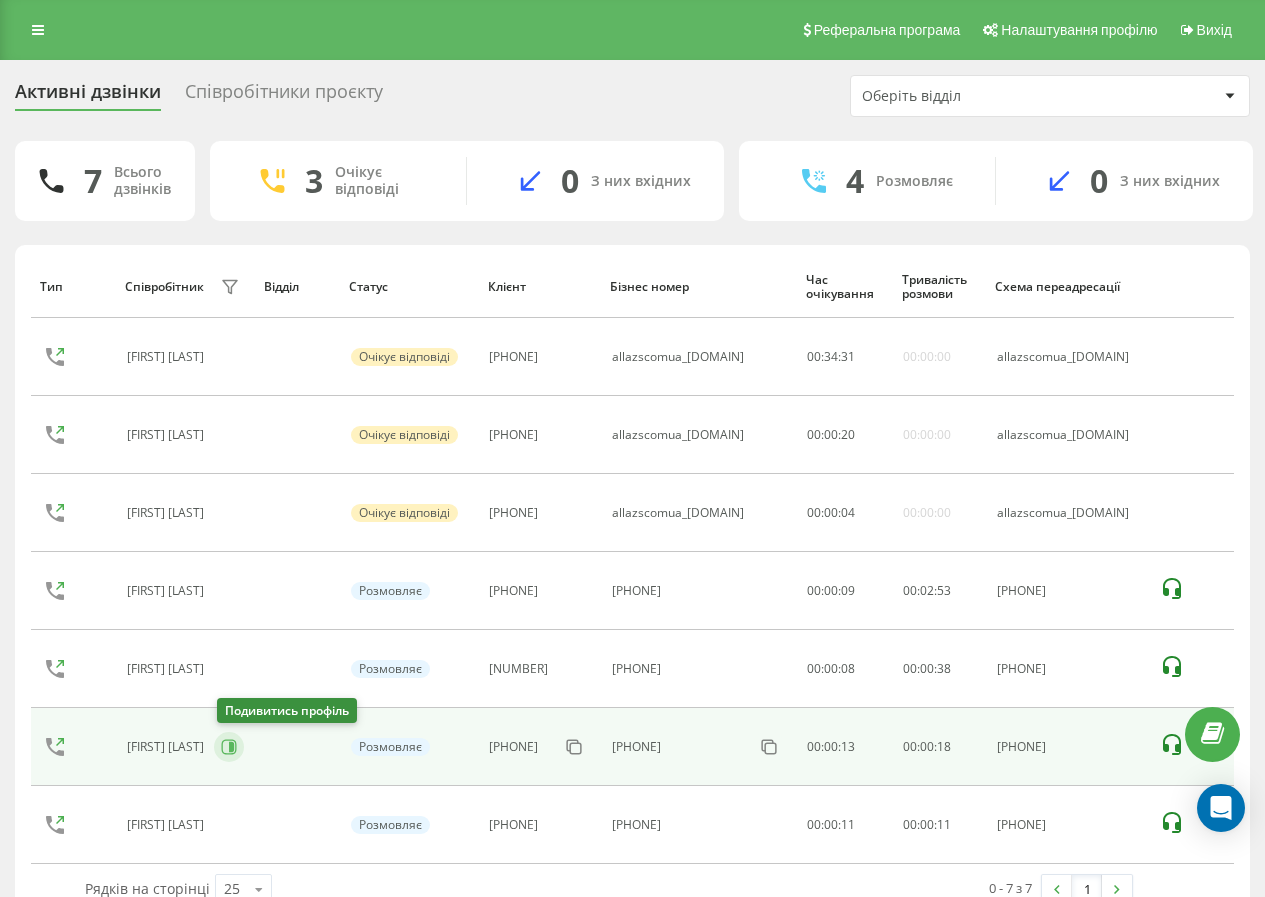 click 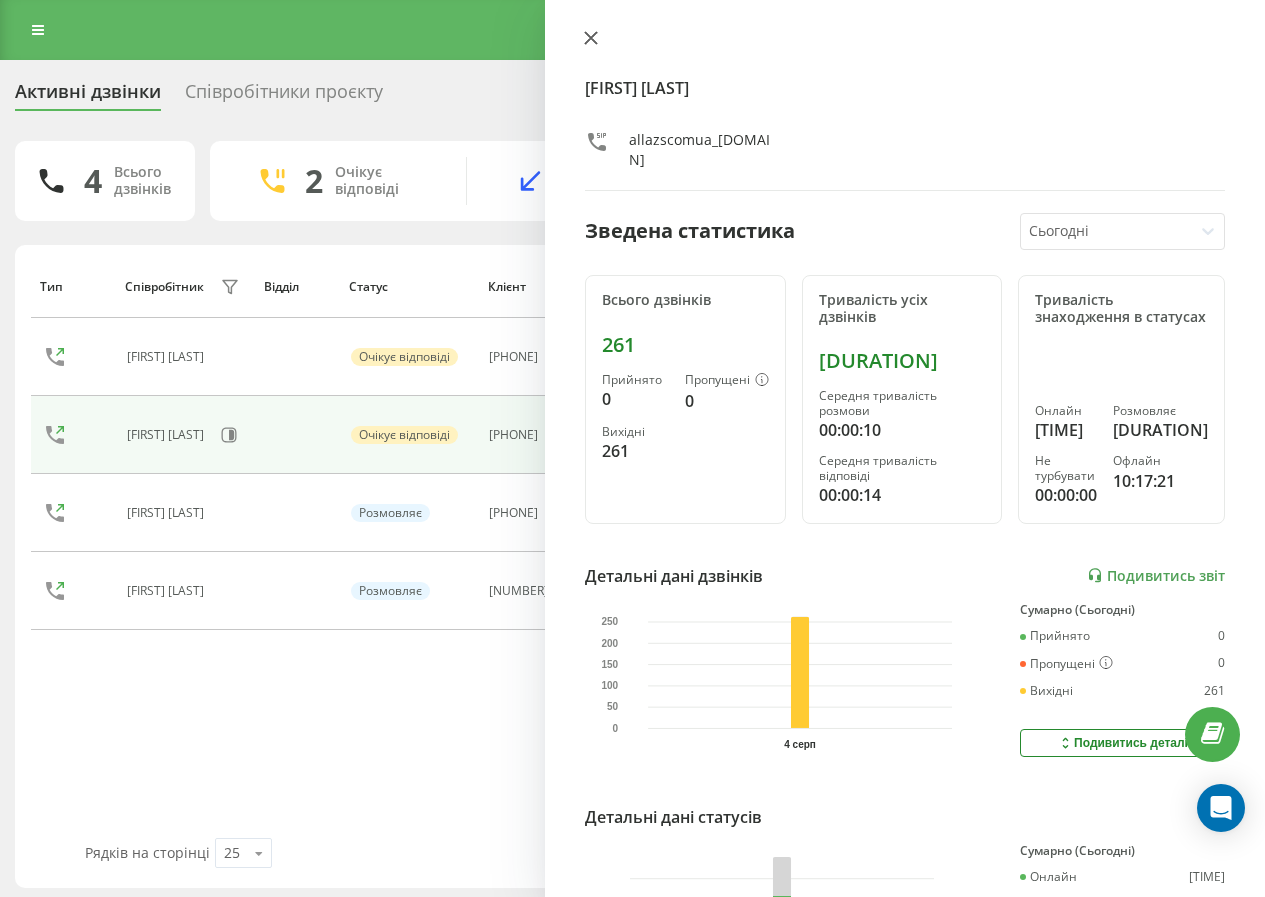click 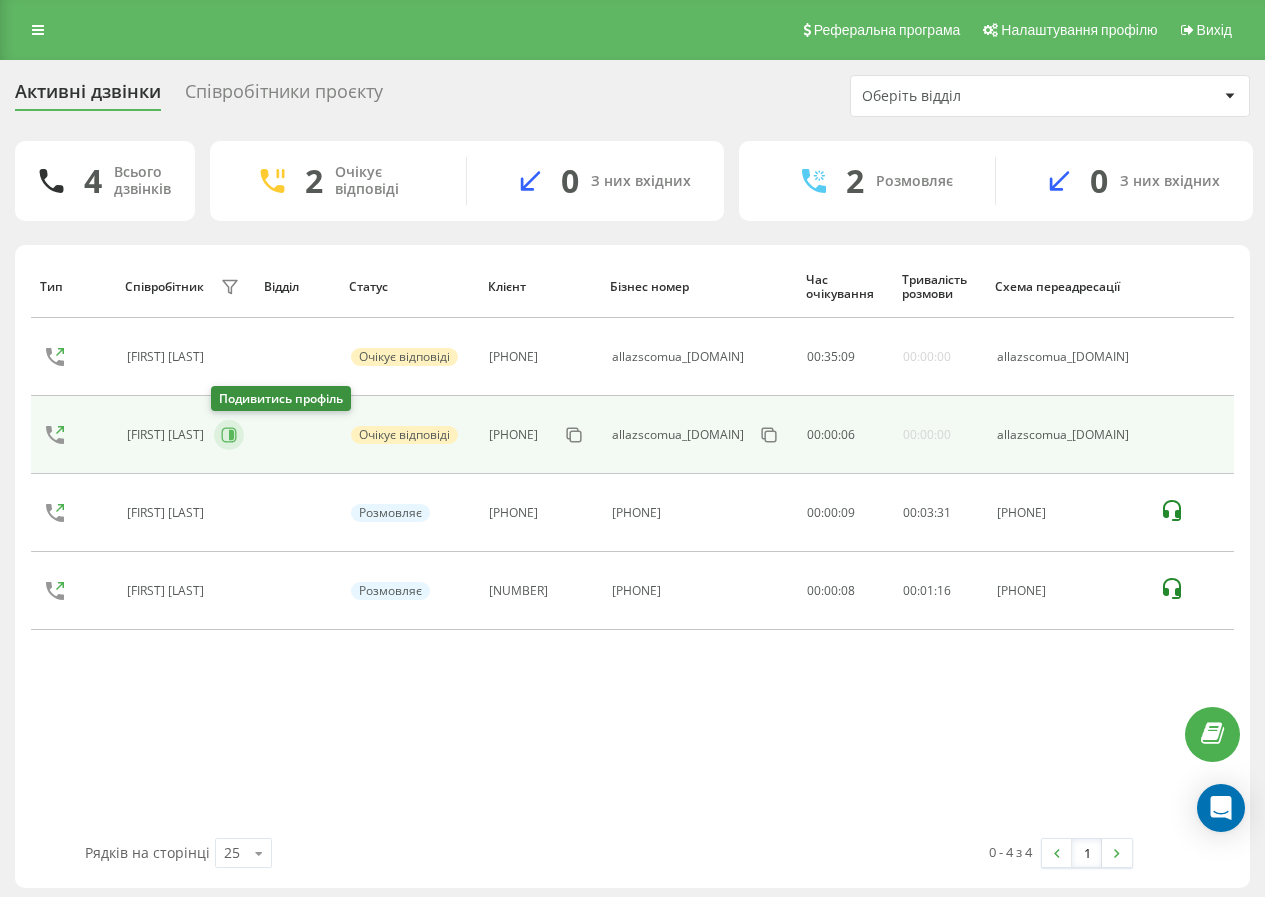 click 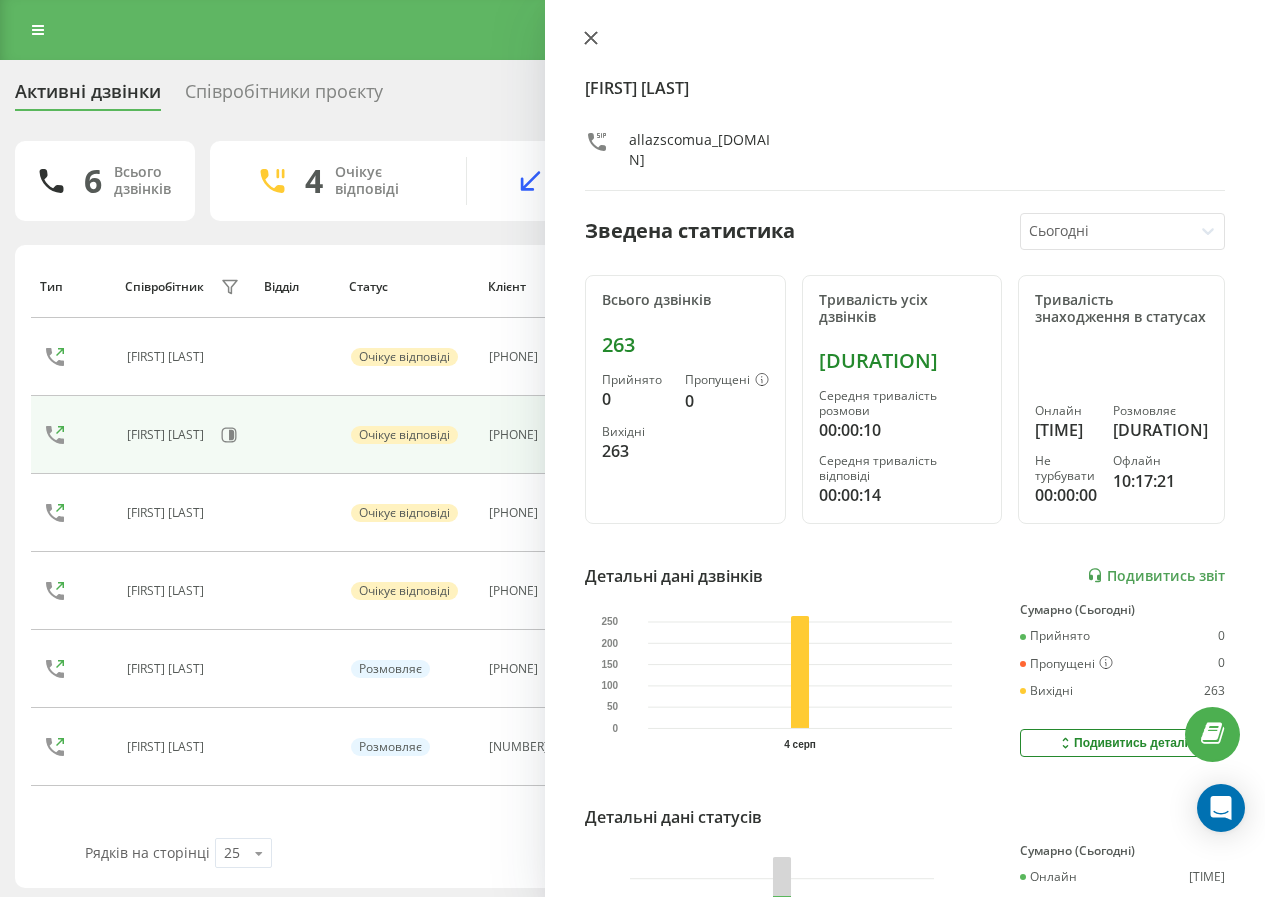 click 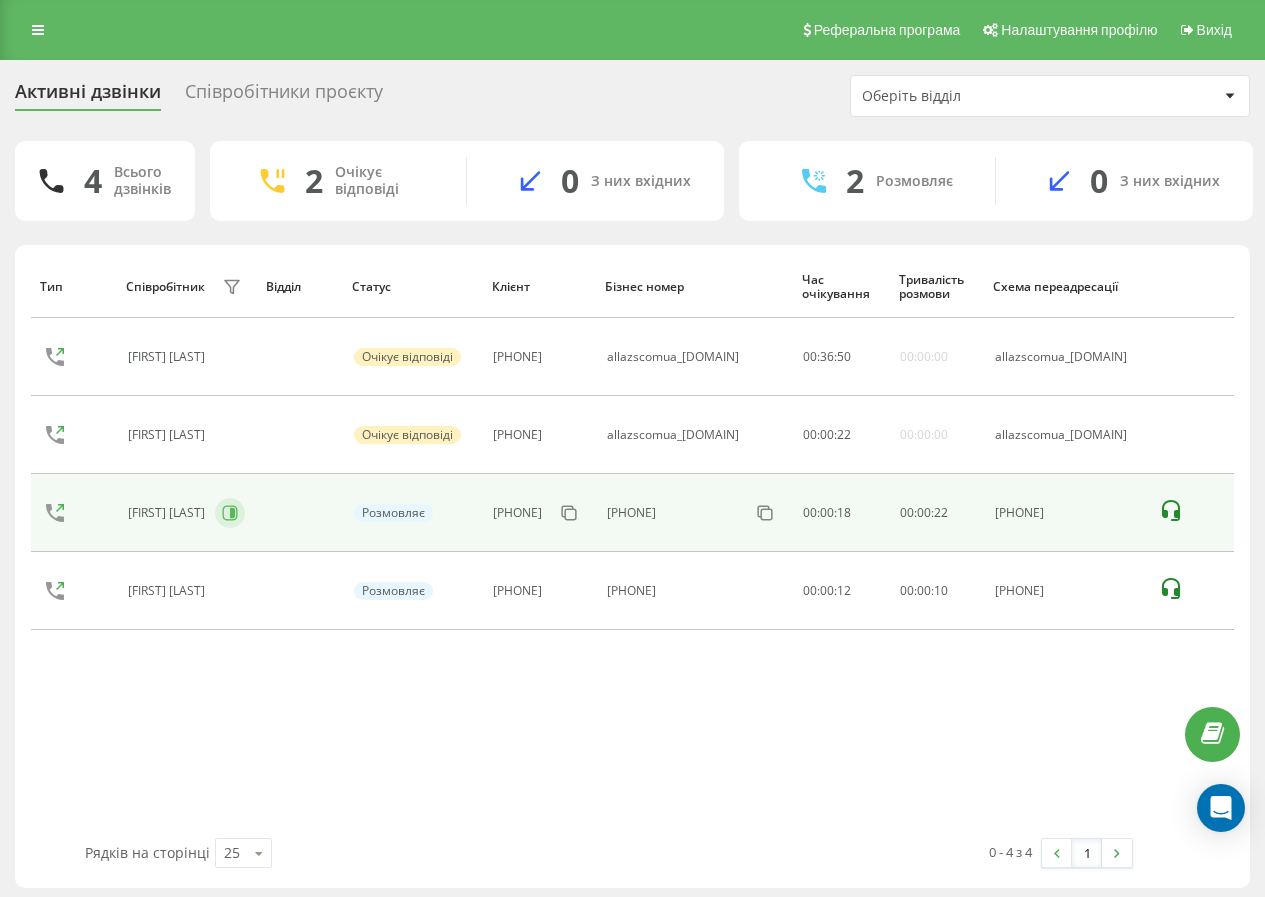 click 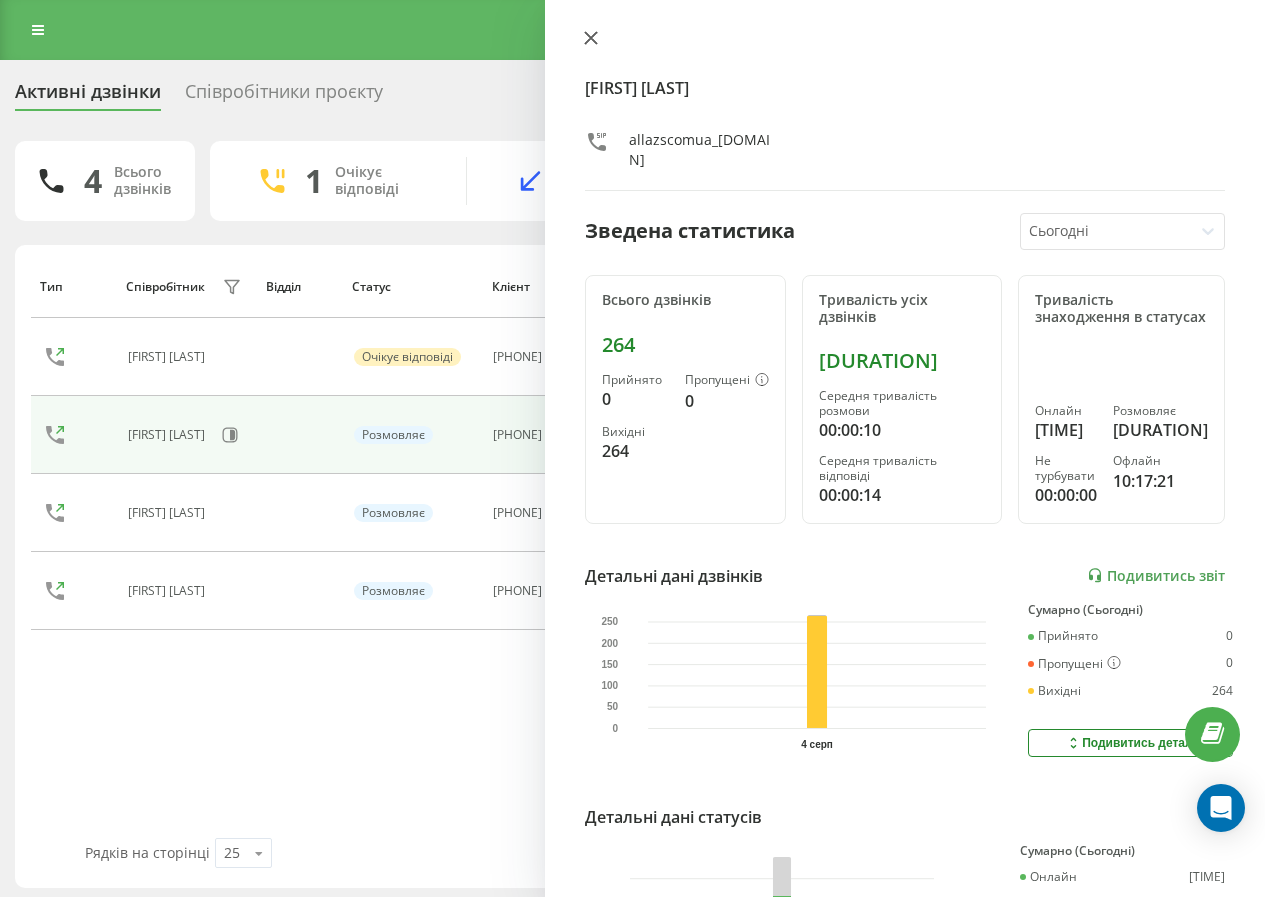 click 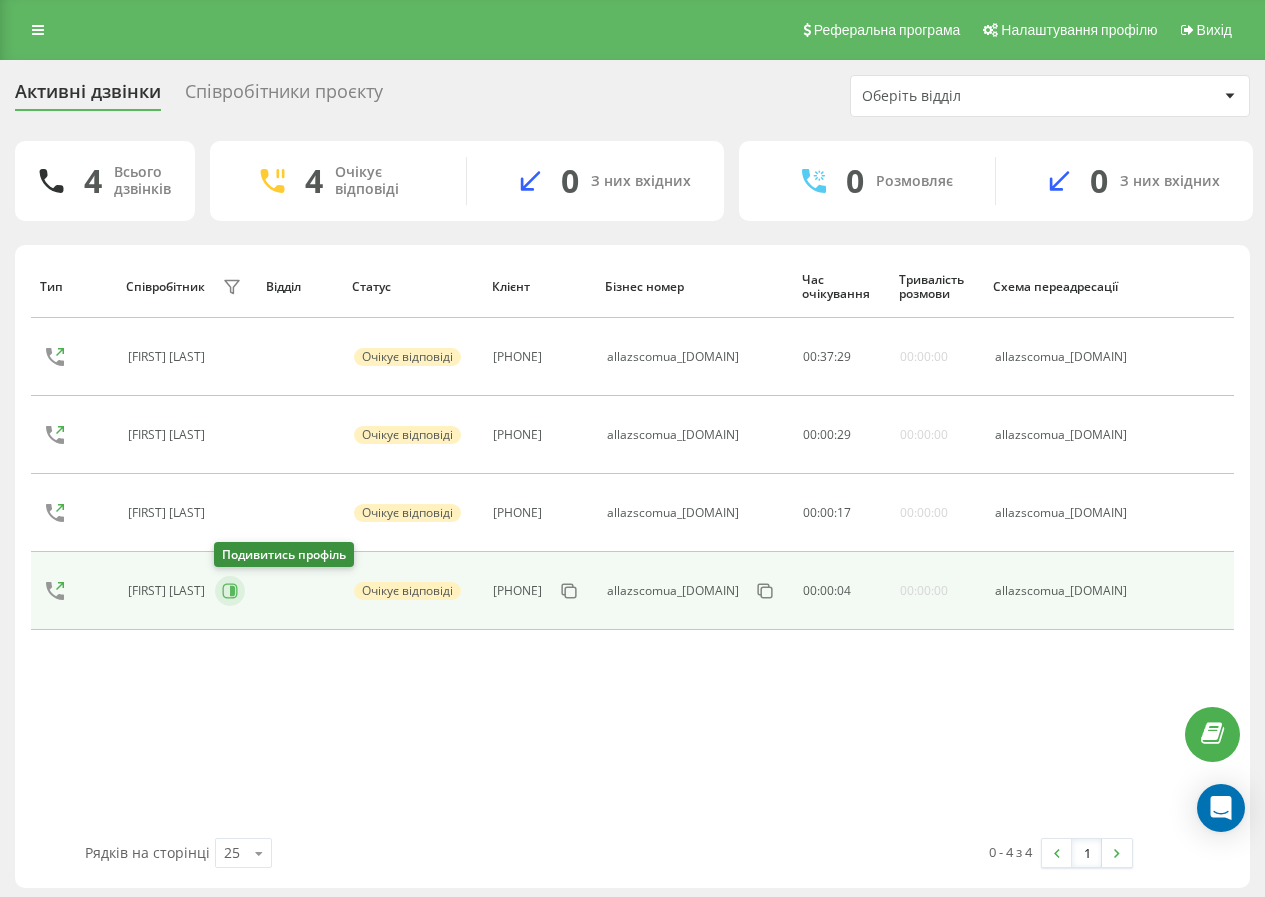 click 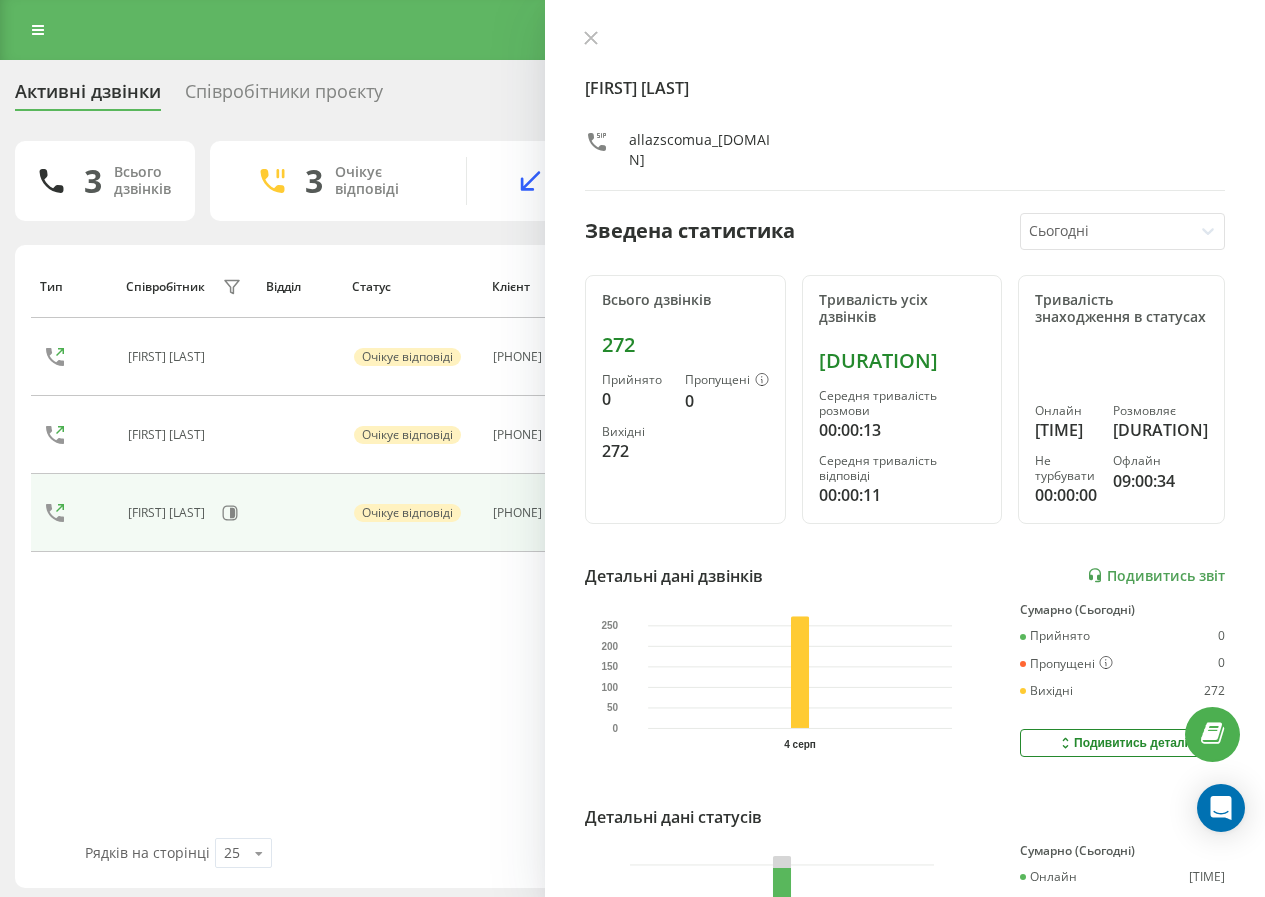 drag, startPoint x: 590, startPoint y: 31, endPoint x: 595, endPoint y: 55, distance: 24.5153 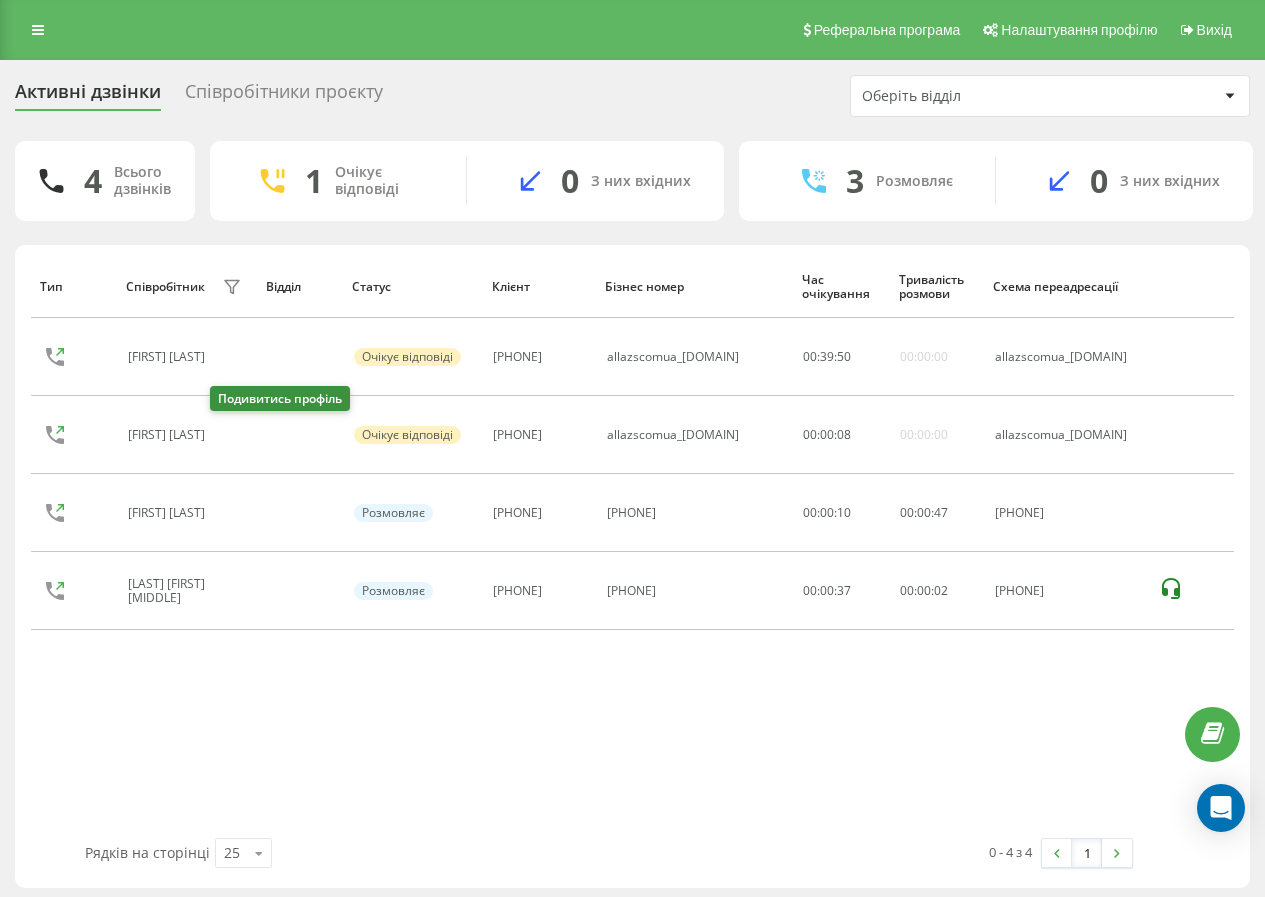 drag, startPoint x: 226, startPoint y: 429, endPoint x: 832, endPoint y: 294, distance: 620.85504 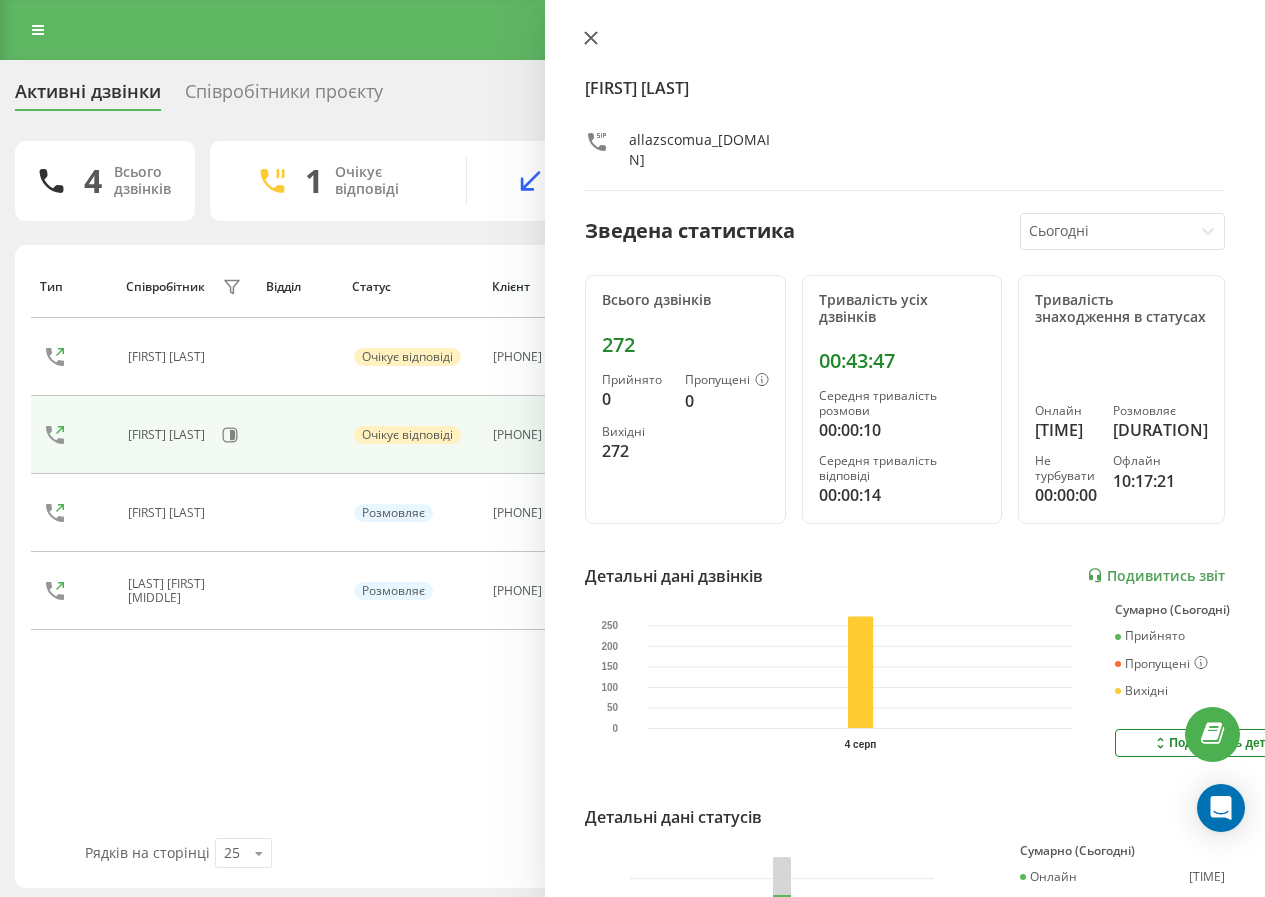click 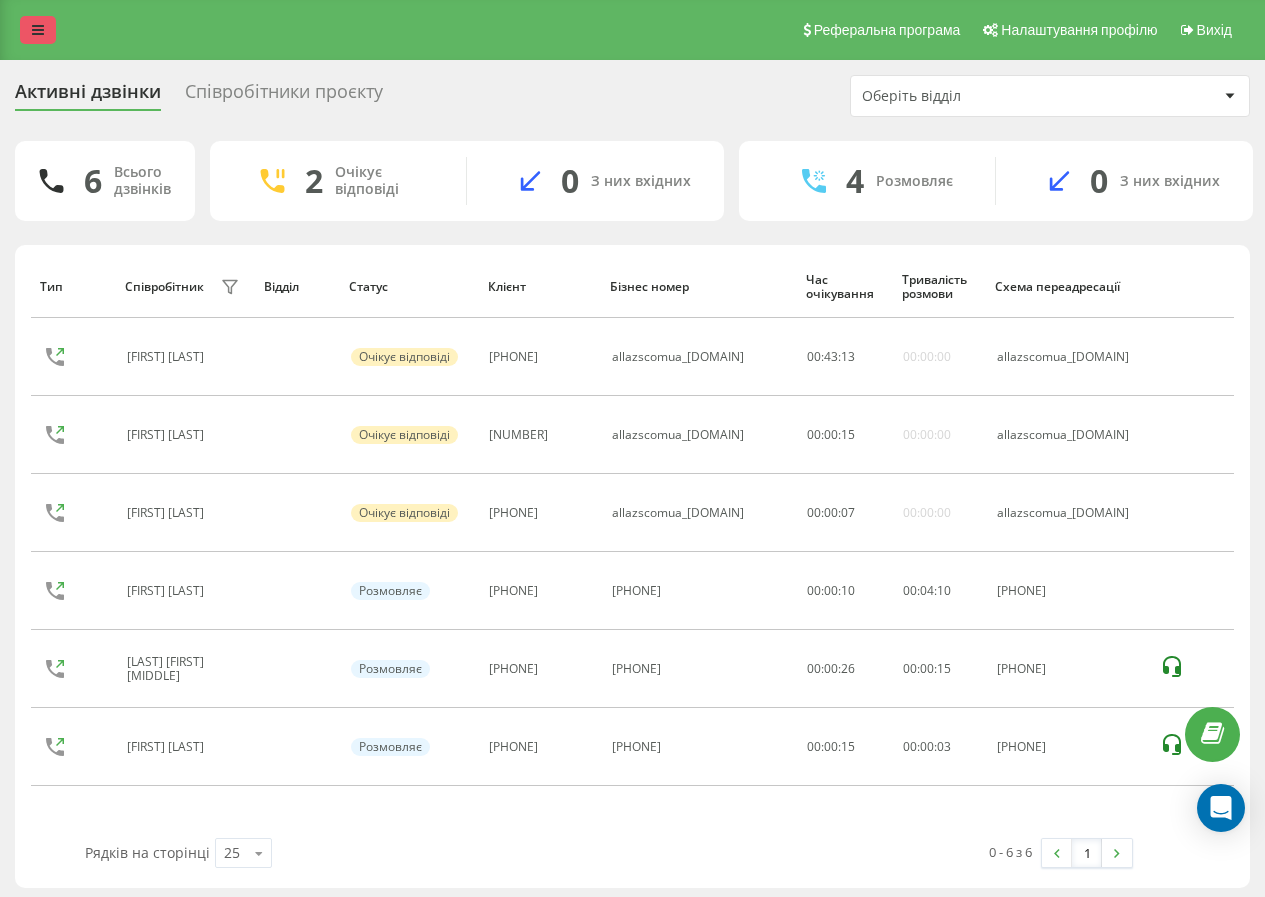 click at bounding box center (38, 30) 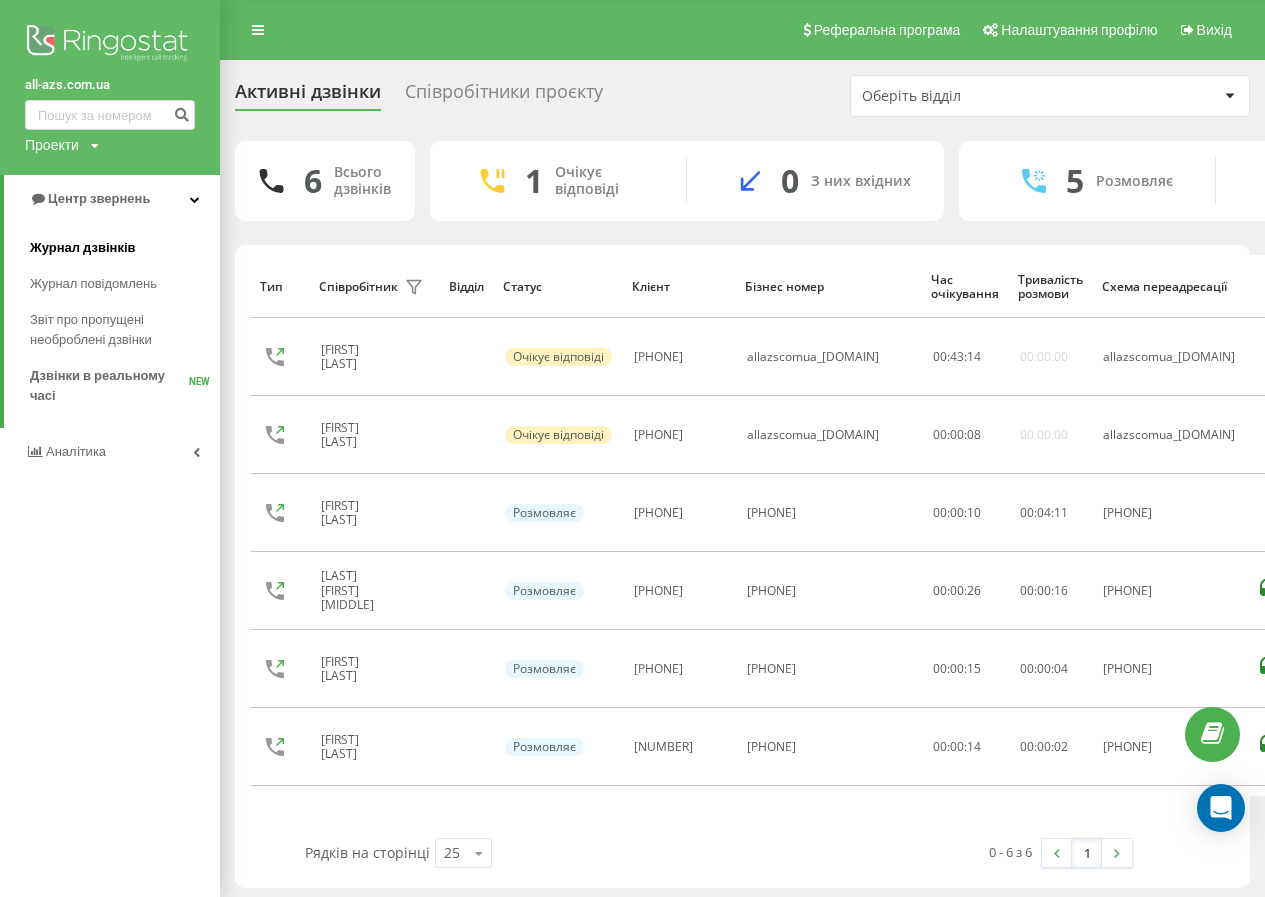 click on "Журнал дзвінків" at bounding box center (83, 248) 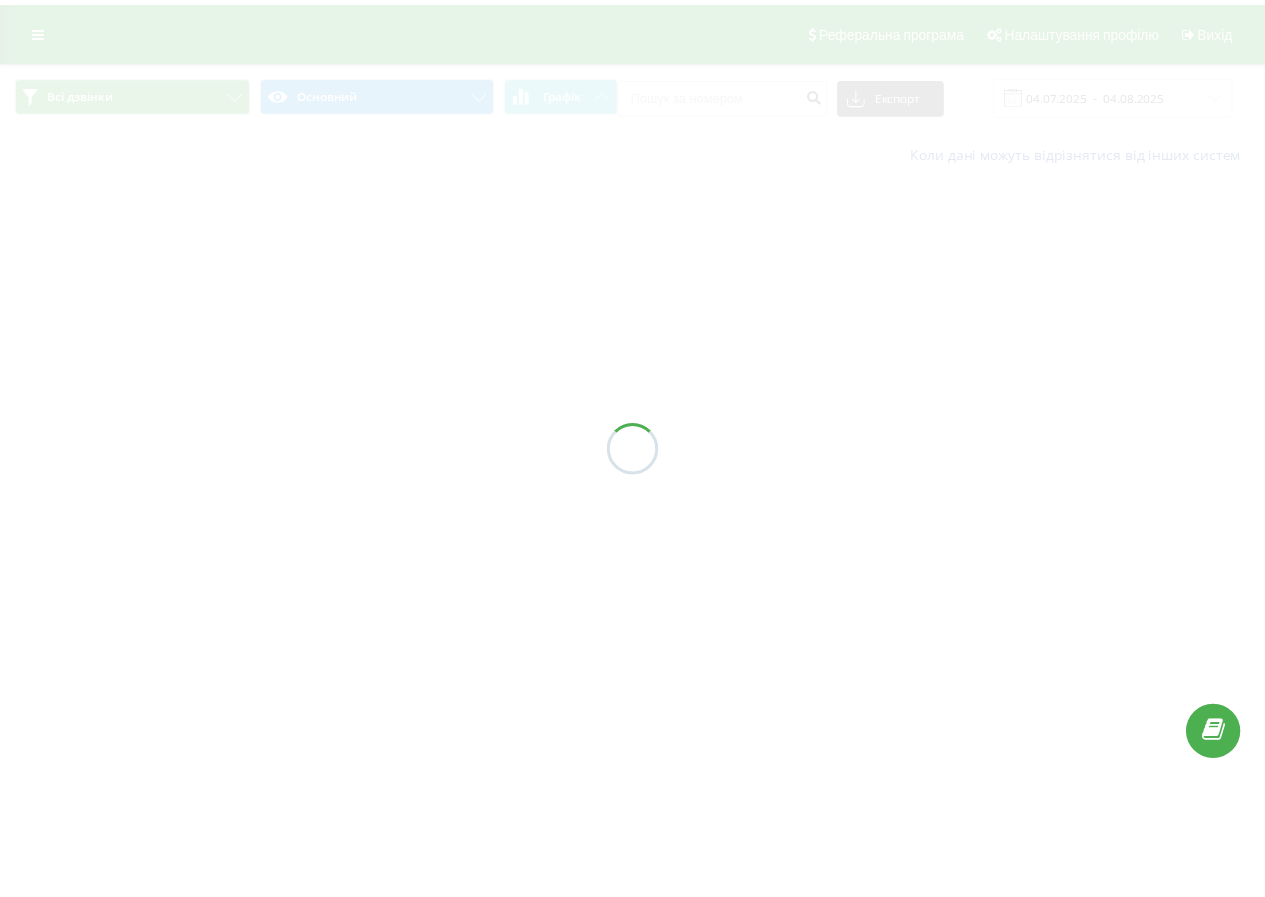 scroll, scrollTop: 0, scrollLeft: 0, axis: both 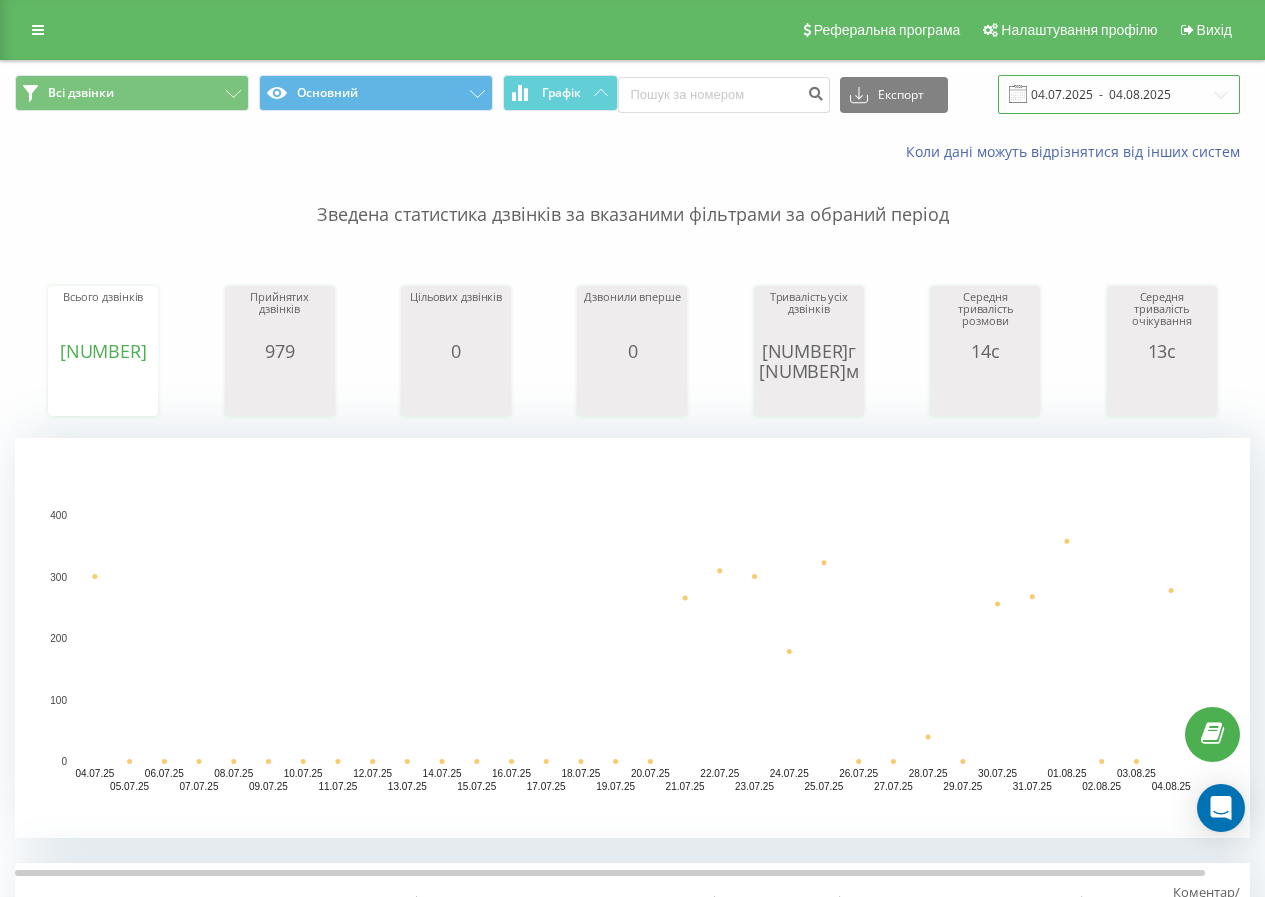 click on "04.07.2025  -  04.08.2025" at bounding box center (1119, 94) 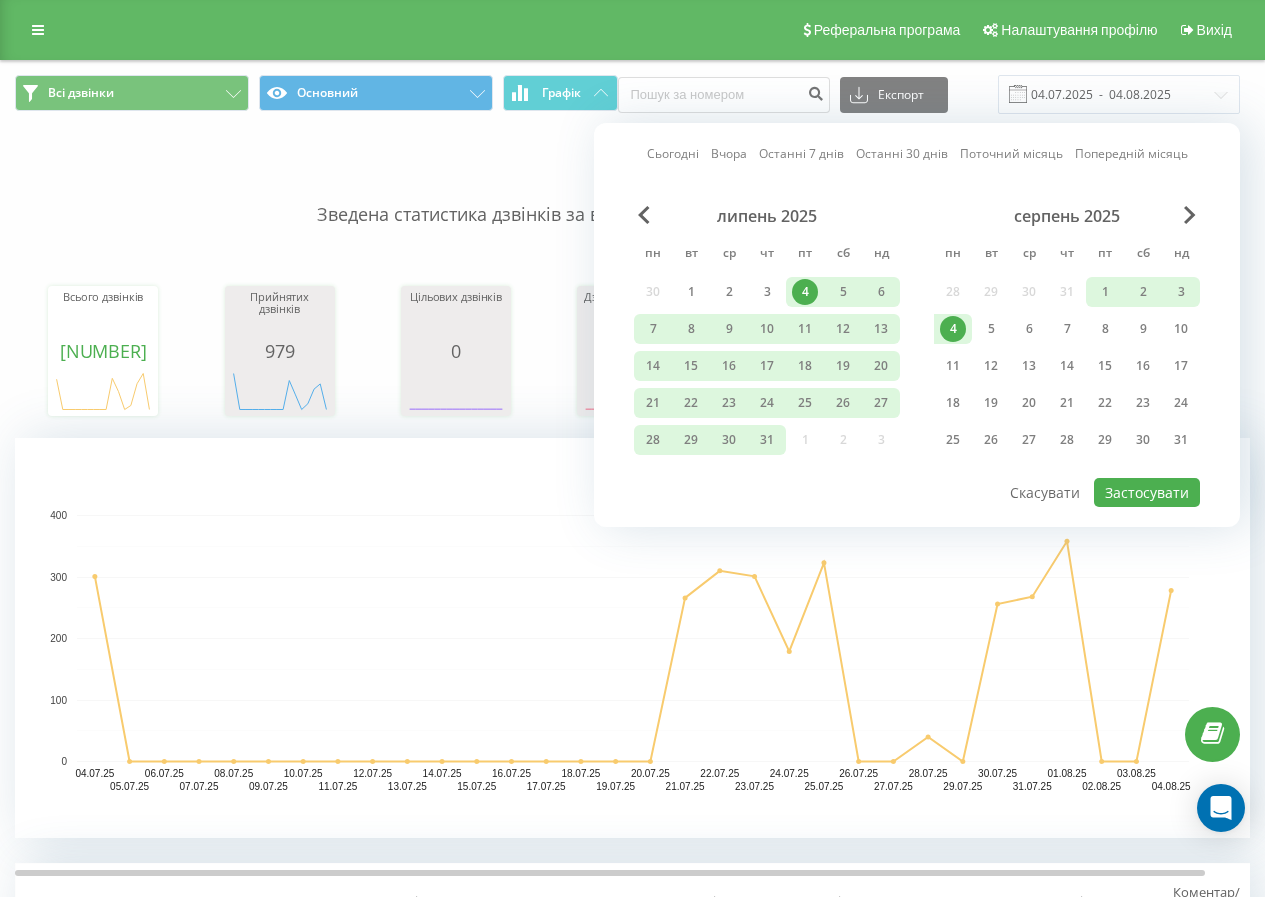 click on "4" at bounding box center (953, 329) 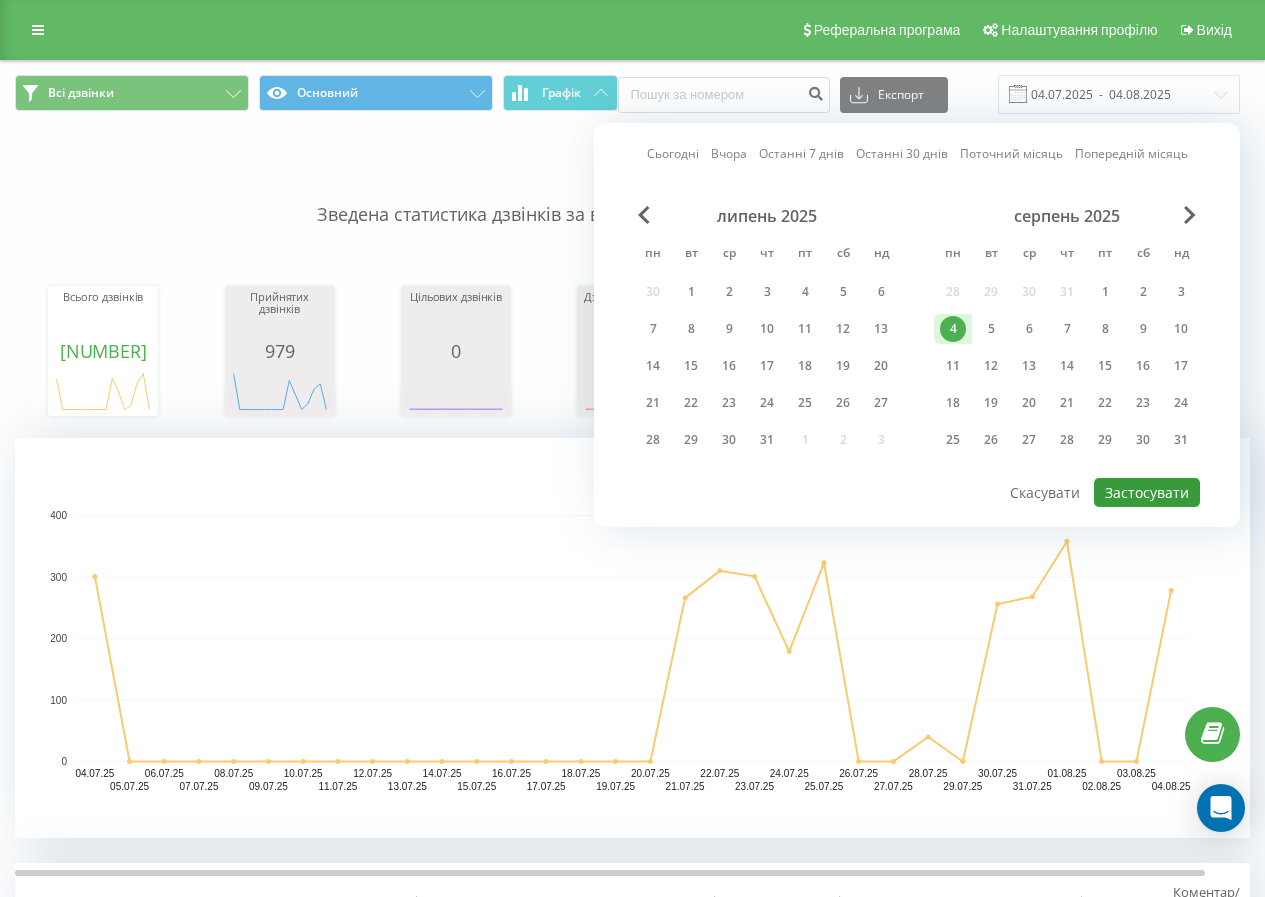 click on "Застосувати" at bounding box center (1147, 492) 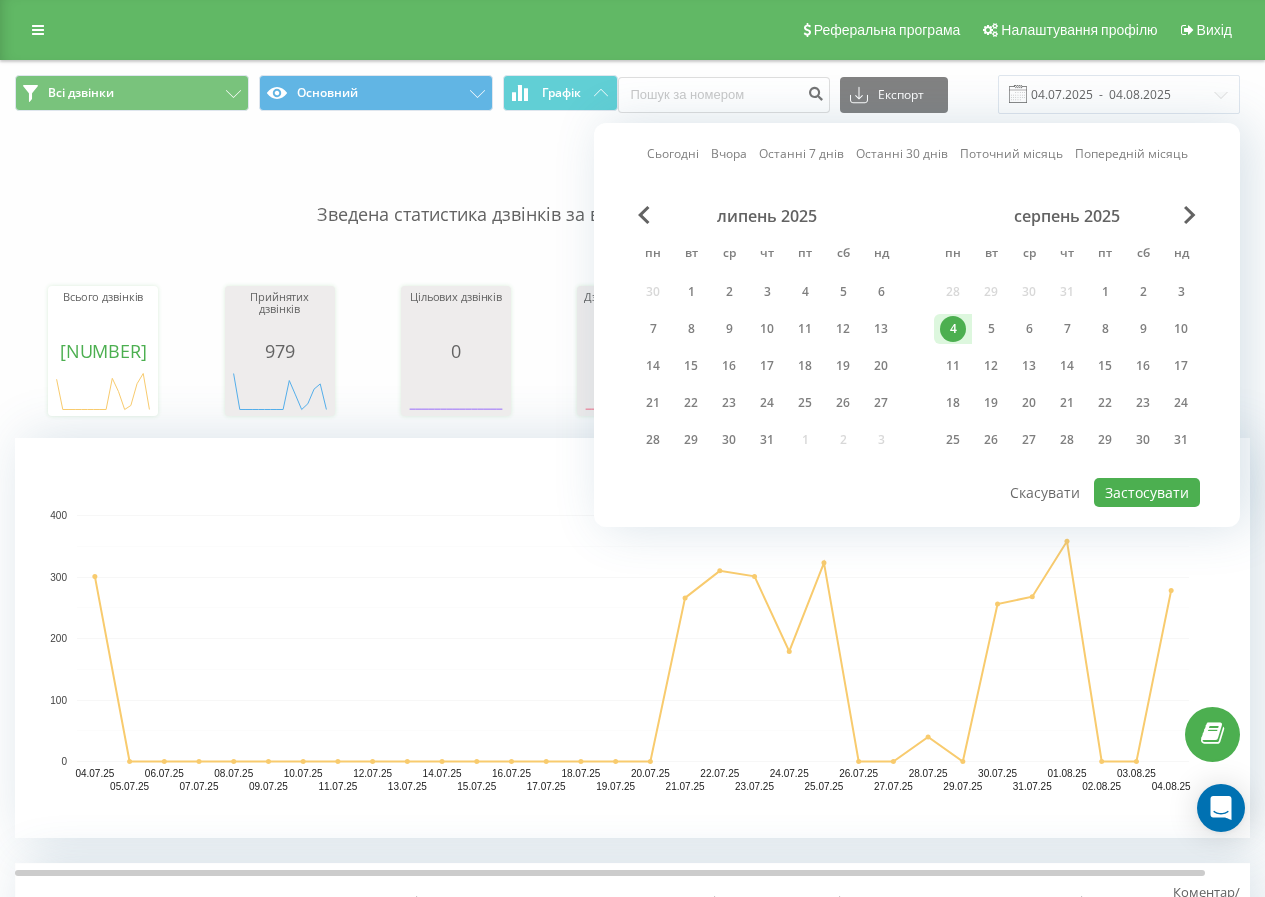 type on "04.08.2025  -  04.08.2025" 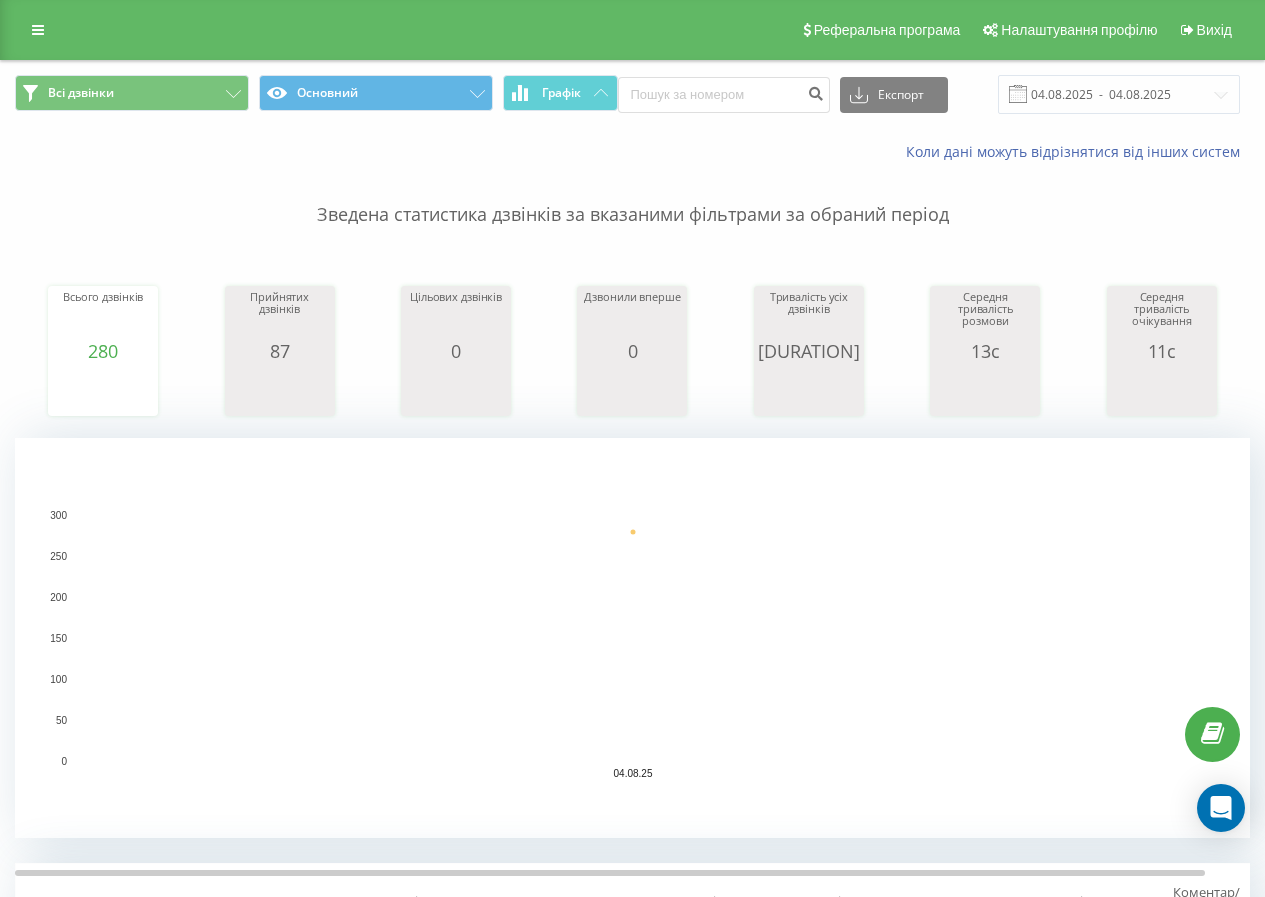 scroll, scrollTop: 0, scrollLeft: 0, axis: both 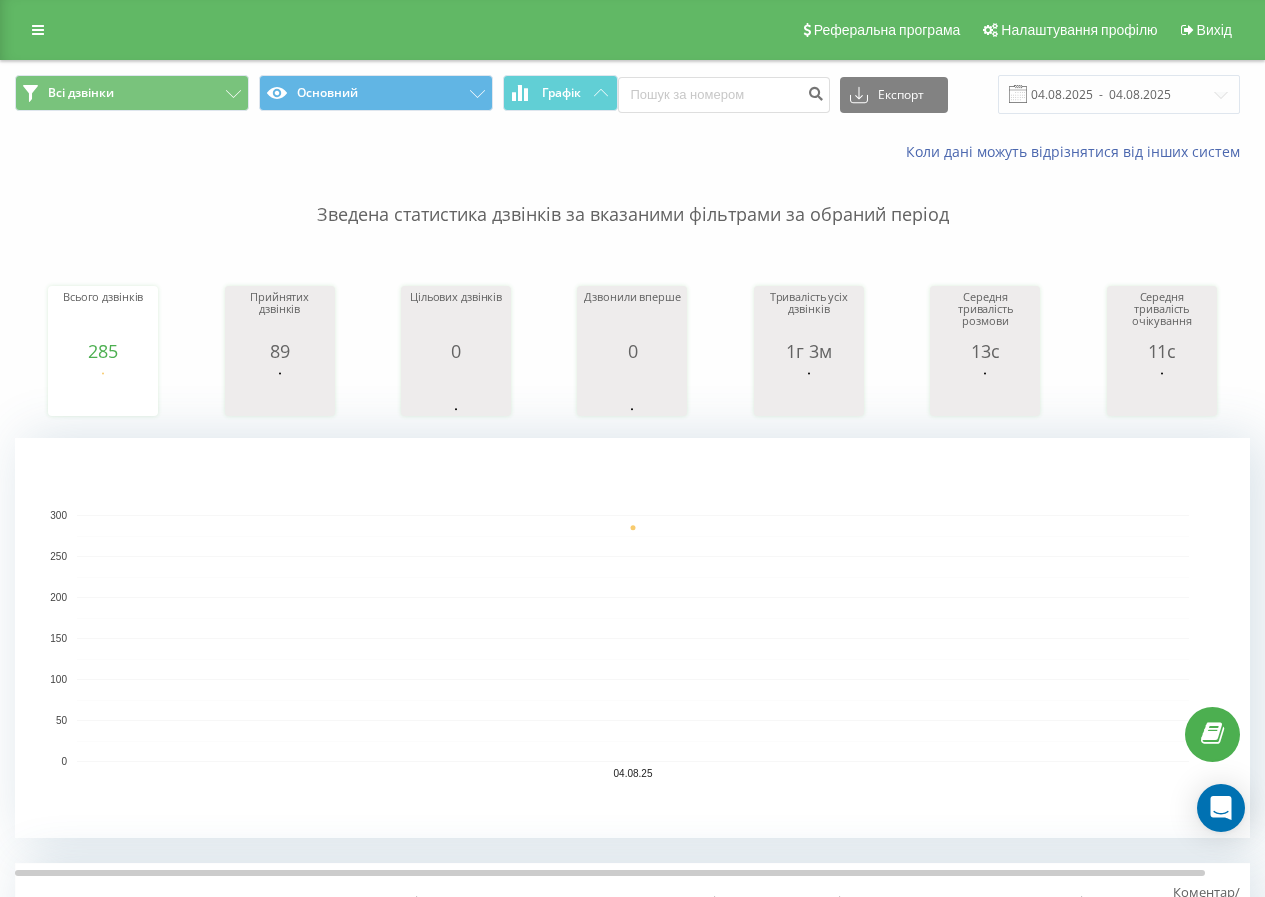 drag, startPoint x: 28, startPoint y: 35, endPoint x: 82, endPoint y: 167, distance: 142.61838 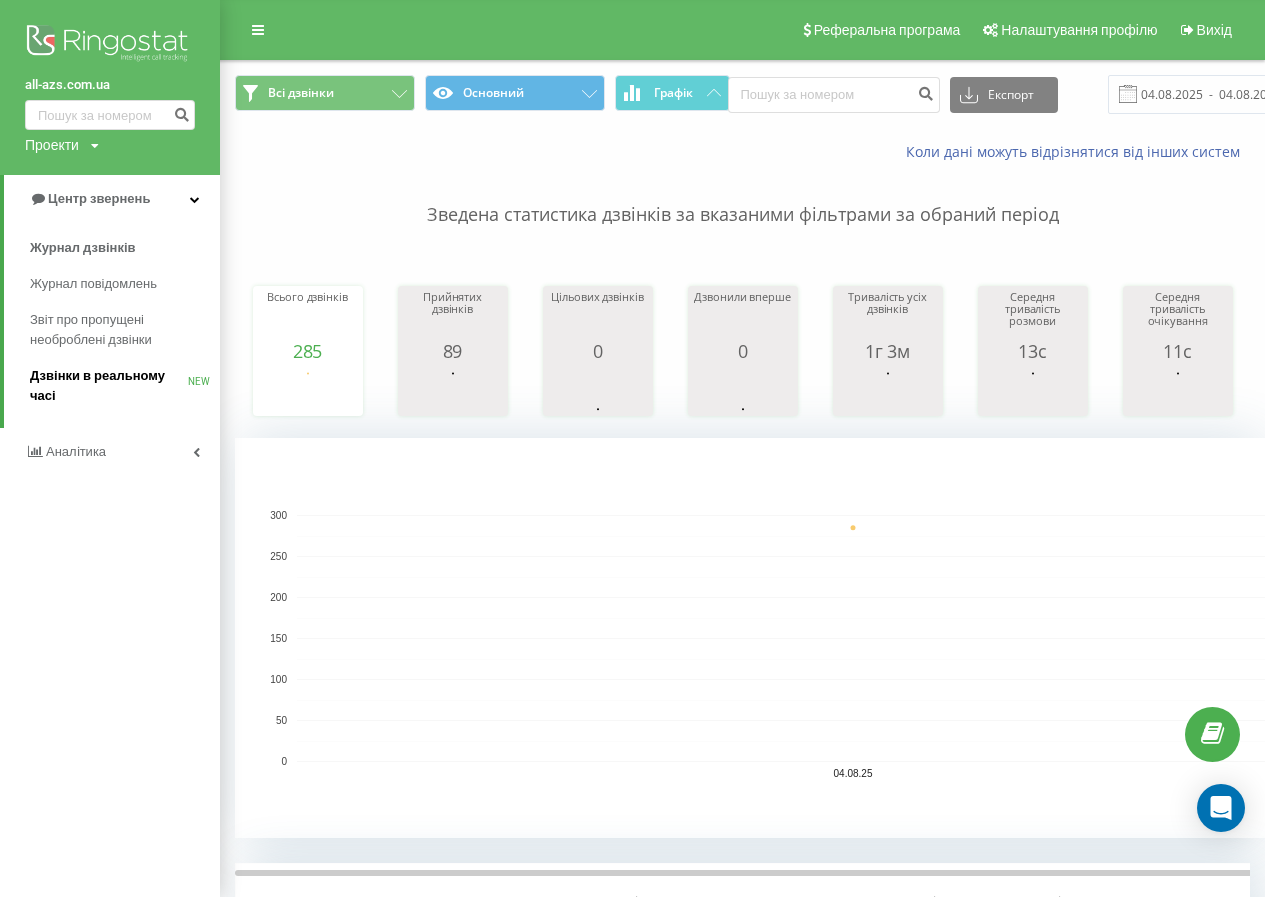click on "Дзвінки в реальному часі" at bounding box center (109, 386) 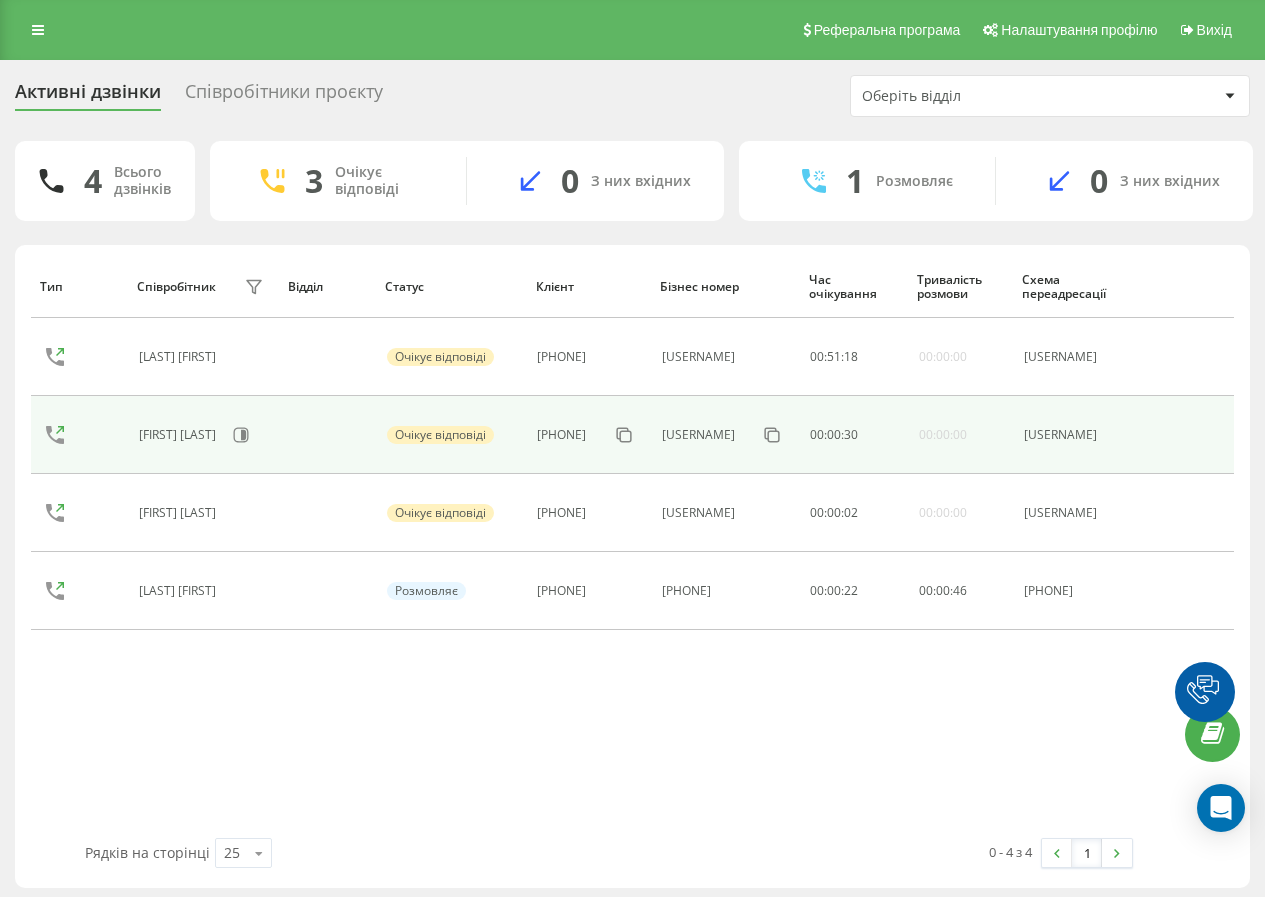 scroll, scrollTop: 0, scrollLeft: 0, axis: both 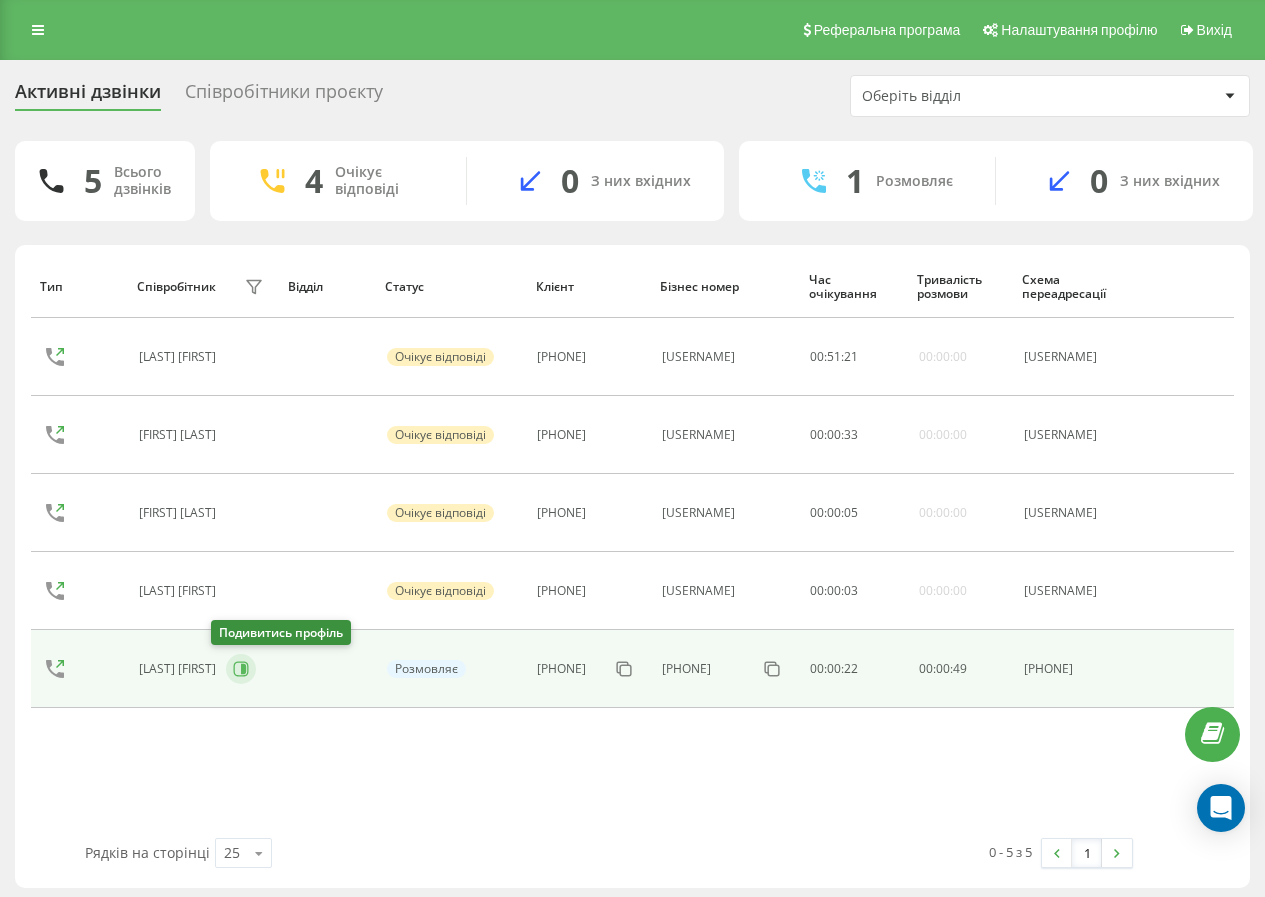 click 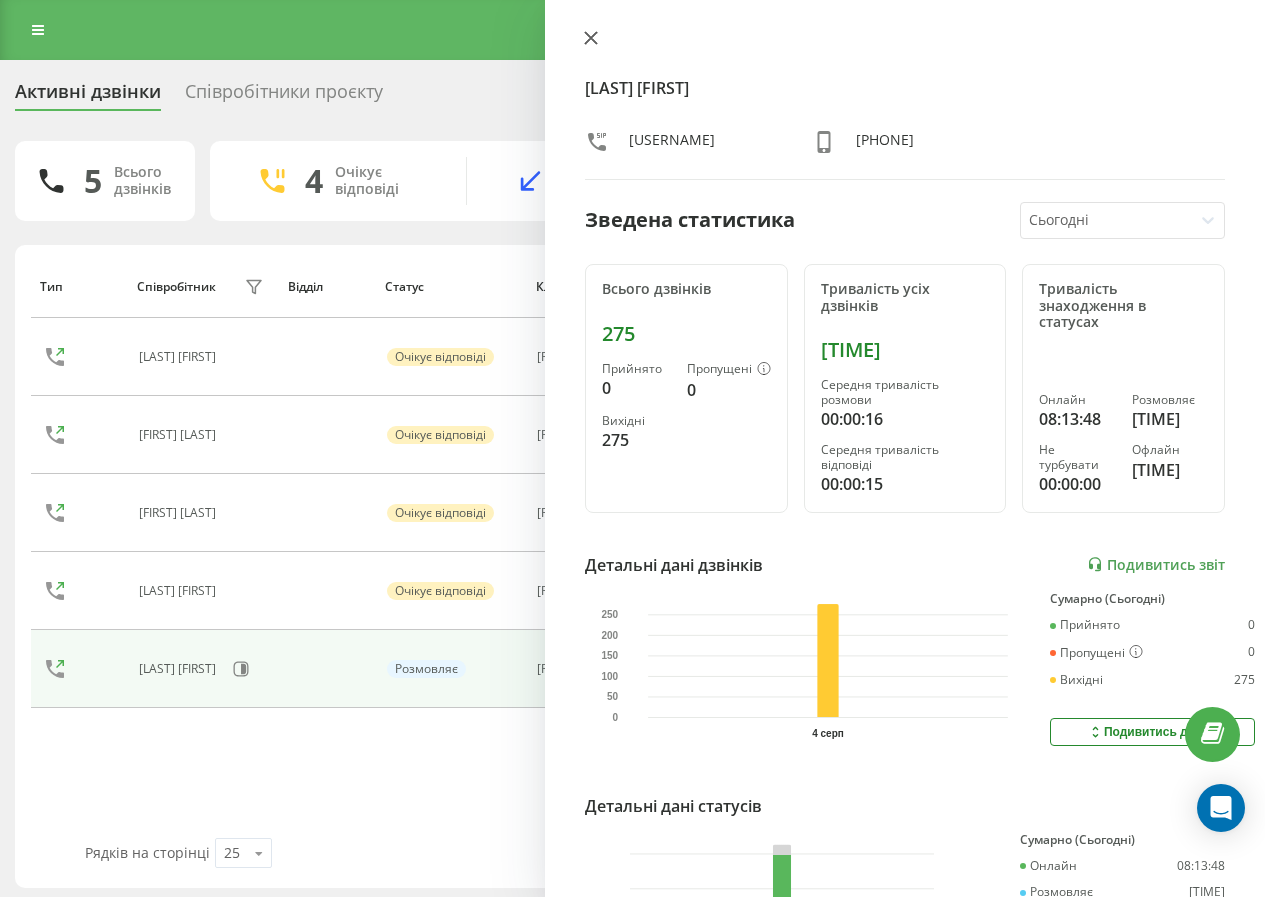 click 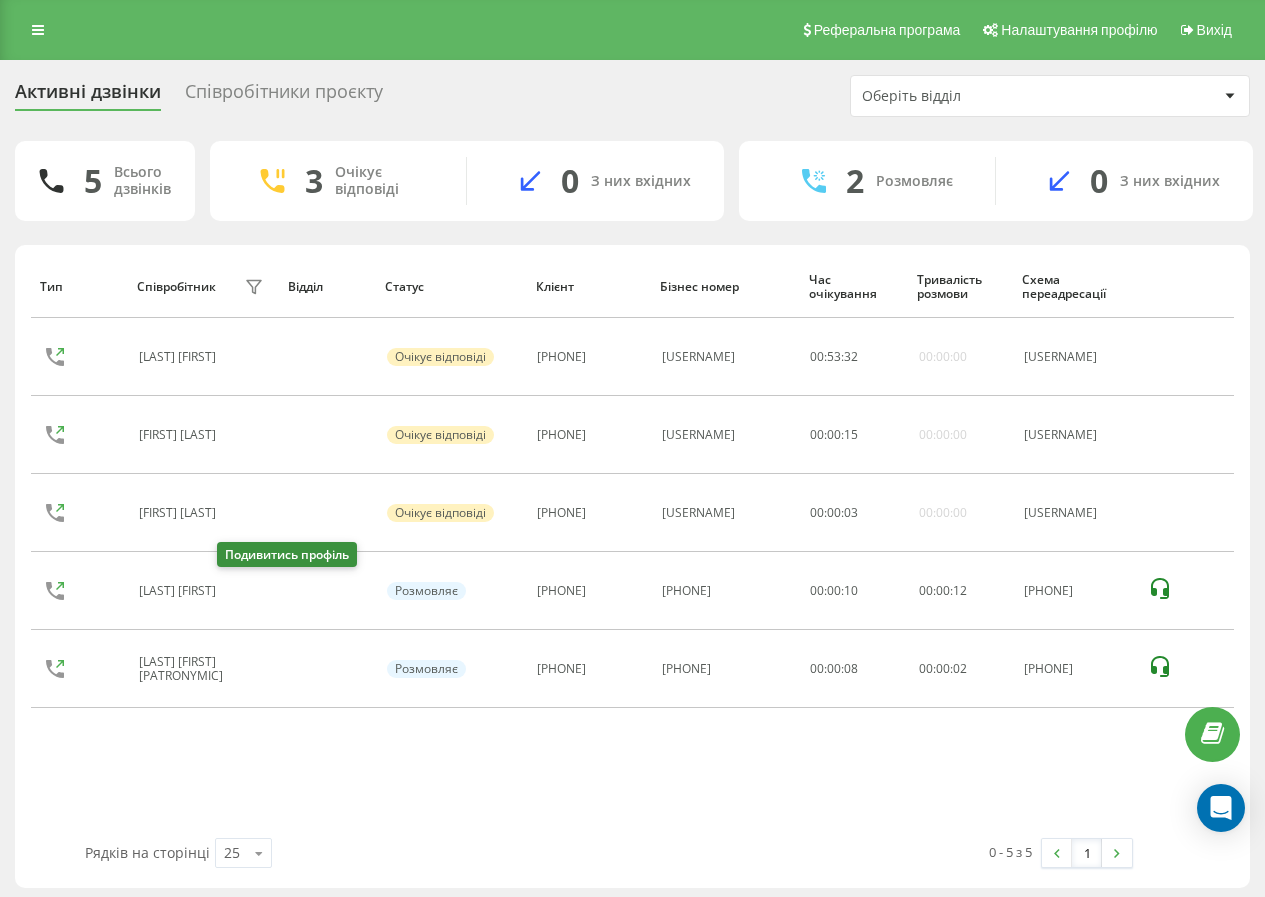 drag, startPoint x: 222, startPoint y: 597, endPoint x: 303, endPoint y: 589, distance: 81.394104 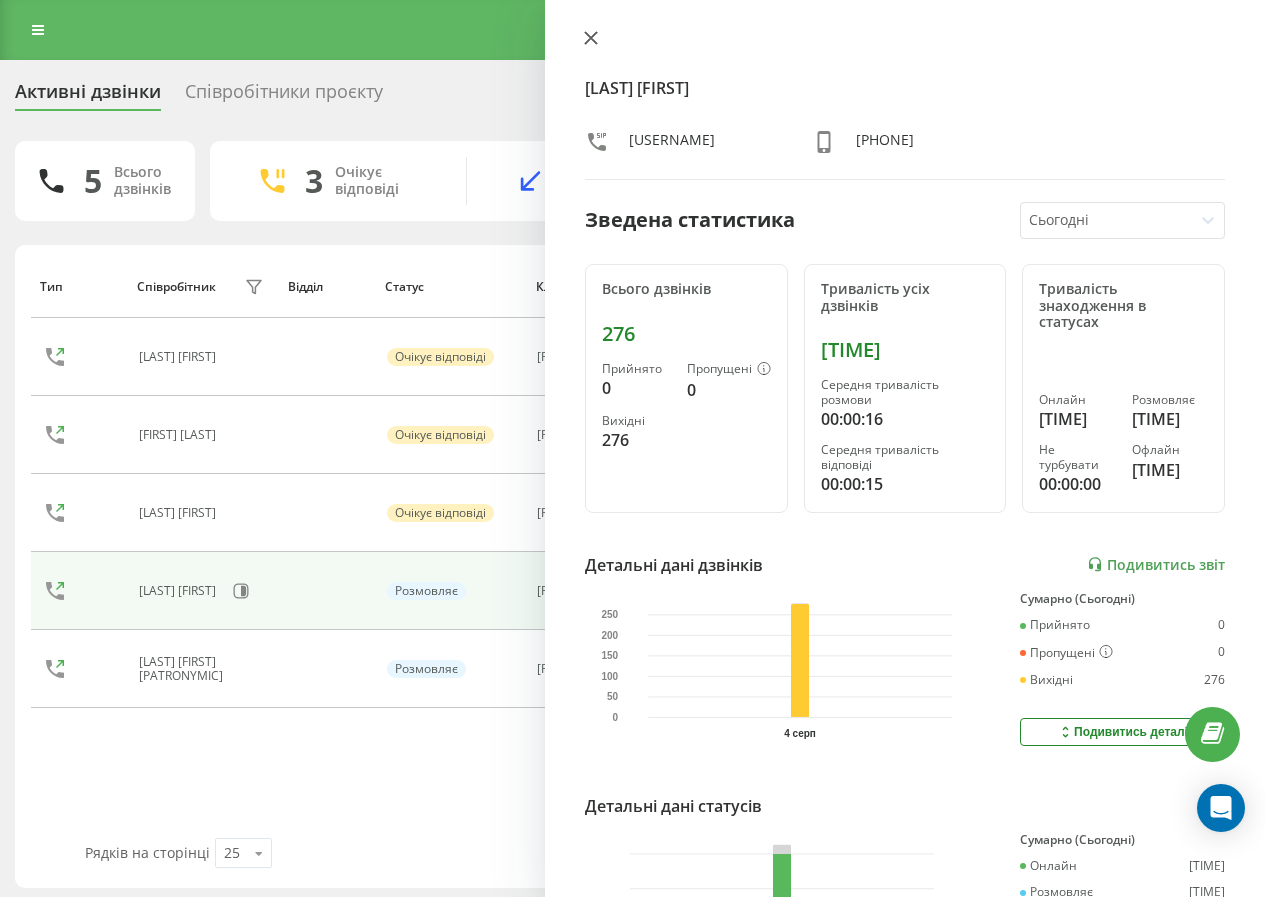 click at bounding box center (591, 39) 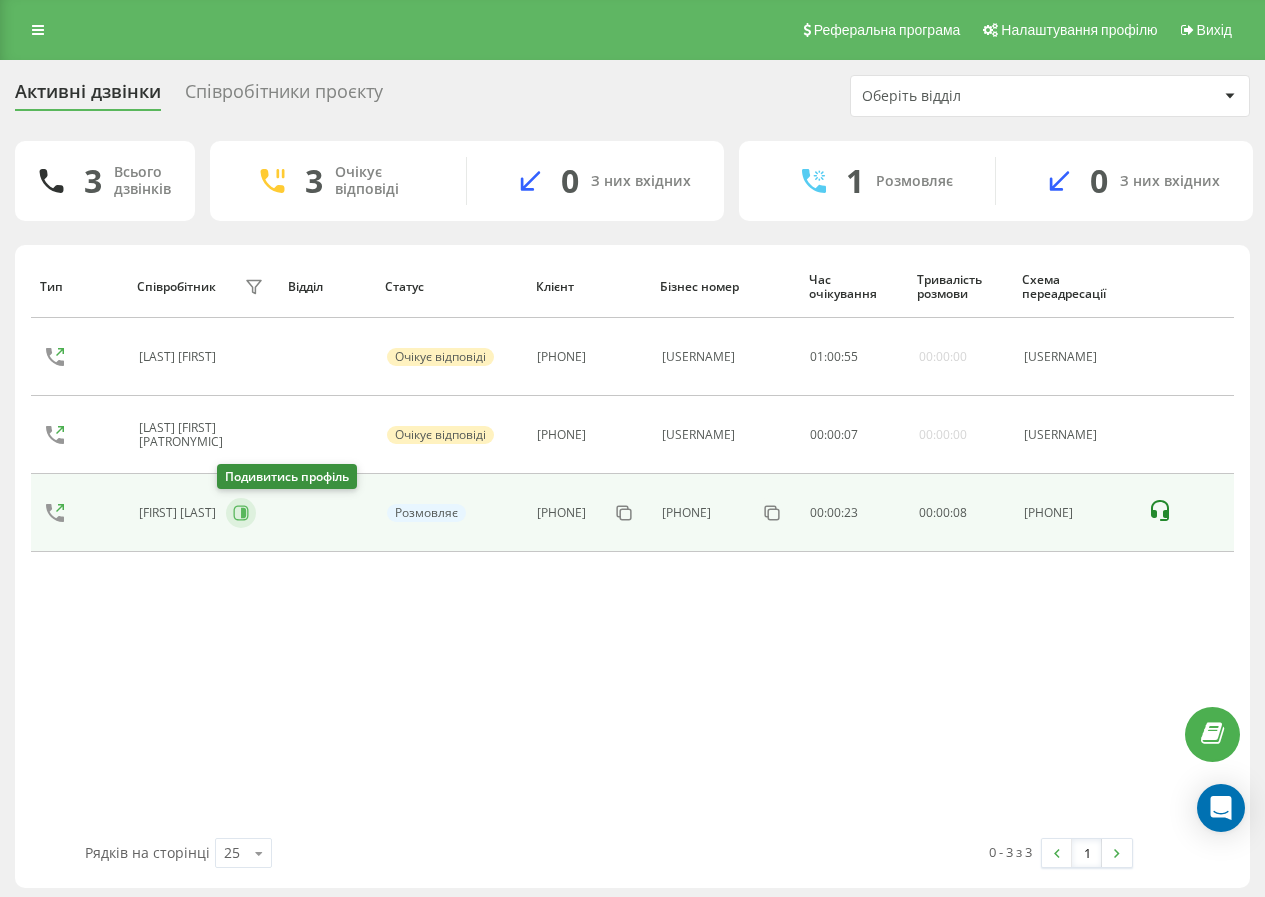 click at bounding box center (241, 513) 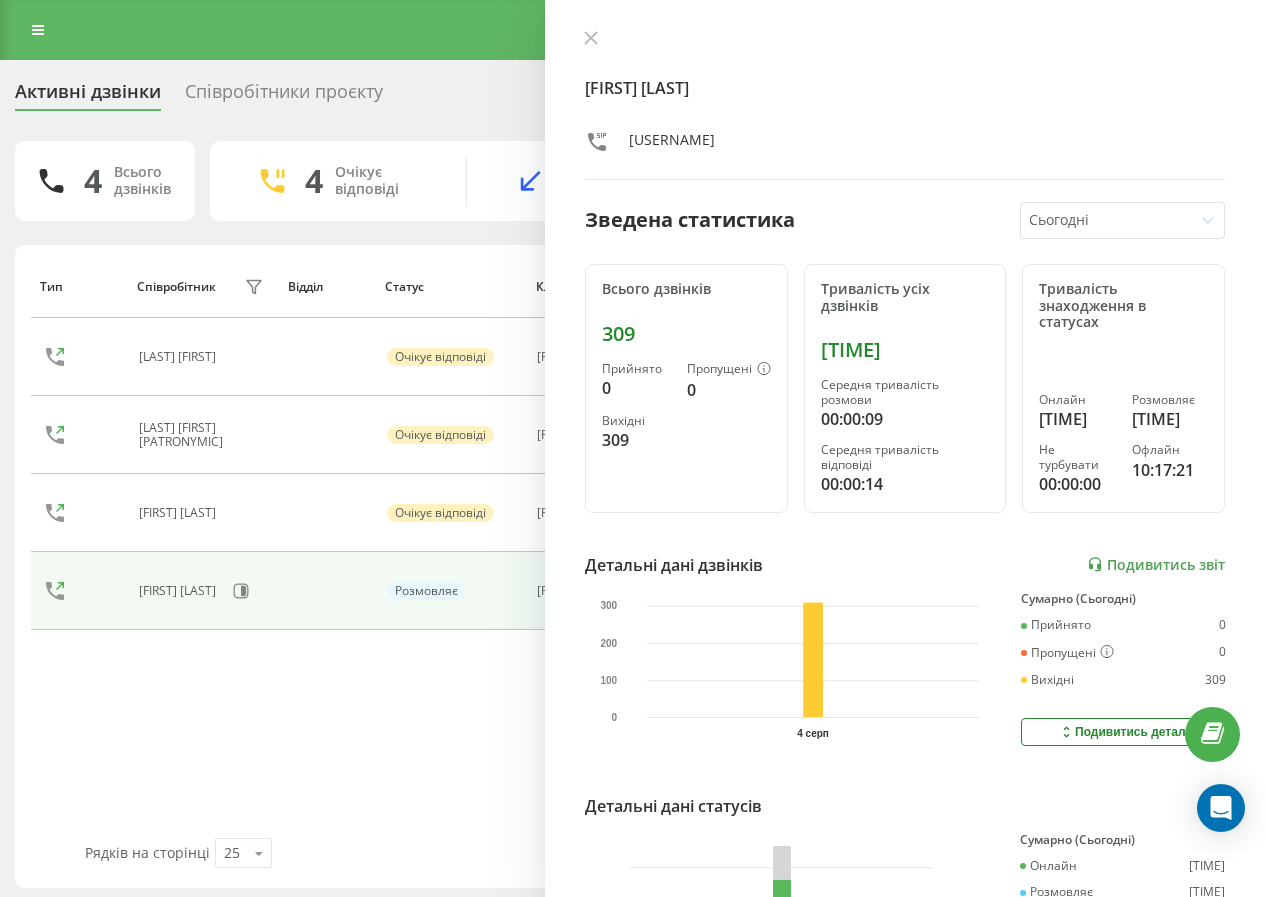 drag, startPoint x: 576, startPoint y: 41, endPoint x: 672, endPoint y: 2, distance: 103.6195 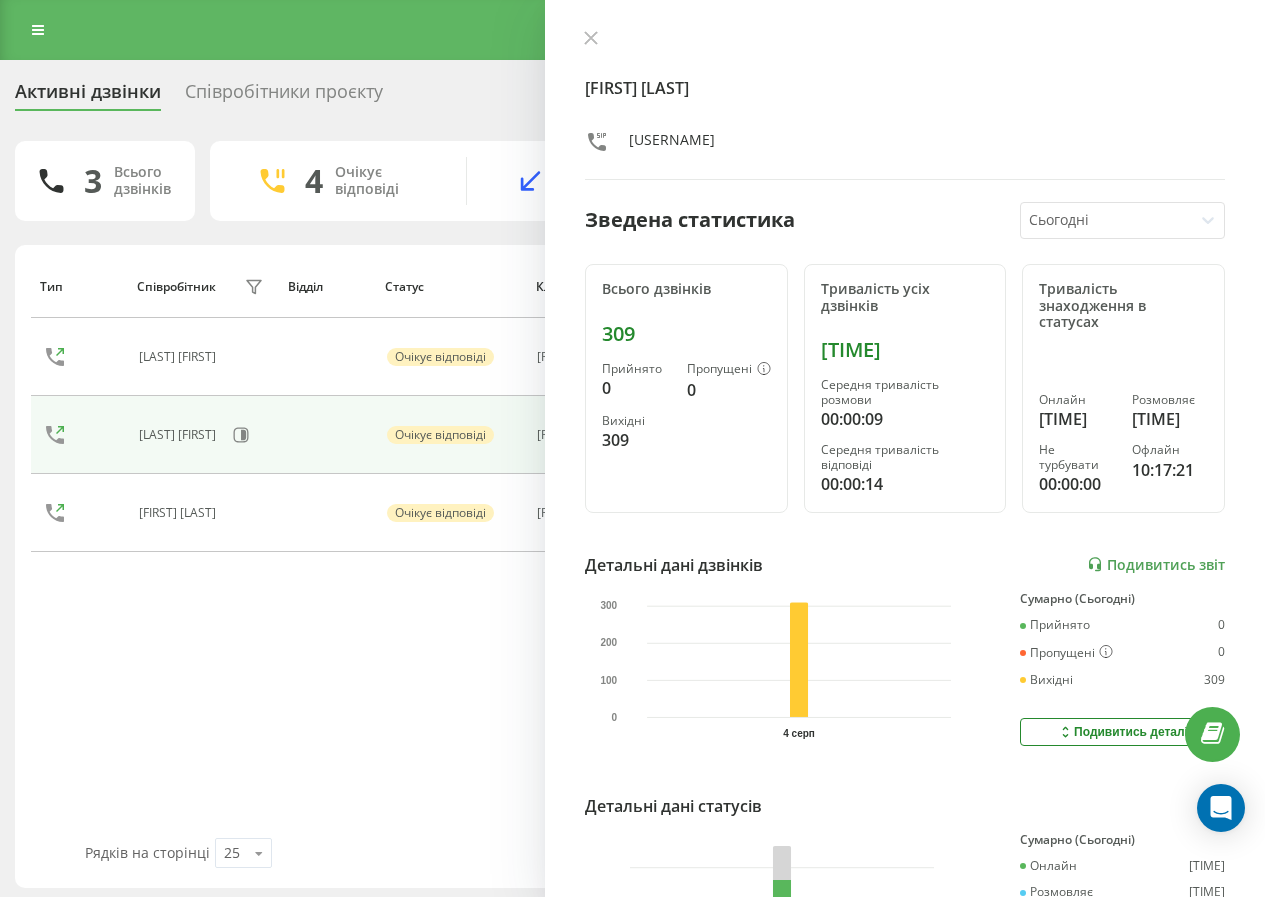 click on "[LAST] [FIRST]" at bounding box center [180, 435] 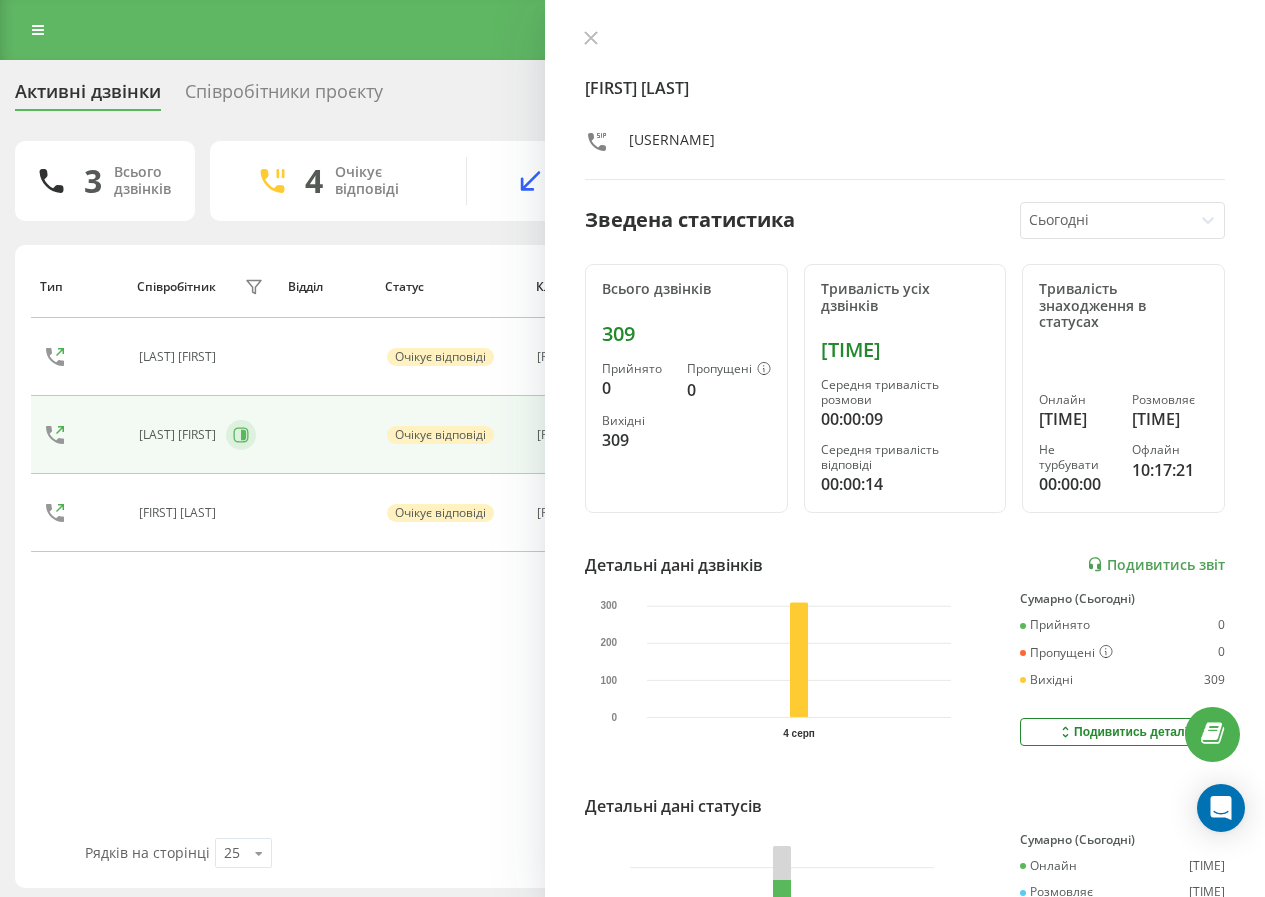click at bounding box center (241, 435) 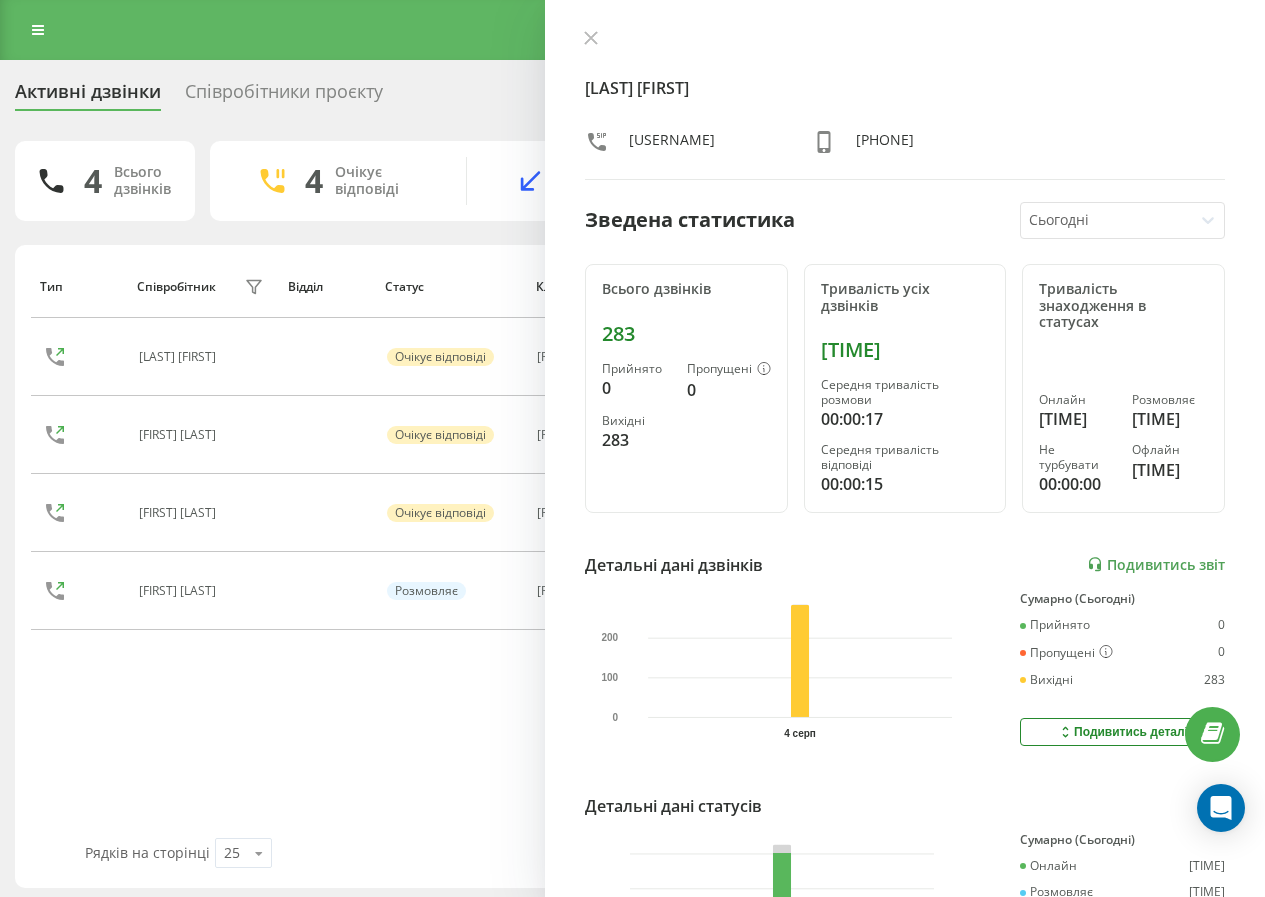 click on "[LAST] [FIRST] [USERNAME] [PHONE] Зведена статистика Сьогодні Всього дзвінків 283 Прийнято 0 Пропущені 0 Вихідні 283 Тривалість усіх дзвінків [TIME] Середня тривалість розмови [TIME] Середня тривалість відповіді [TIME] Тривалість знаходження в статусах Онлайн [TIME] Розмовляє [TIME] Не турбувати [TIME] Офлайн [TIME] Детальні дані дзвінків Подивитись звіт 4 серп 0 100 200 Сумарно (Сьогодні) Прийнято 0 Пропущені 0 Вихідні 283 Подивитись деталі Детальні дані статусів 4 серп Сумарно (Сьогодні) Онлайн [TIME] Розмовляє [TIME] Не турбувати [TIME] Офлайн [TIME] Подивитись деталі" at bounding box center [905, 448] 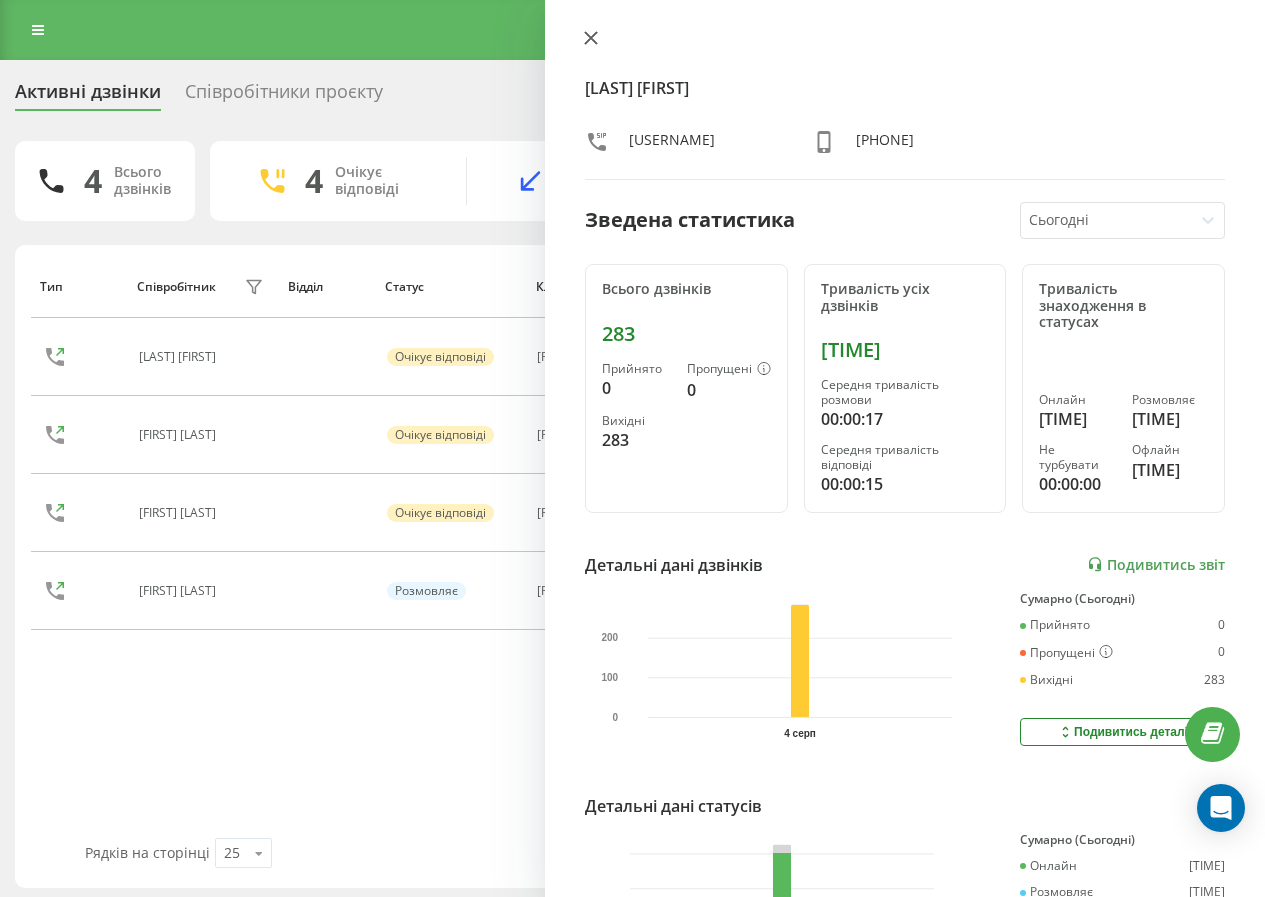 click at bounding box center (591, 39) 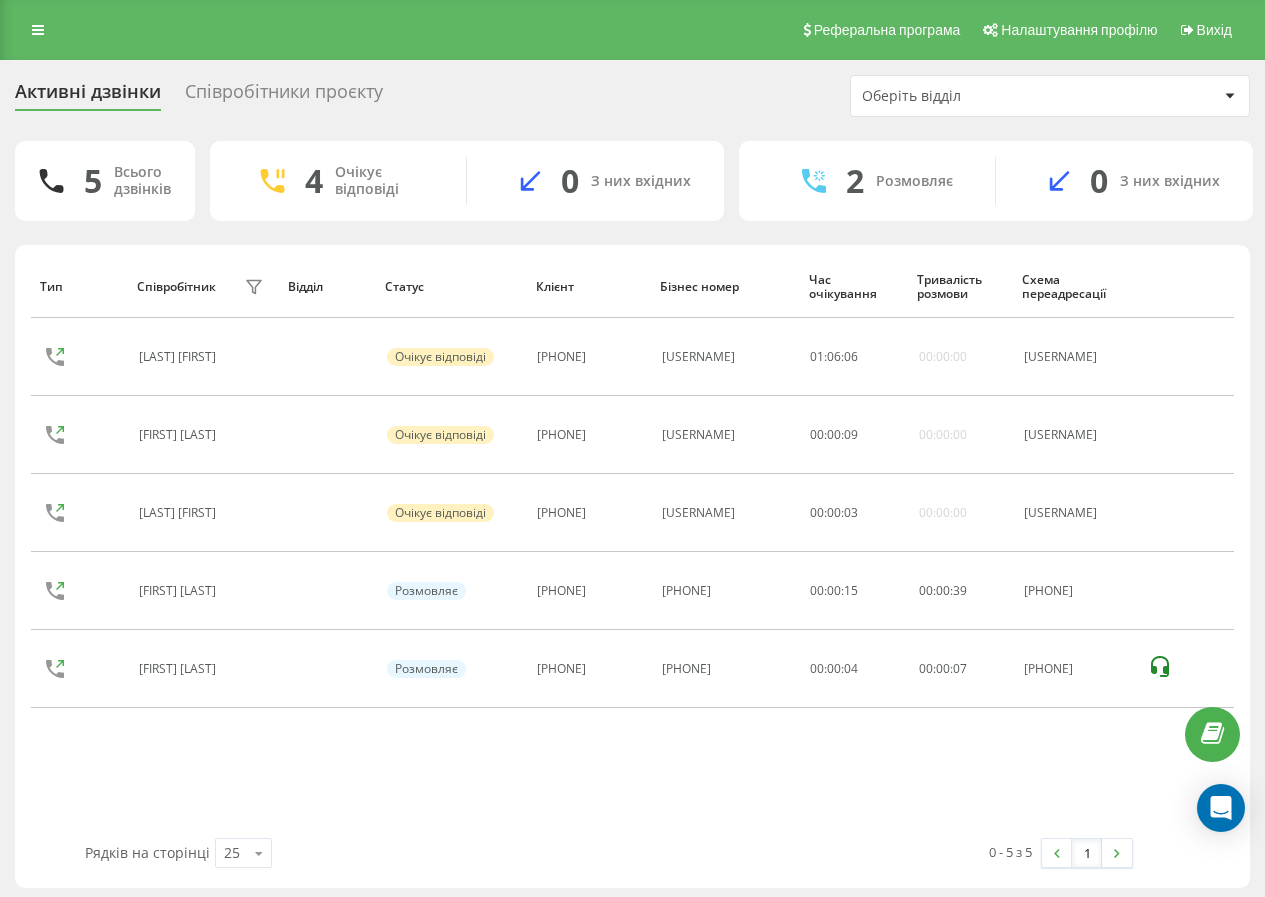 drag, startPoint x: 222, startPoint y: 598, endPoint x: 249, endPoint y: 723, distance: 127.88276 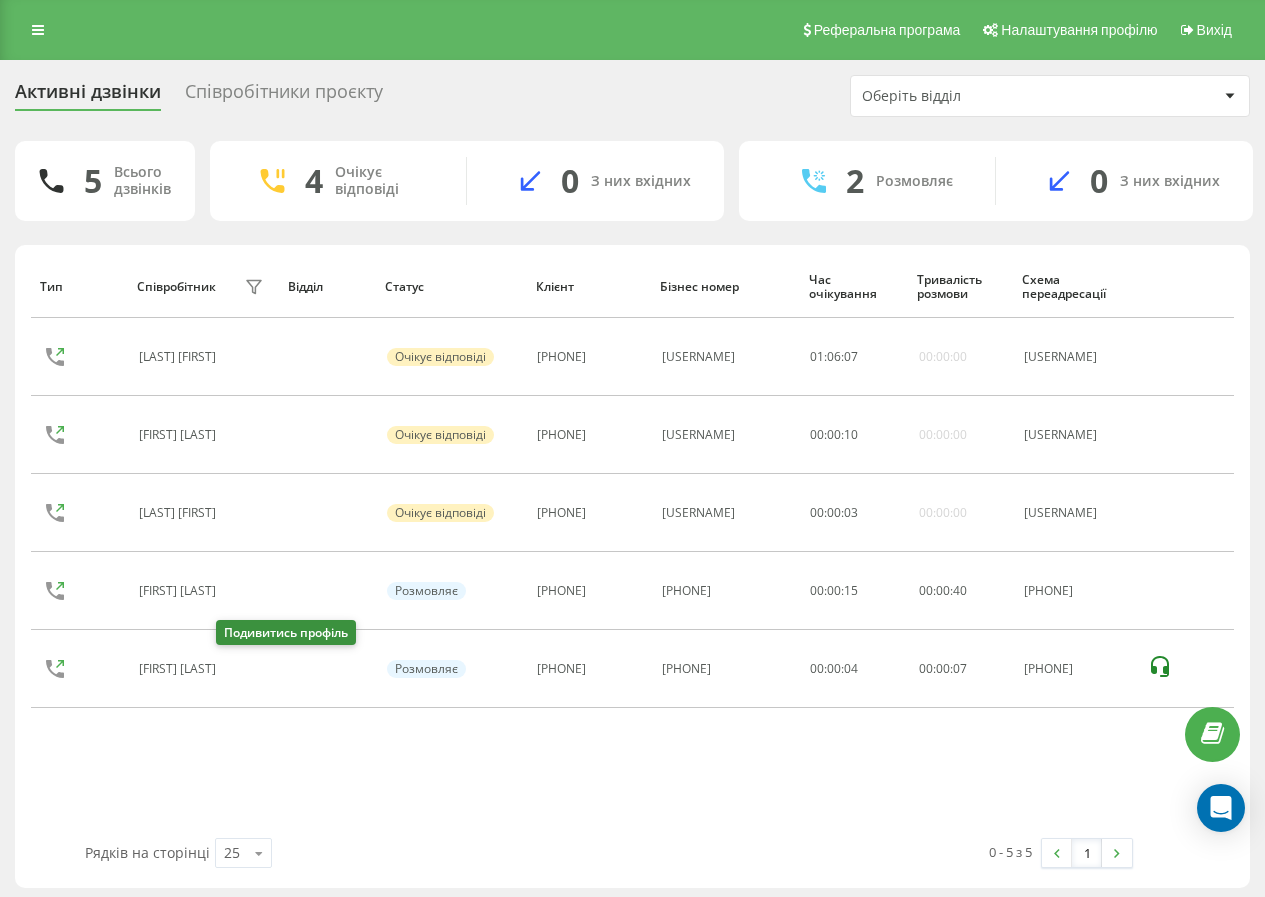 click 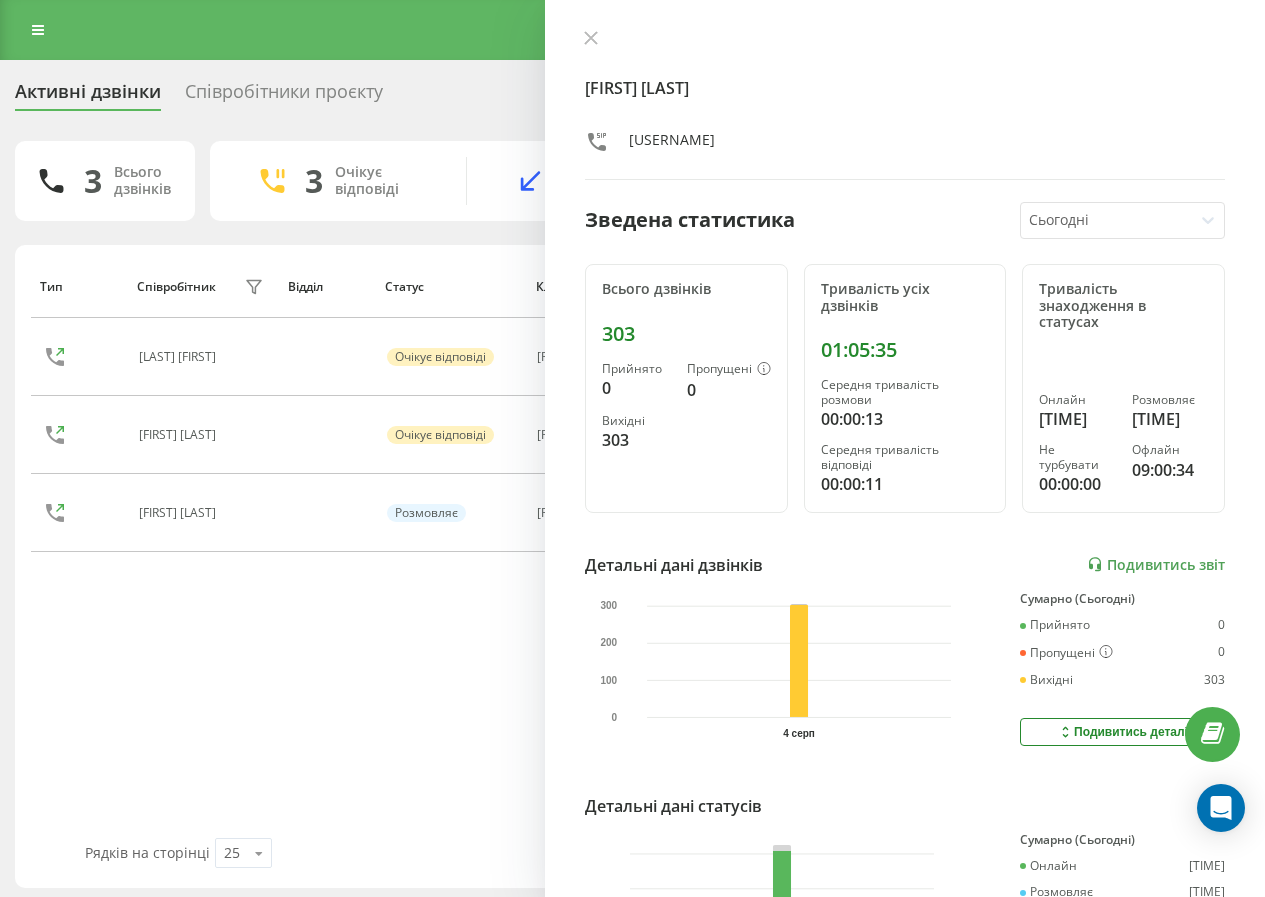 click on "Онищук Маріна [USERNAME] Зведена статистика Сьогодні Всього дзвінків 303 Прийнято 0 Пропущені 0 Вихідні 303 Тривалість усіх дзвінків [TIME] Середня тривалість розмови [TIME] Середня тривалість відповіді [TIME] Тривалість знаходження в статусах Онлайн [TIME] Розмовляє [TIME] Не турбувати [TIME] Офлайн [TIME] Детальні дані дзвінків Подивитись звіт 4 серп 0 100 200 300 Сумарно (Сьогодні) Прийнято 0 Пропущені 0 Вихідні 303 Подивитись деталі Детальні дані статусів 4 серп Сумарно (Сьогодні) Онлайн [TIME] Розмовляє [TIME] Не турбувати [TIME] Офлайн [TIME] Подивитись деталі" at bounding box center (905, 448) 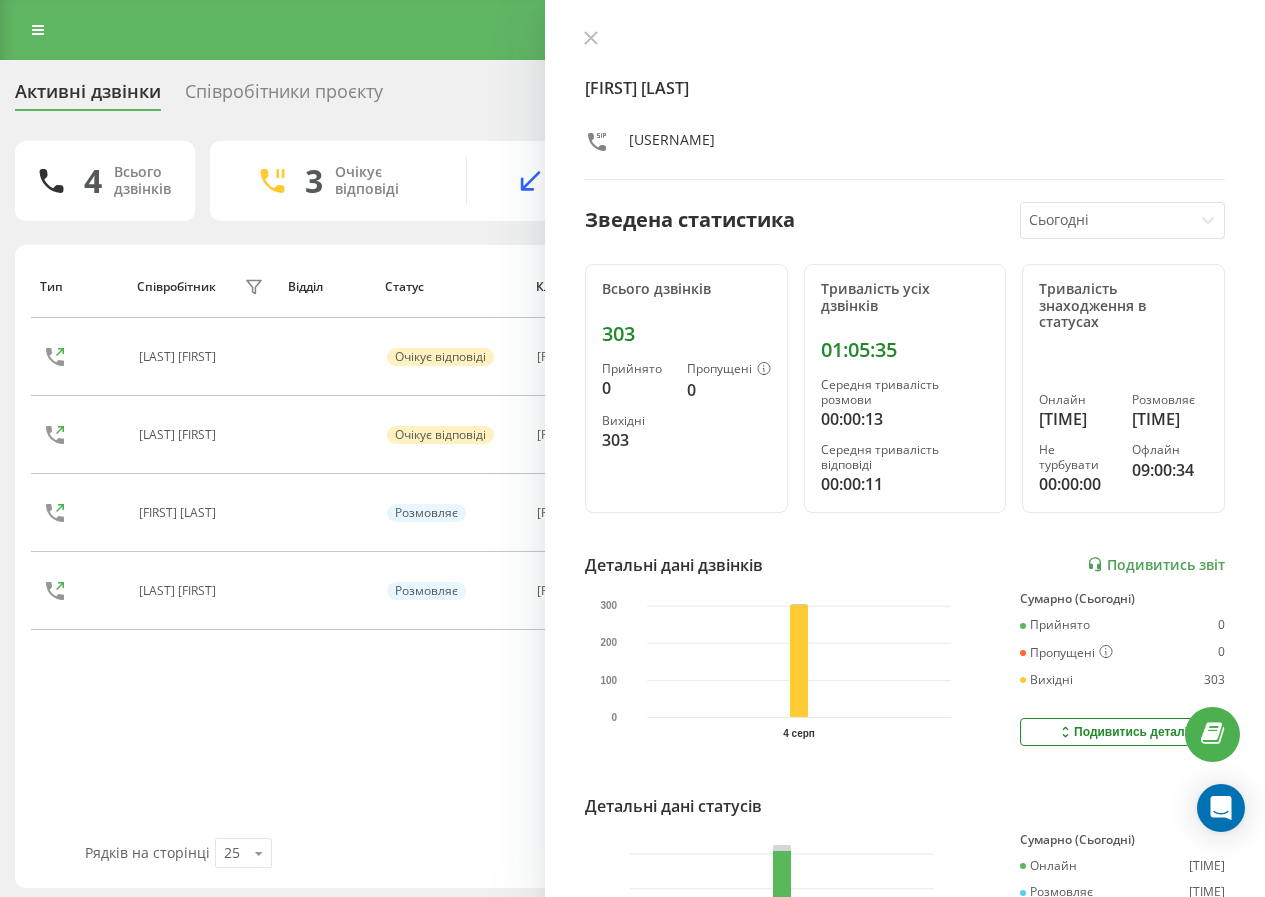 click on "Онищук Маріна [USERNAME] Зведена статистика Сьогодні Всього дзвінків 303 Прийнято 0 Пропущені 0 Вихідні 303 Тривалість усіх дзвінків [TIME] Середня тривалість розмови [TIME] Середня тривалість відповіді [TIME] Тривалість знаходження в статусах Онлайн [TIME] Розмовляє [TIME] Не турбувати [TIME] Офлайн [TIME] Детальні дані дзвінків Подивитись звіт 4 серп 0 100 200 300 Сумарно (Сьогодні) Прийнято 0 Пропущені 0 Вихідні 303 Подивитись деталі Детальні дані статусів 4 серп Сумарно (Сьогодні) Онлайн [TIME] Розмовляє [TIME] Не турбувати [TIME] Офлайн [TIME] Подивитись деталі" at bounding box center [905, 448] 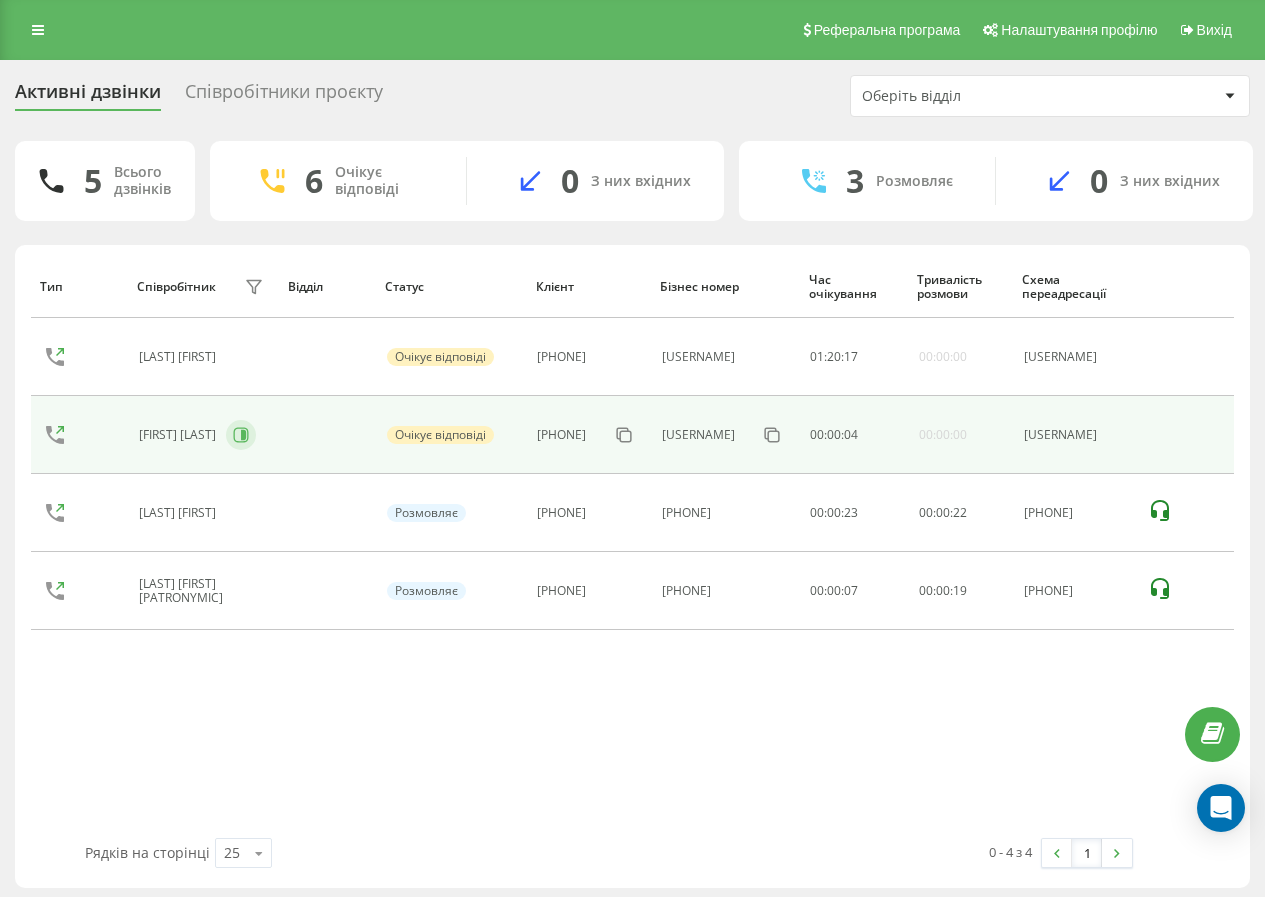 click at bounding box center [241, 435] 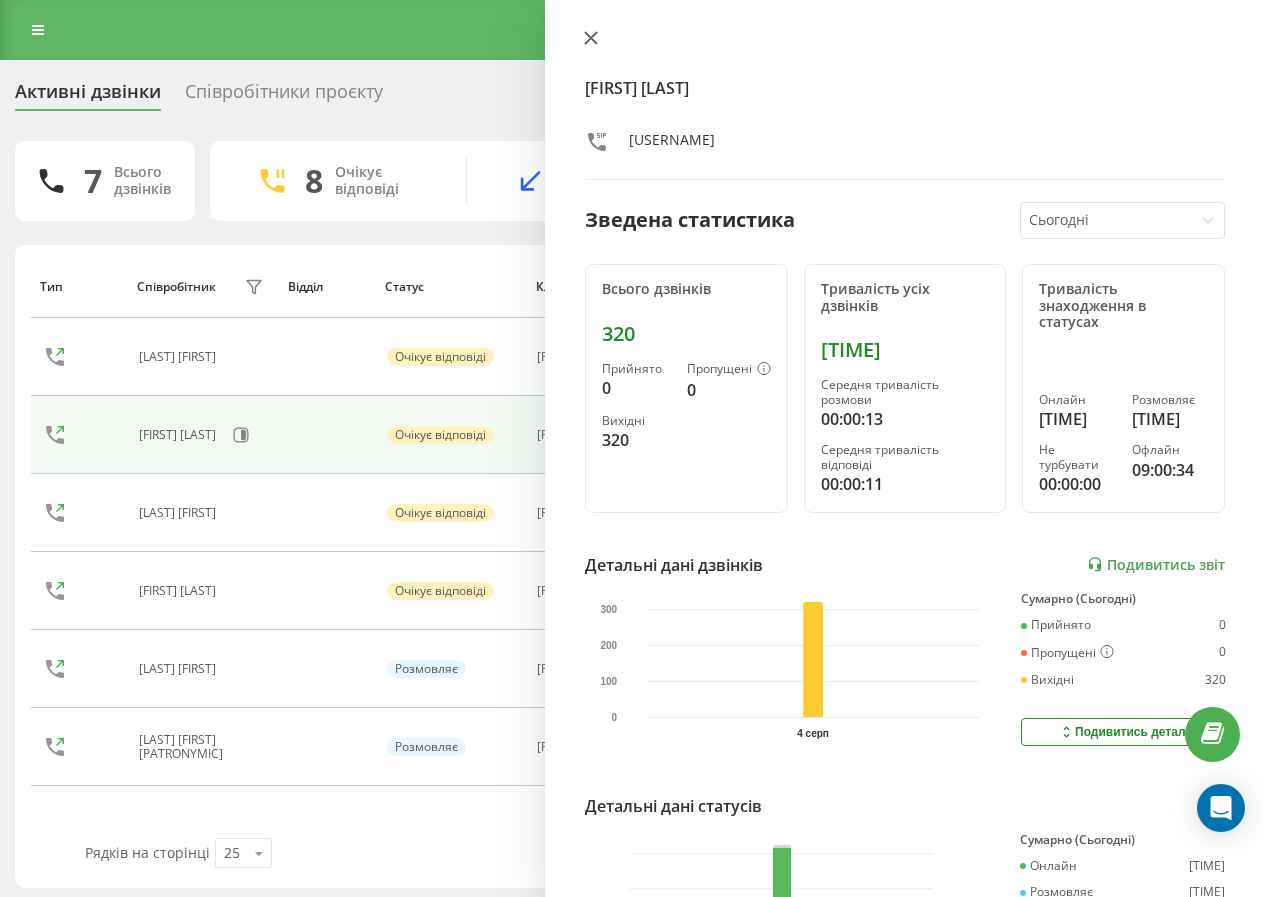click 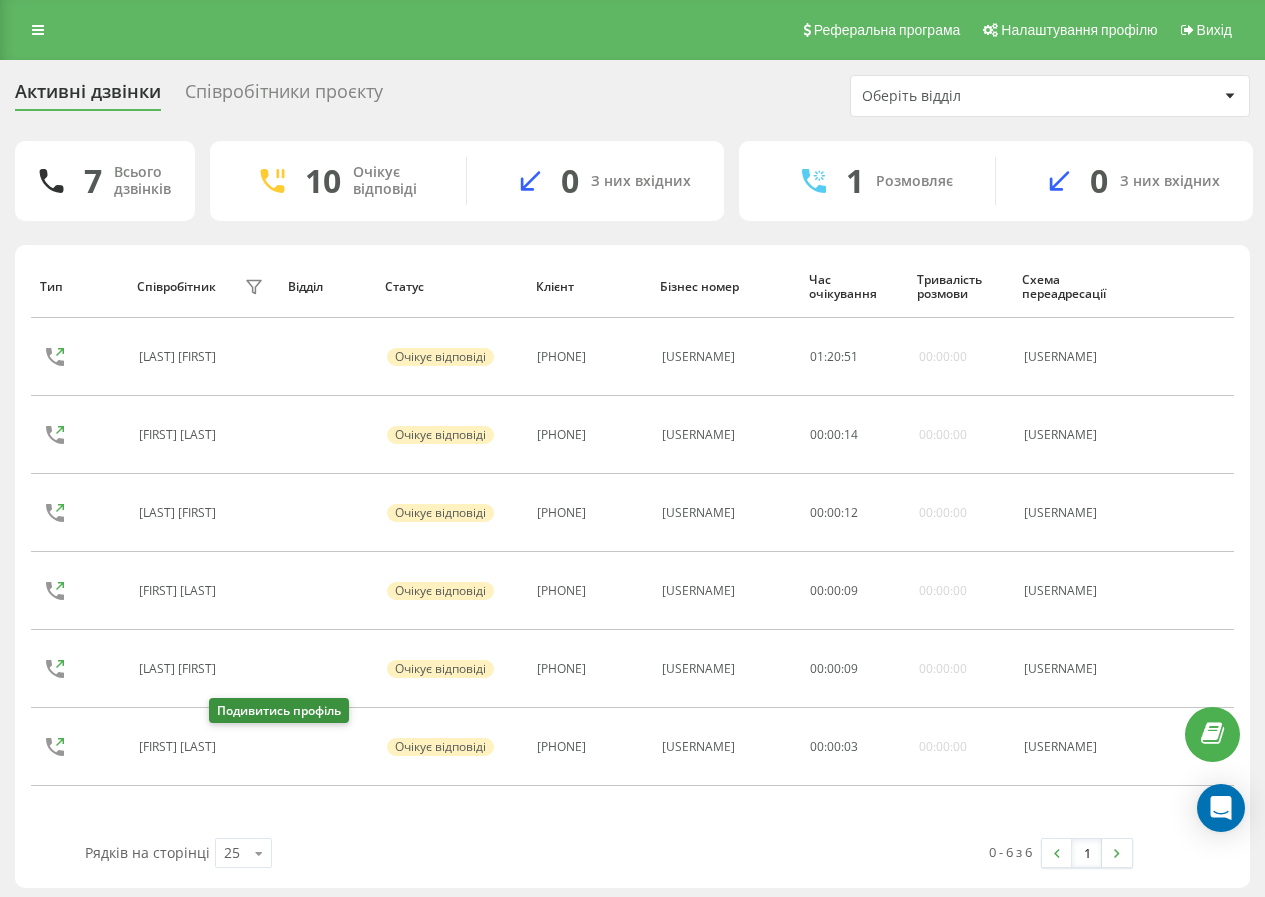drag, startPoint x: 223, startPoint y: 745, endPoint x: 237, endPoint y: 738, distance: 15.652476 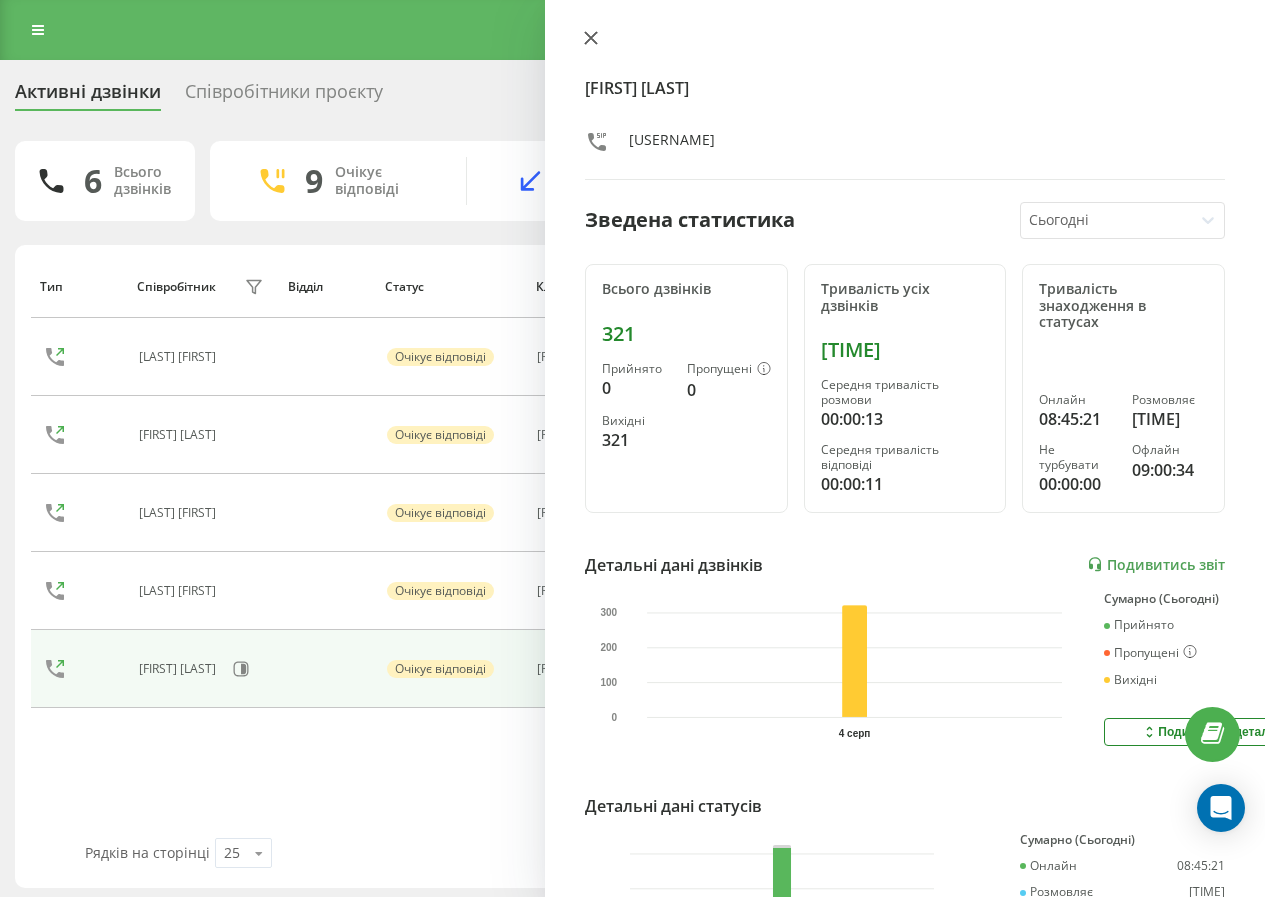 click at bounding box center (591, 39) 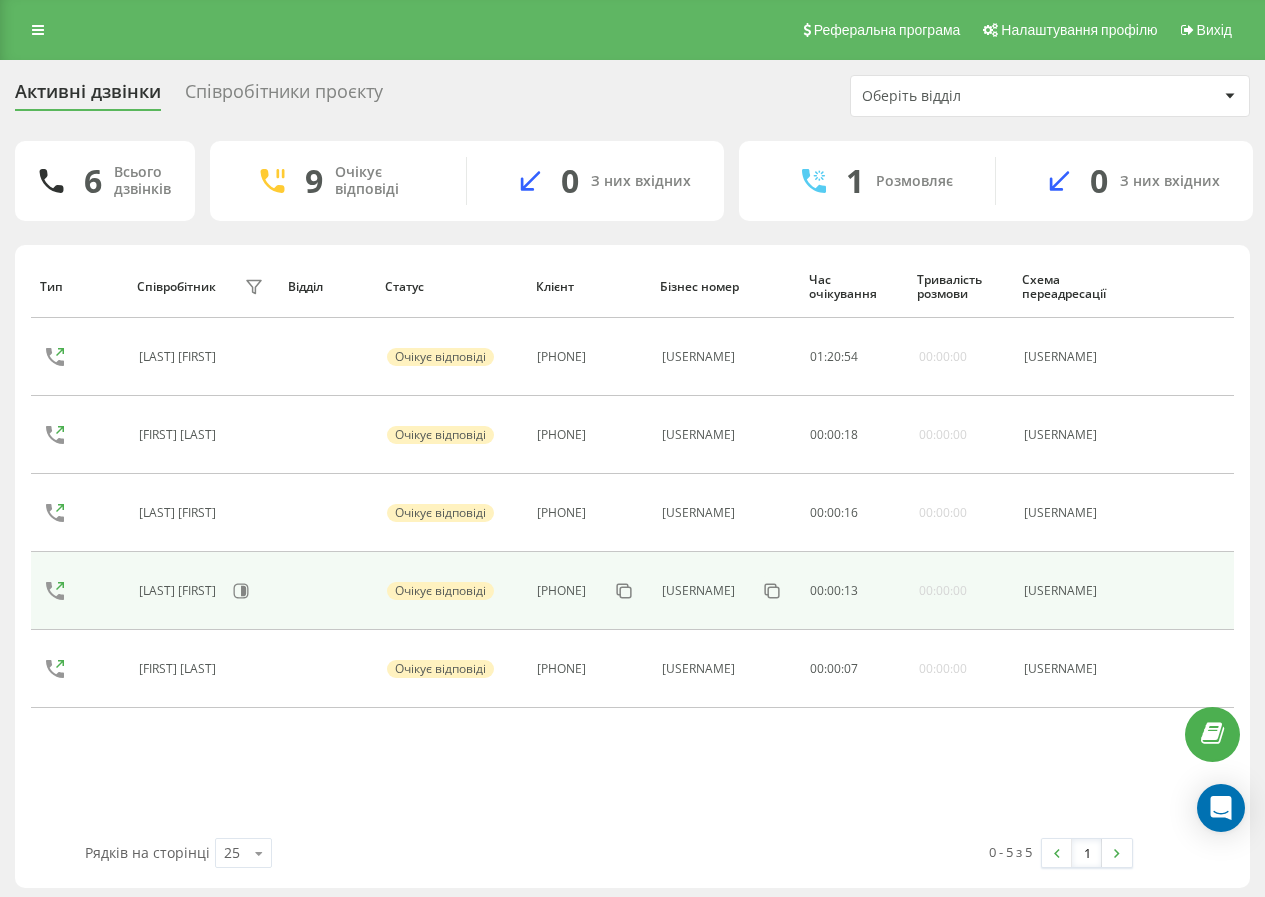 click on "[LAST] [FIRST]" at bounding box center [203, 591] 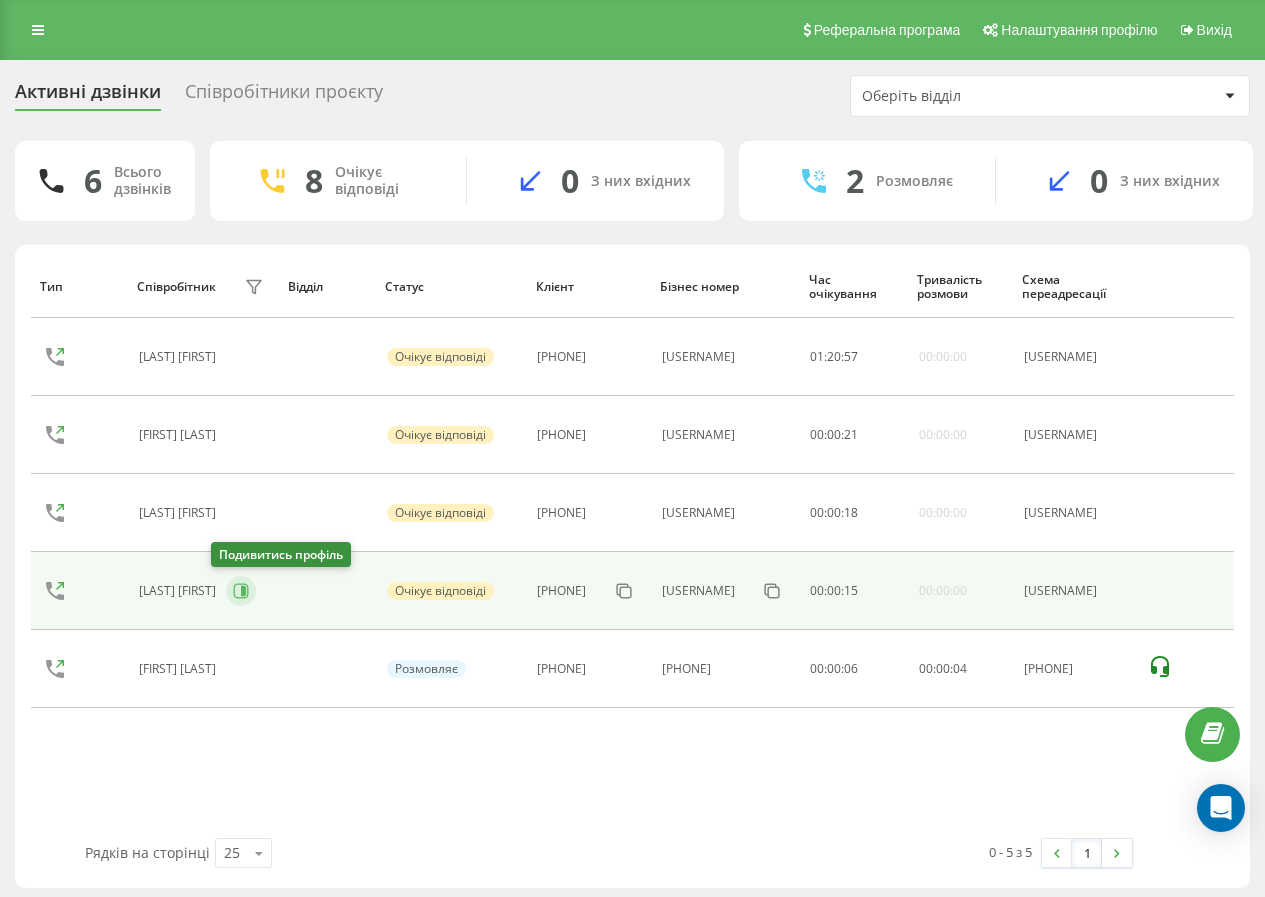 click 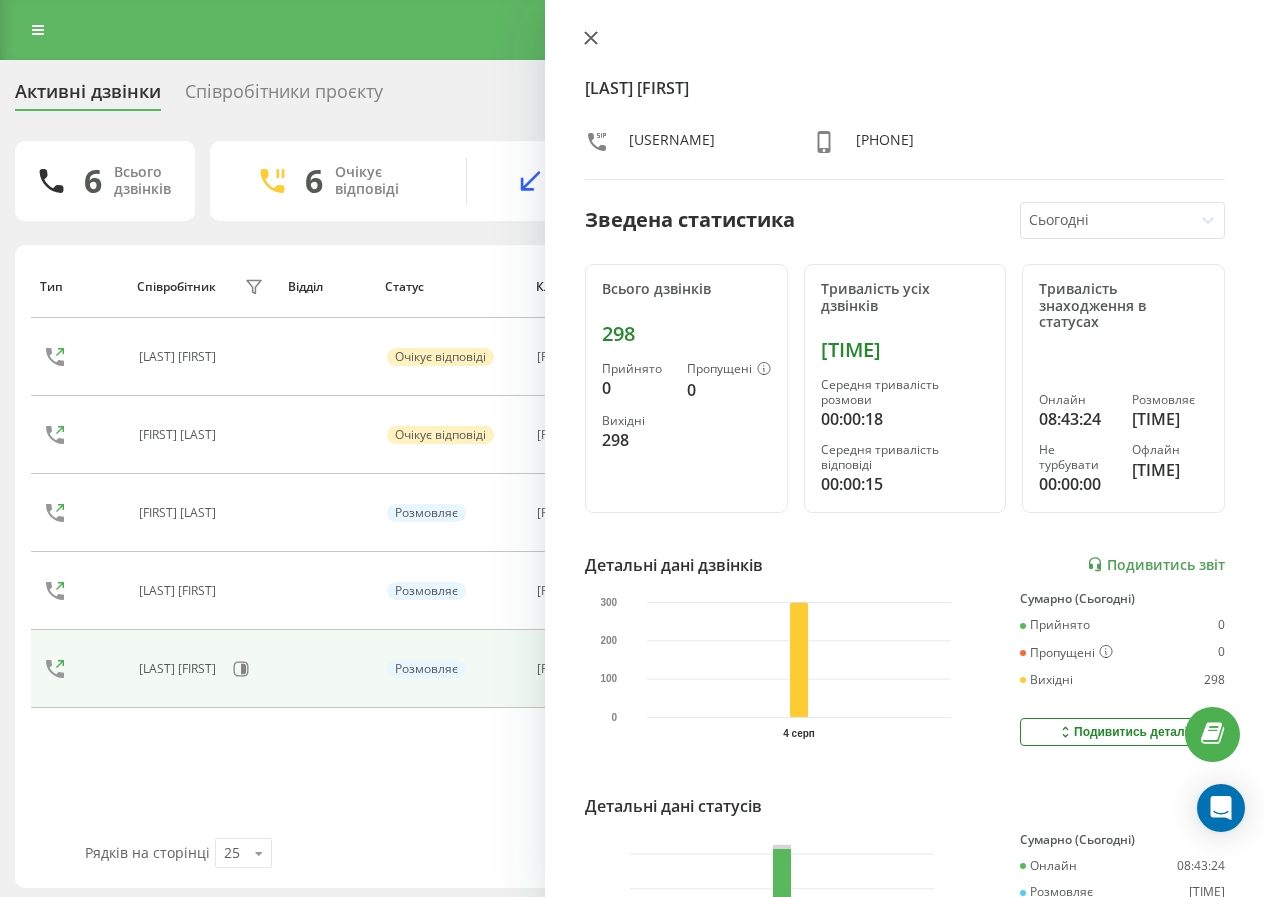 click 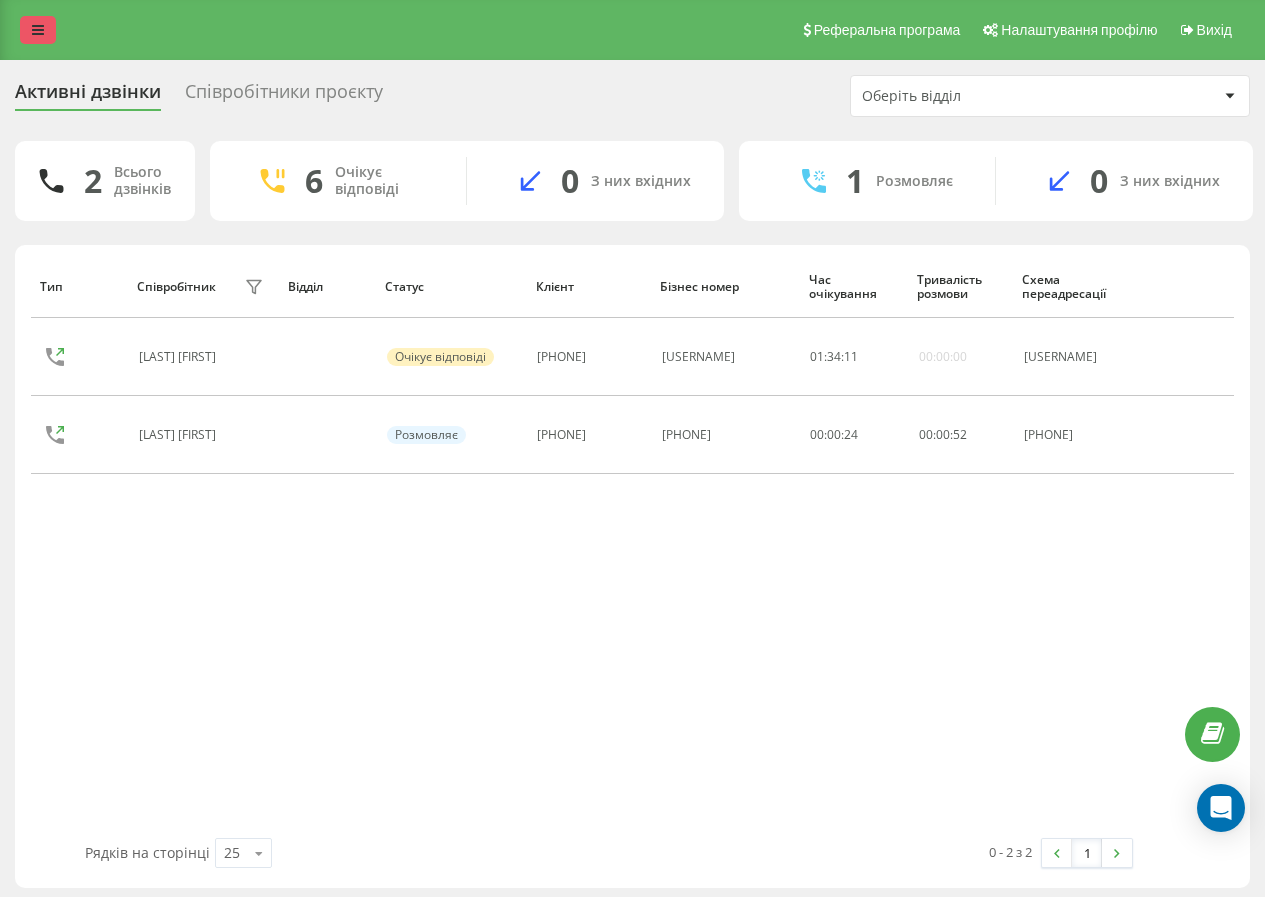 click at bounding box center (38, 30) 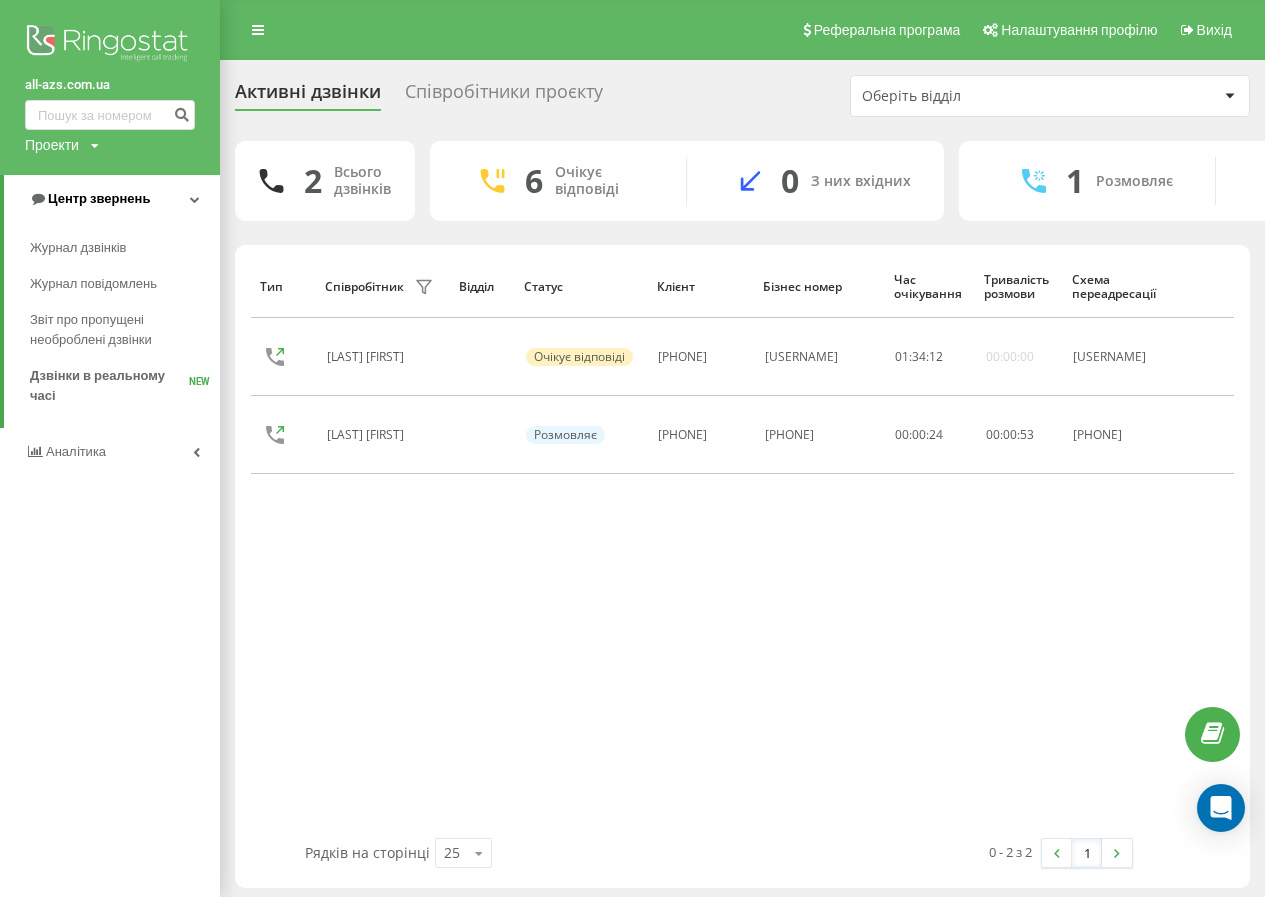 click on "Центр звернень" at bounding box center (99, 198) 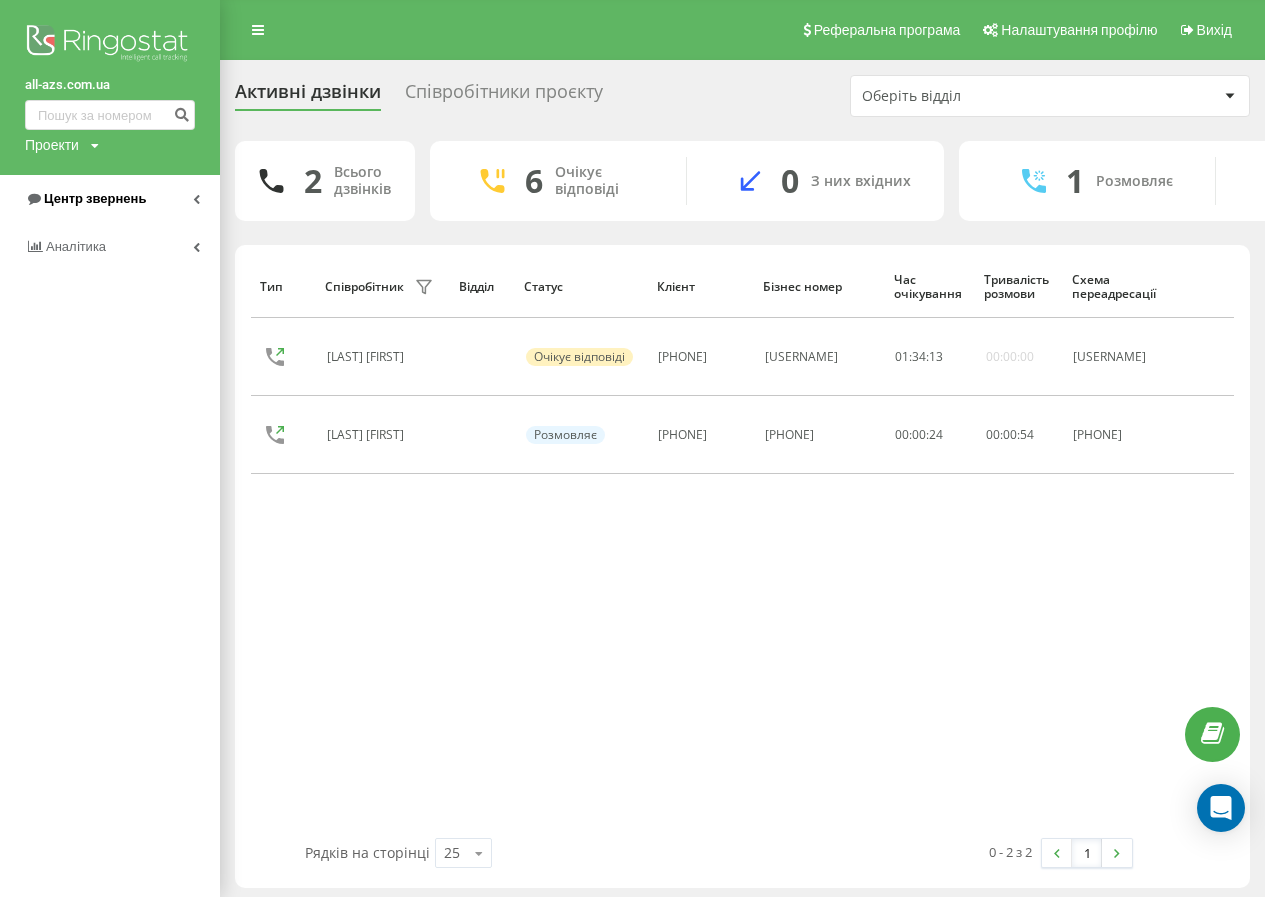 click on "Центр звернень" at bounding box center (110, 199) 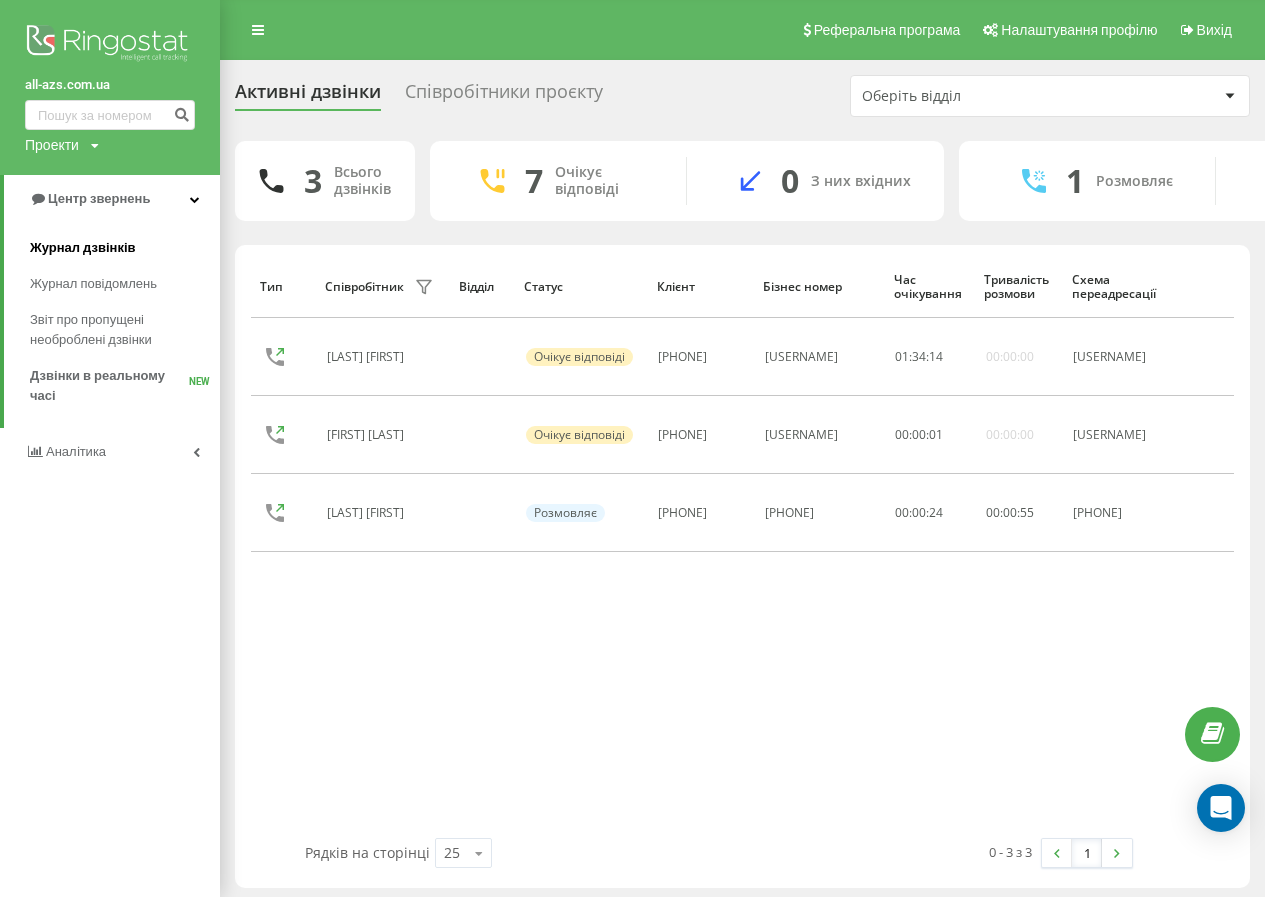 drag, startPoint x: 107, startPoint y: 225, endPoint x: 121, endPoint y: 253, distance: 31.304953 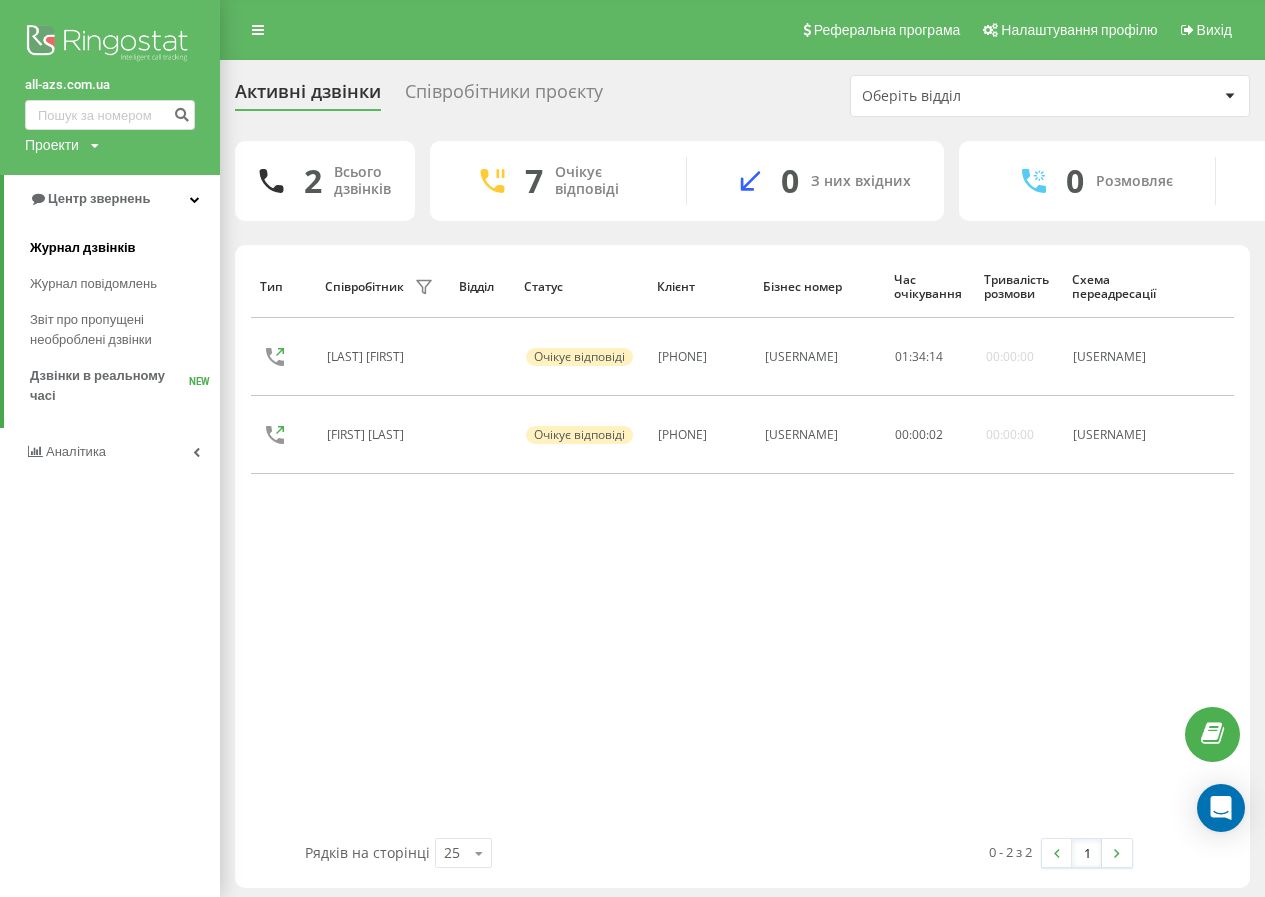 click on "Журнал дзвінків" at bounding box center (83, 248) 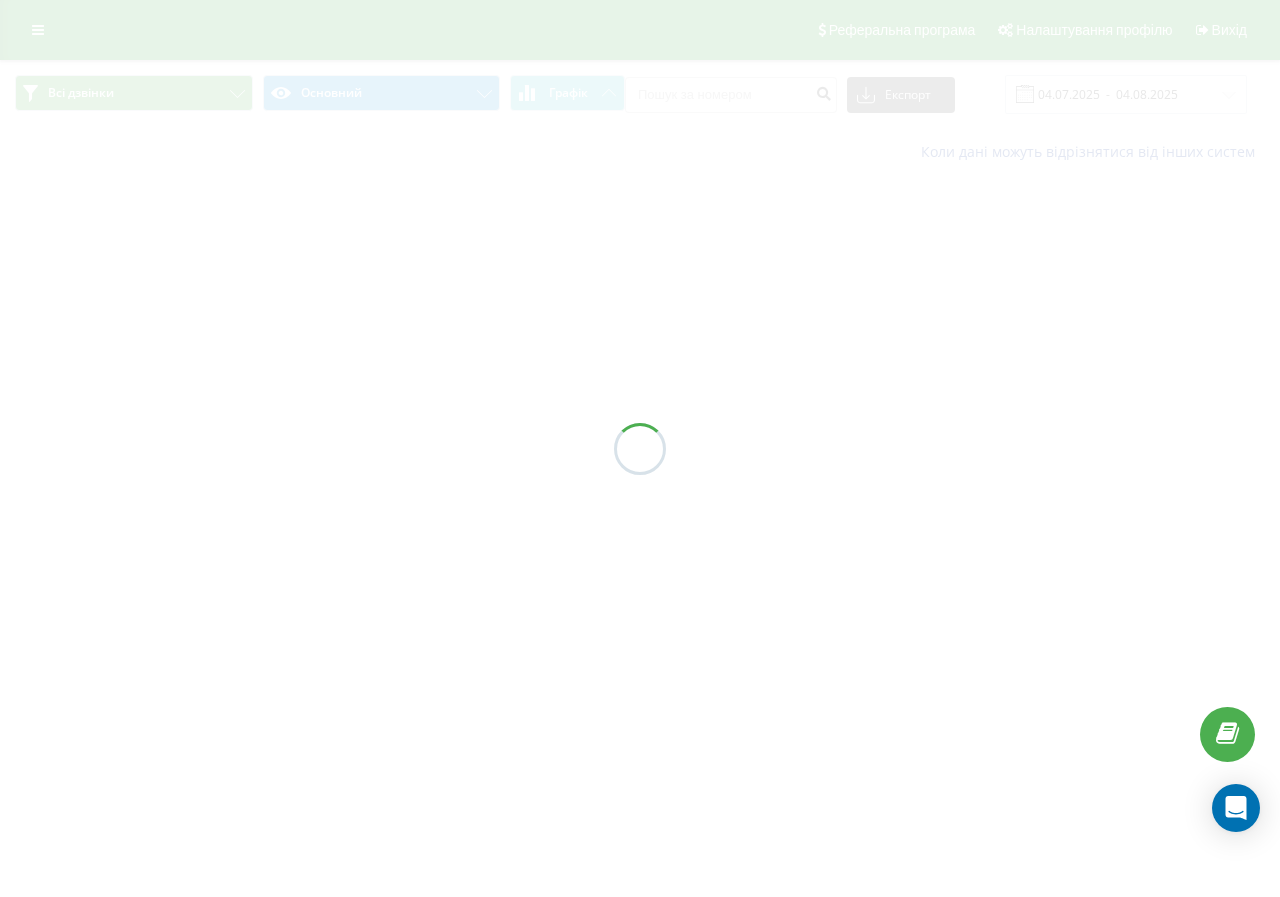 scroll, scrollTop: 0, scrollLeft: 0, axis: both 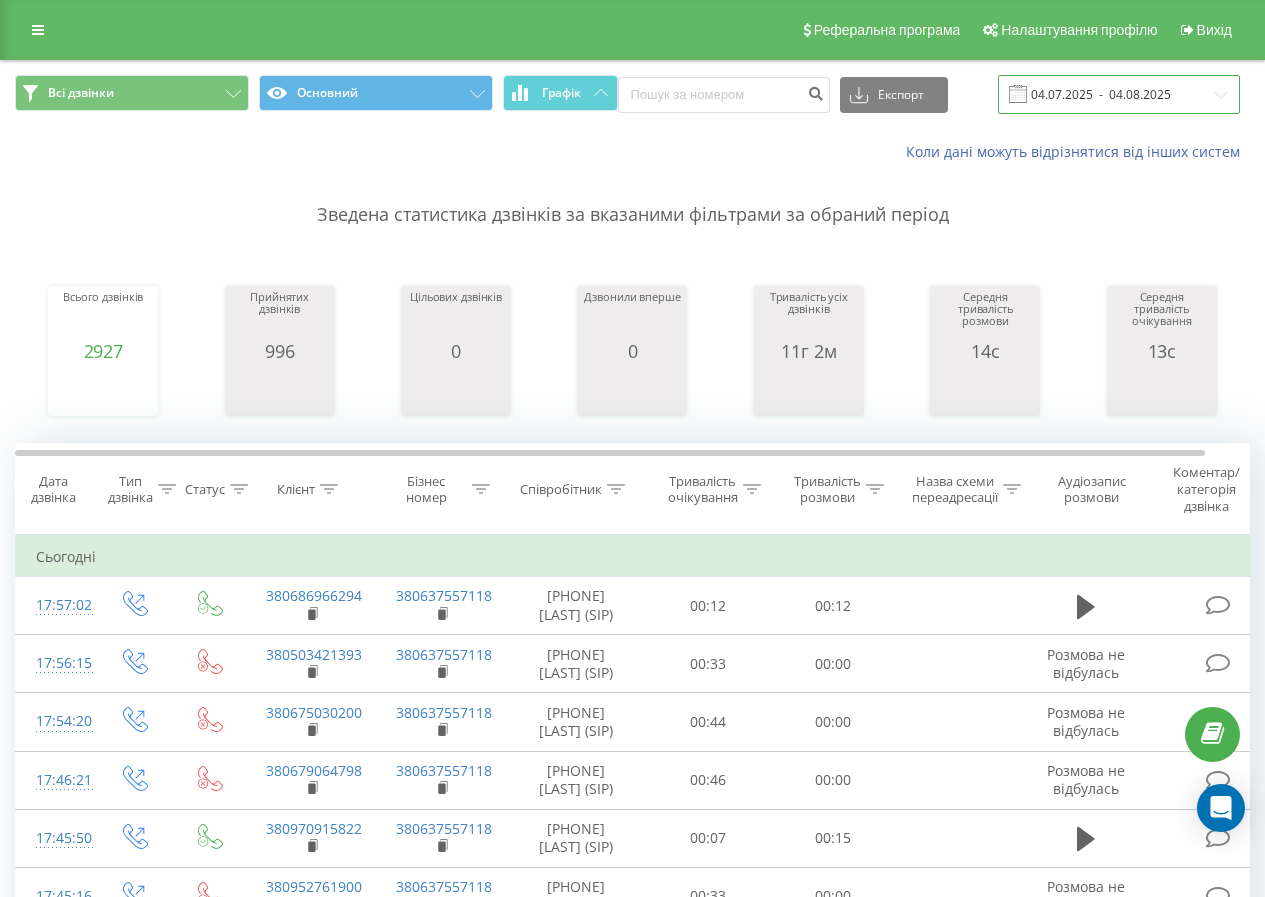 click on "04.07.2025  -  04.08.2025" at bounding box center (1119, 94) 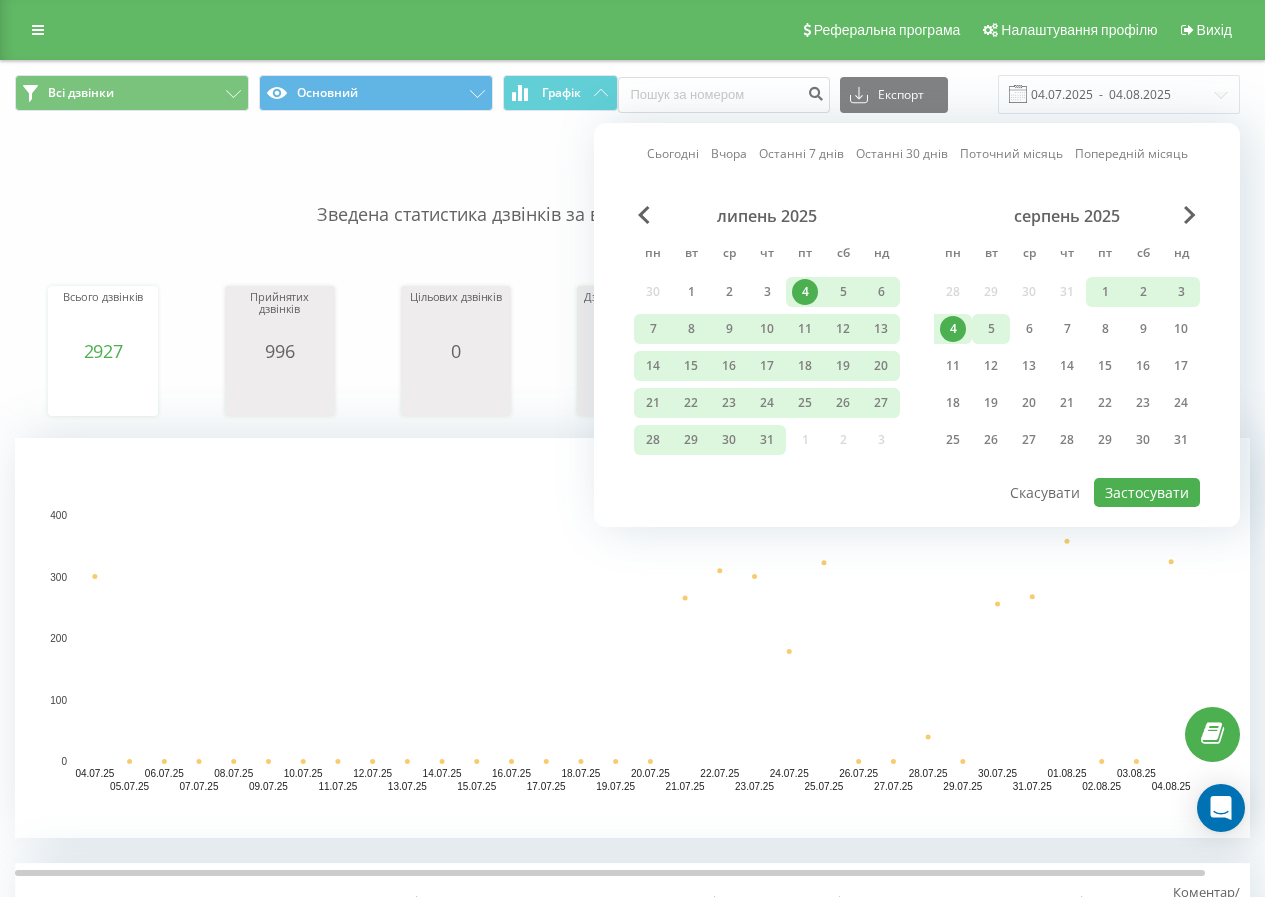 drag, startPoint x: 962, startPoint y: 331, endPoint x: 976, endPoint y: 338, distance: 15.652476 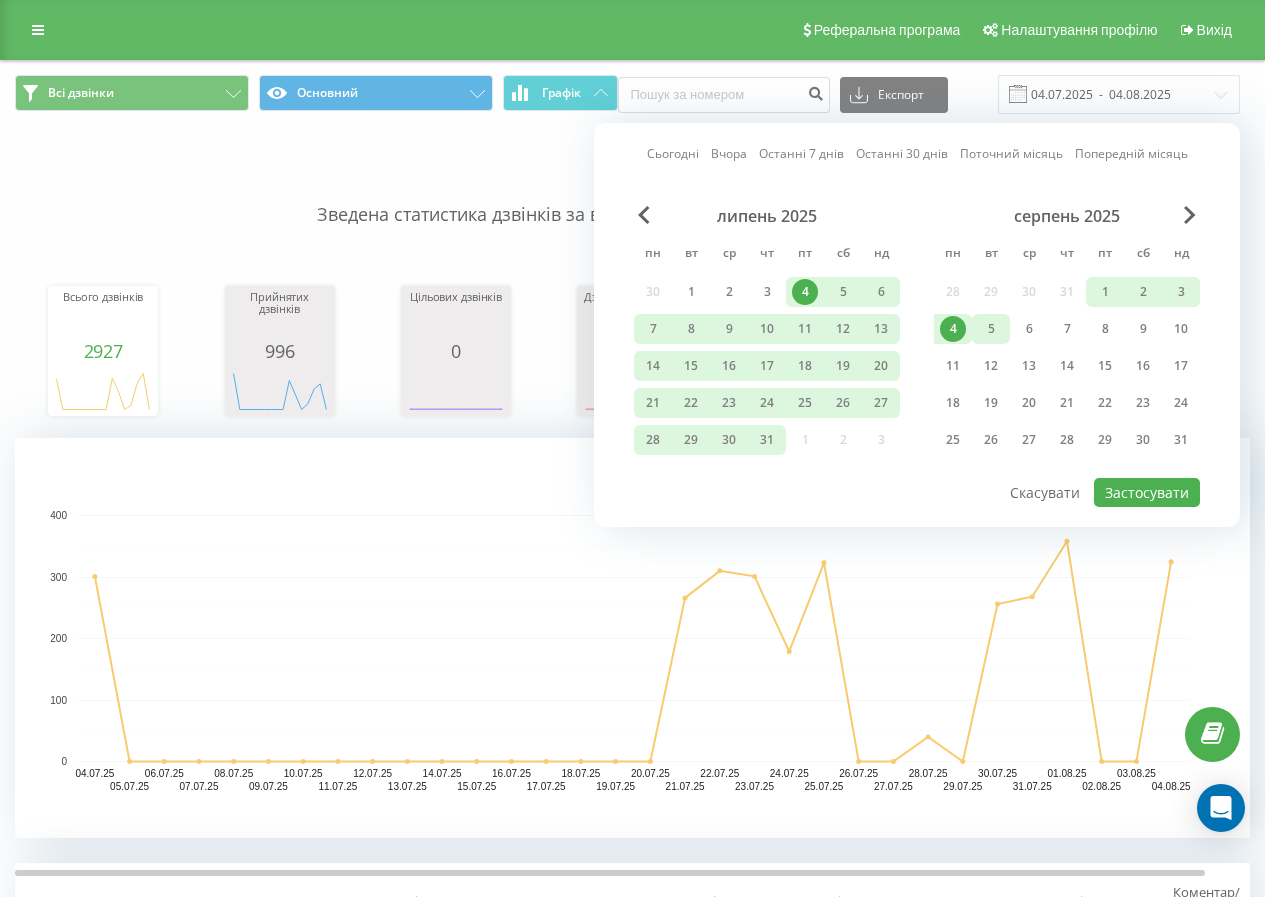click on "4" at bounding box center [953, 329] 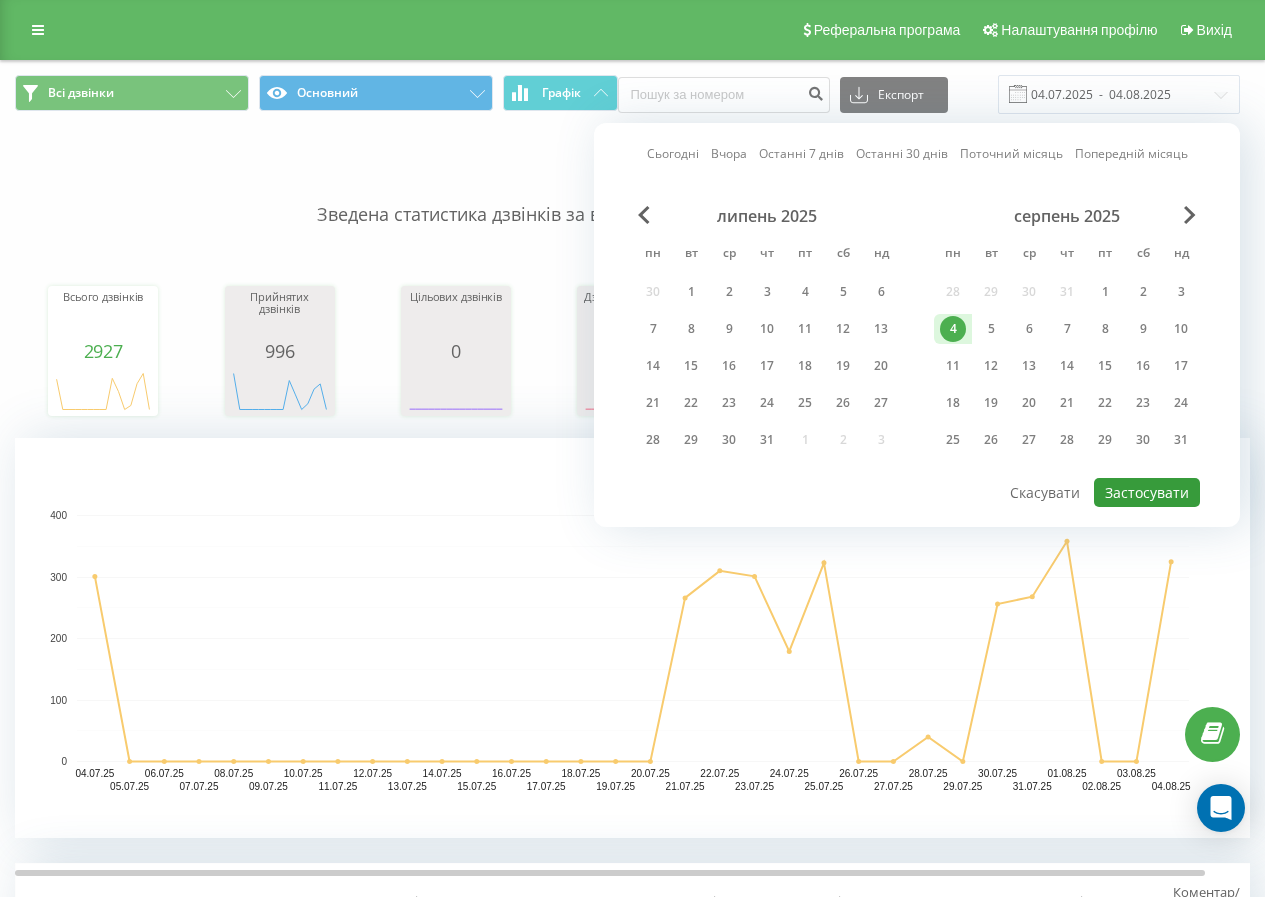 click on "Застосувати" at bounding box center [1147, 492] 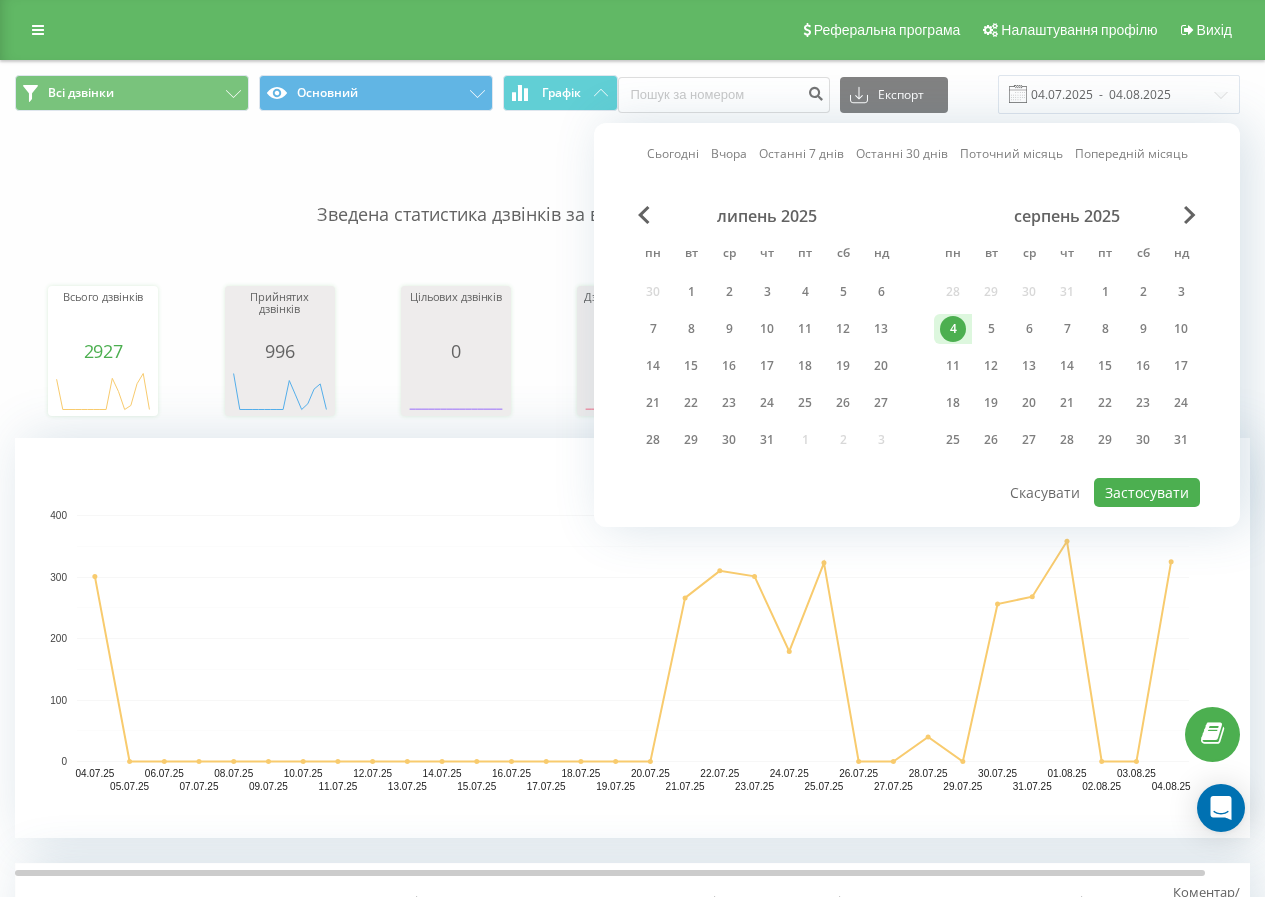 type on "04.08.2025  -  04.08.2025" 